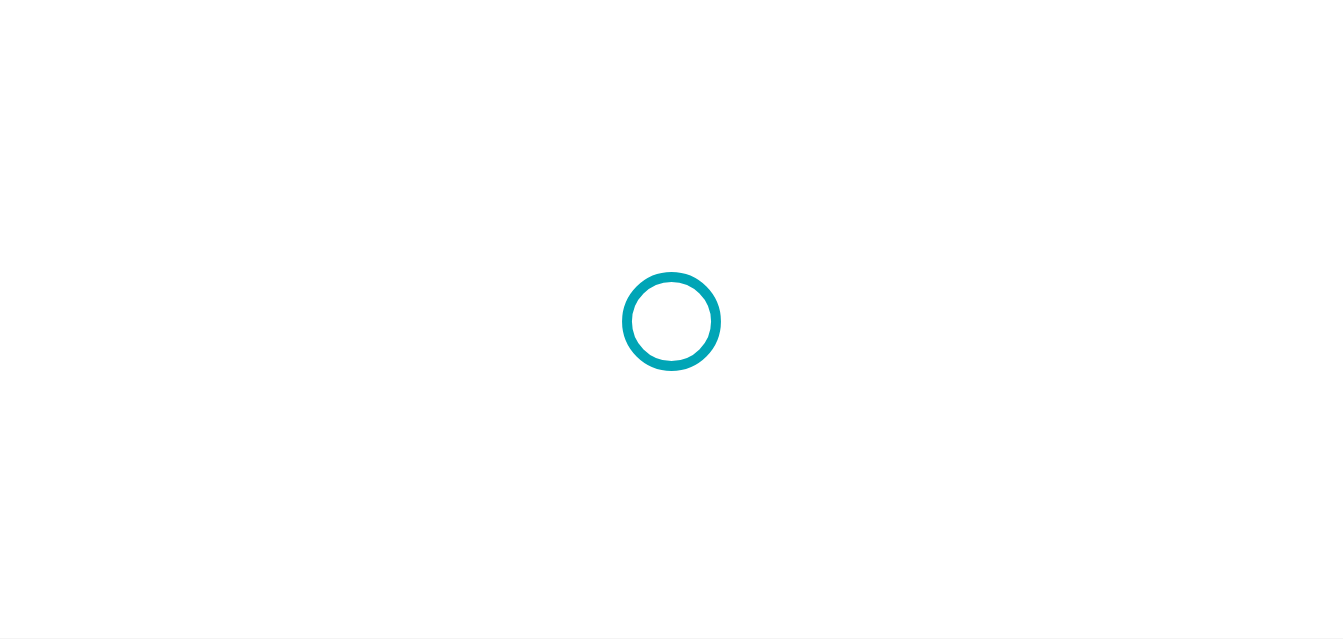 scroll, scrollTop: 0, scrollLeft: 0, axis: both 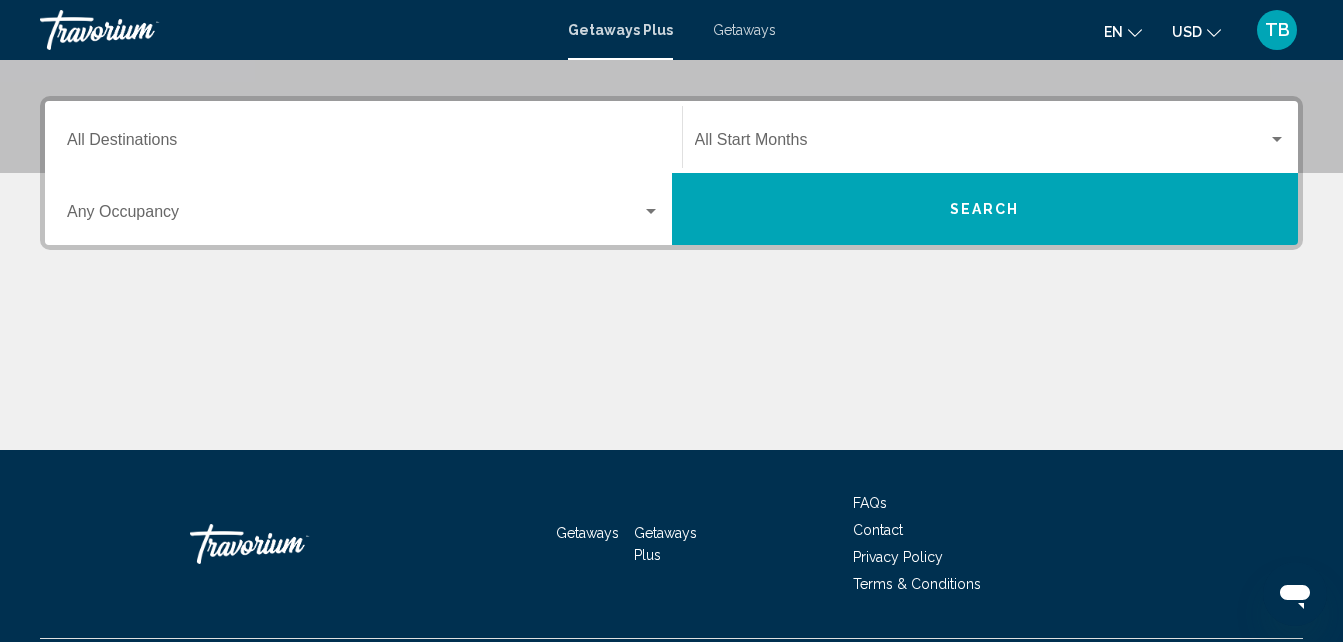 click on "Getaways" at bounding box center (744, 30) 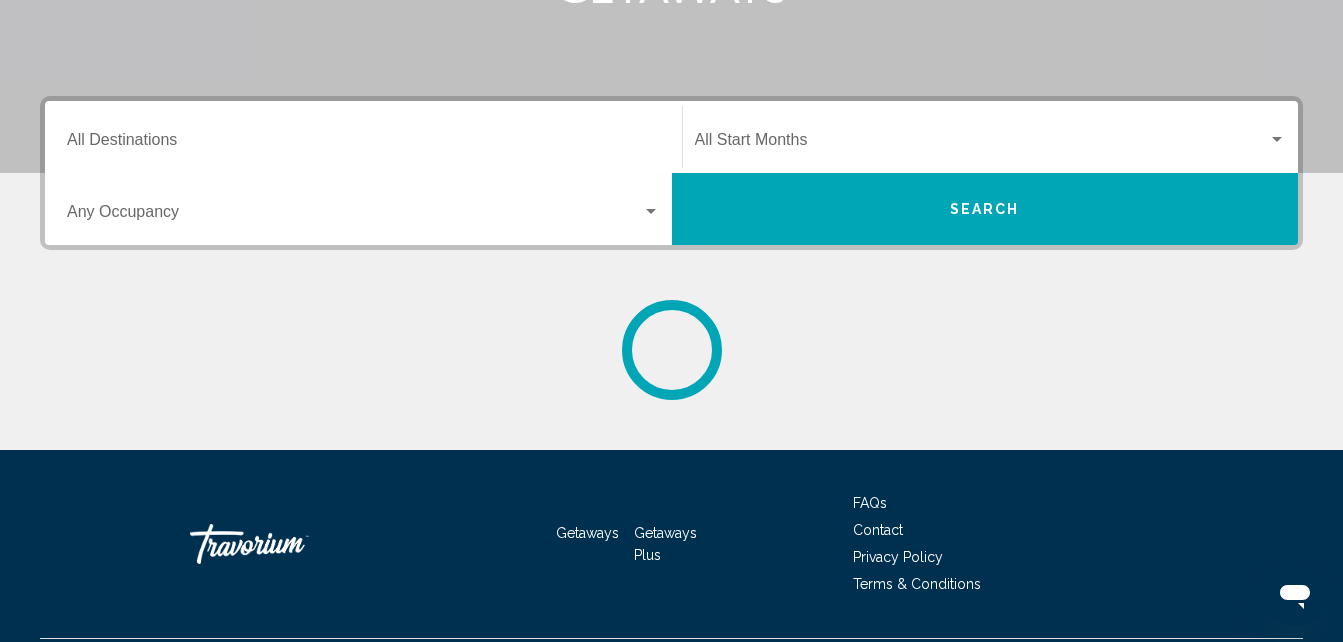 scroll, scrollTop: 0, scrollLeft: 0, axis: both 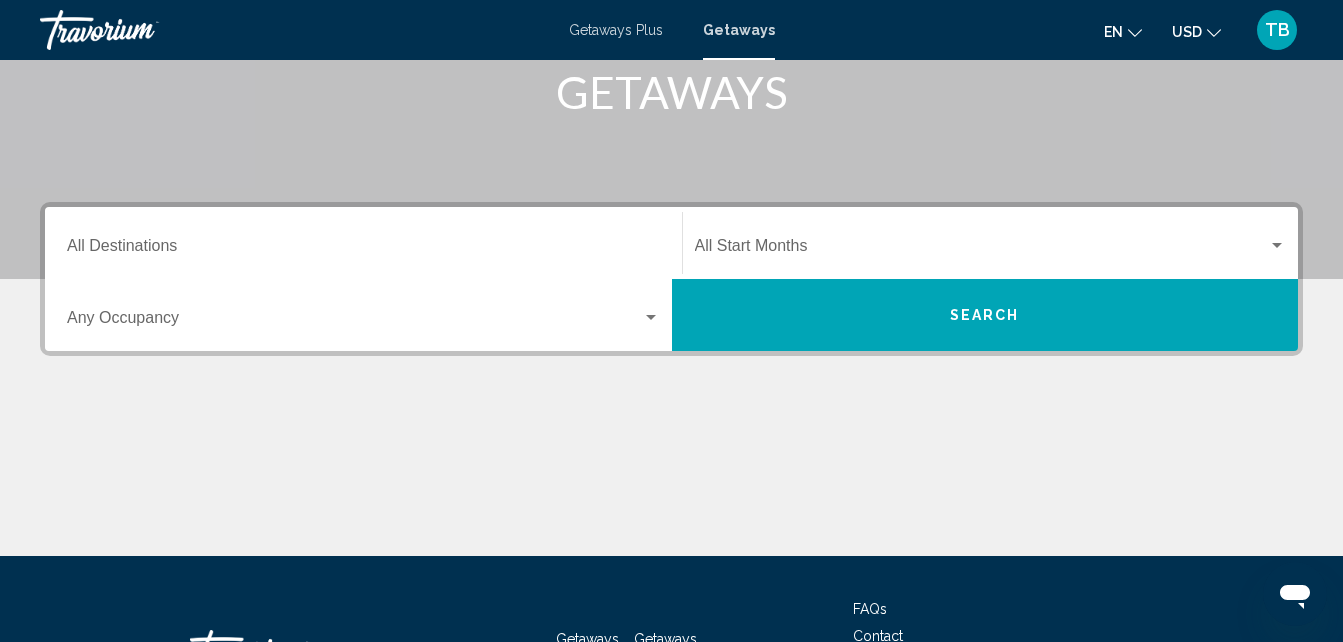 click on "Getaways Plus" at bounding box center [616, 30] 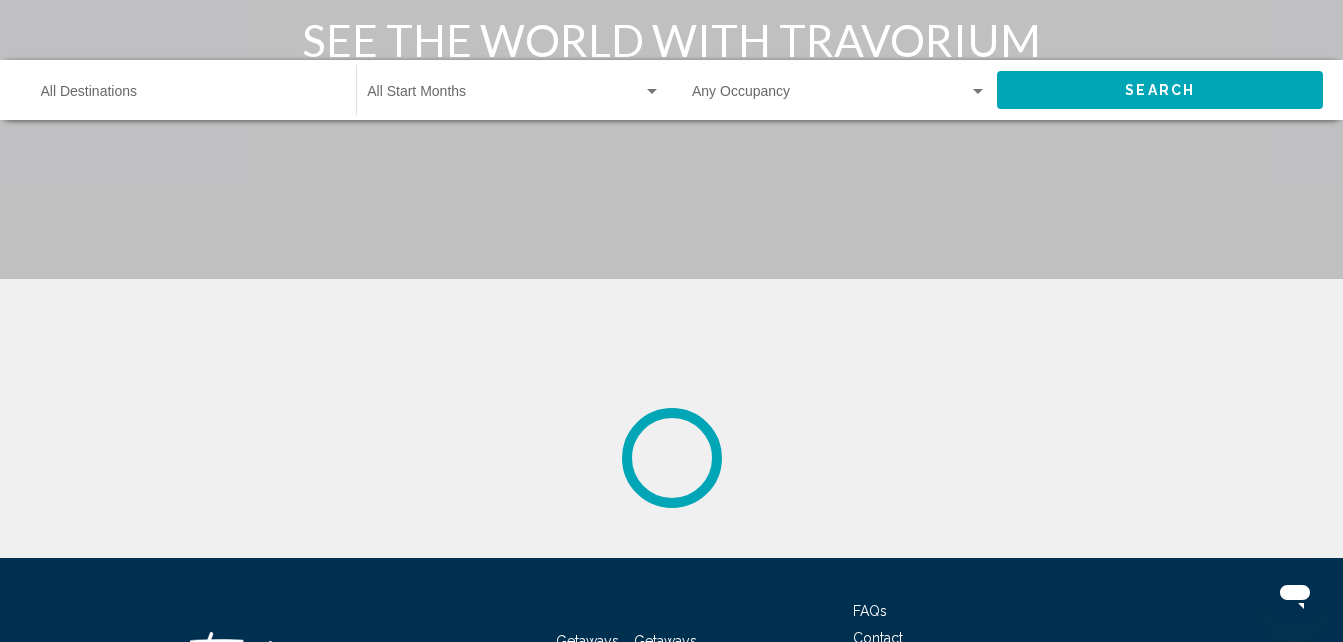 scroll, scrollTop: 0, scrollLeft: 0, axis: both 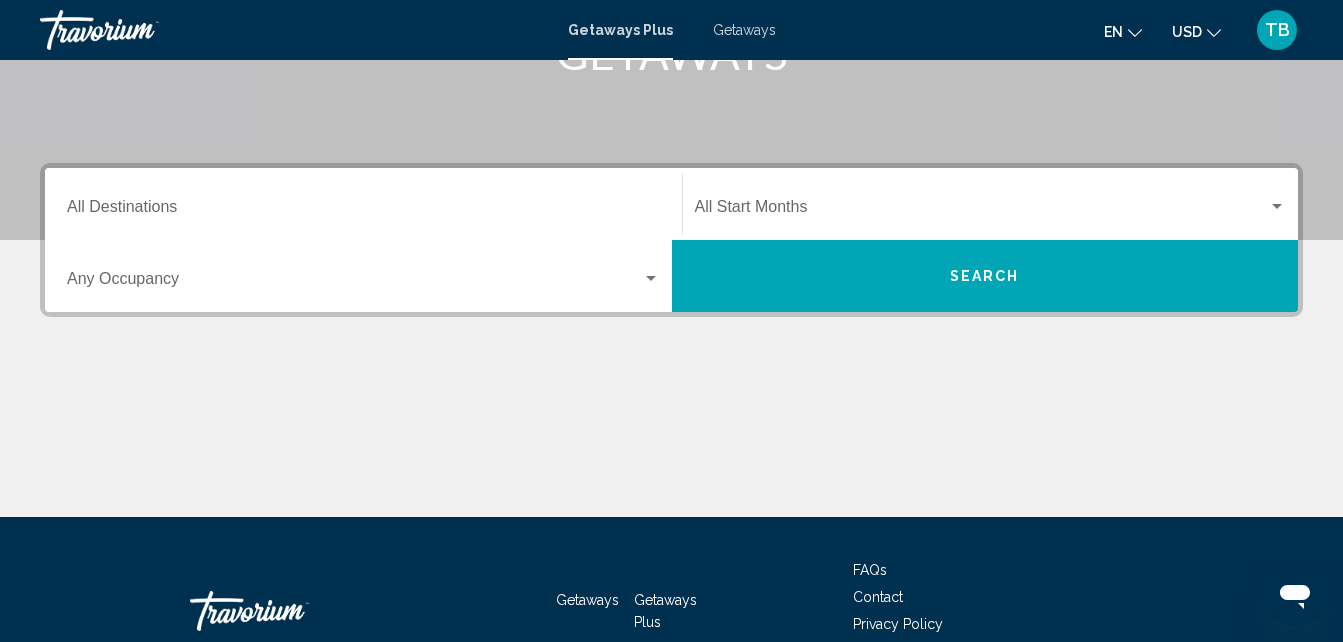 click at bounding box center [1277, 207] 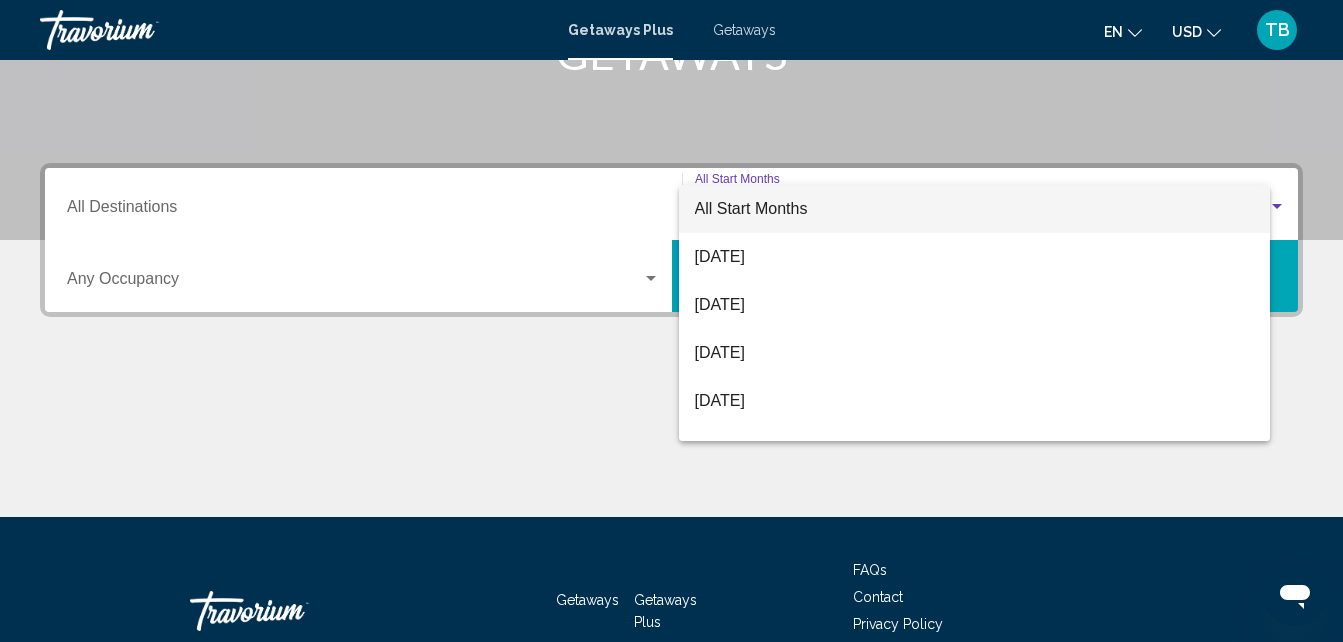 scroll, scrollTop: 458, scrollLeft: 0, axis: vertical 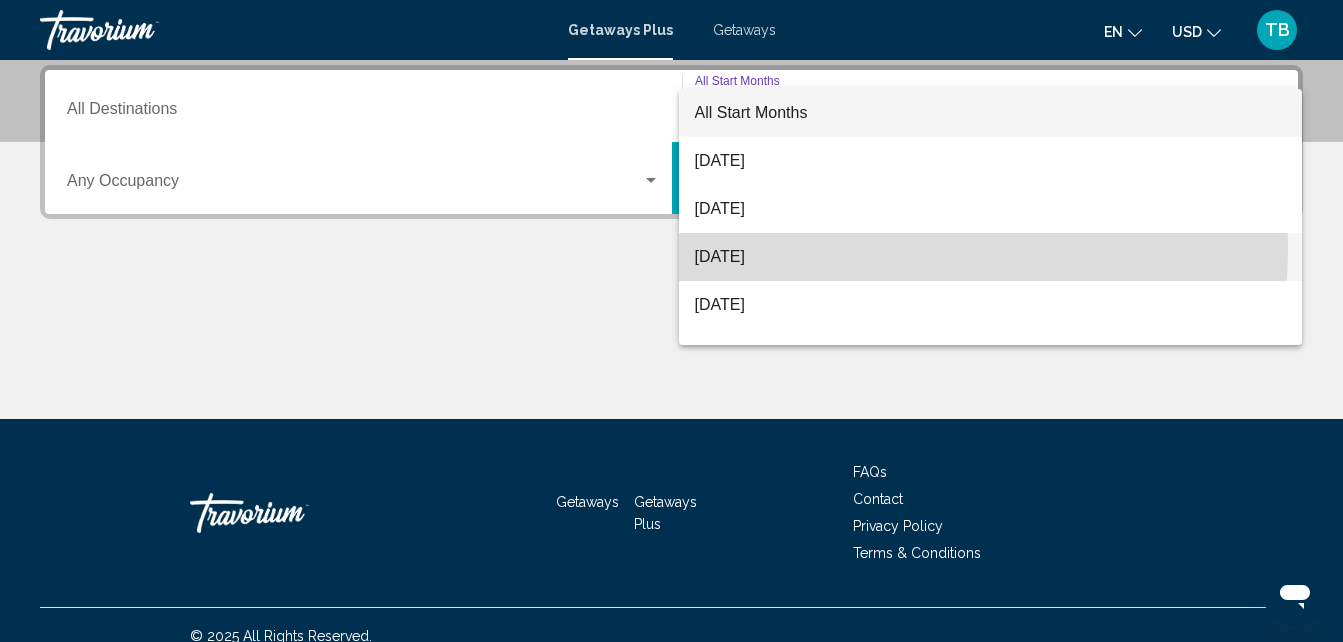 click on "[DATE]" at bounding box center (991, 257) 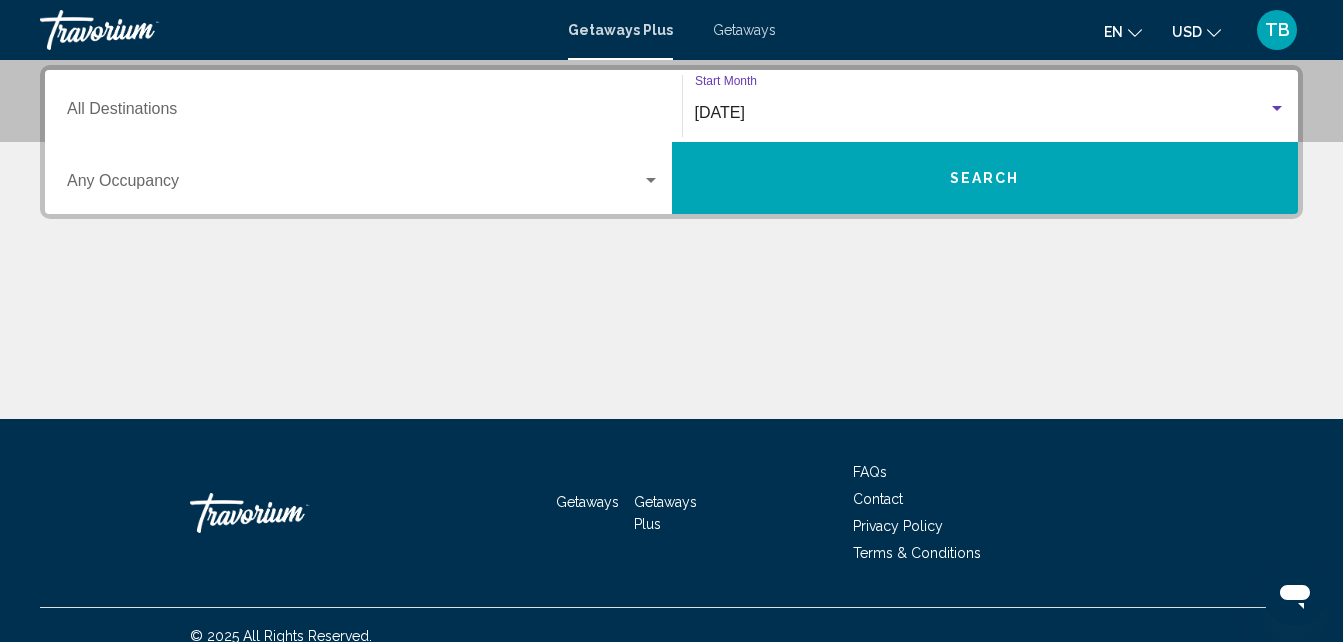 click on "Destination All Destinations" at bounding box center [363, 113] 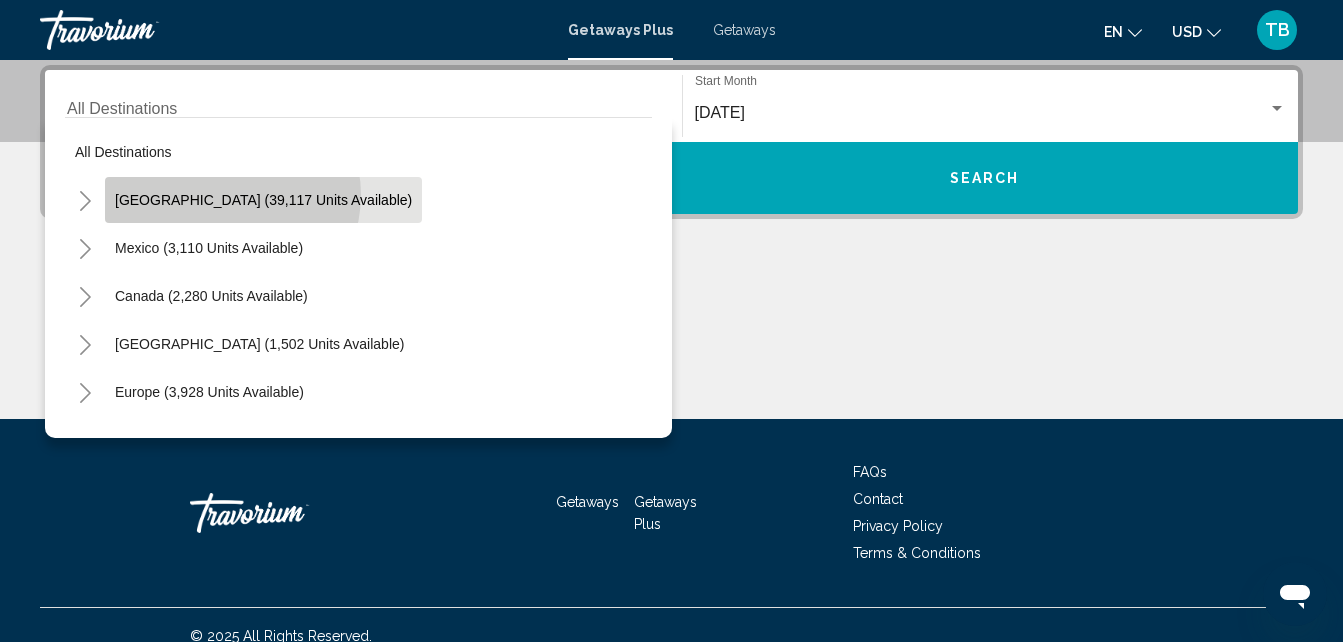 click on "[GEOGRAPHIC_DATA] (39,117 units available)" 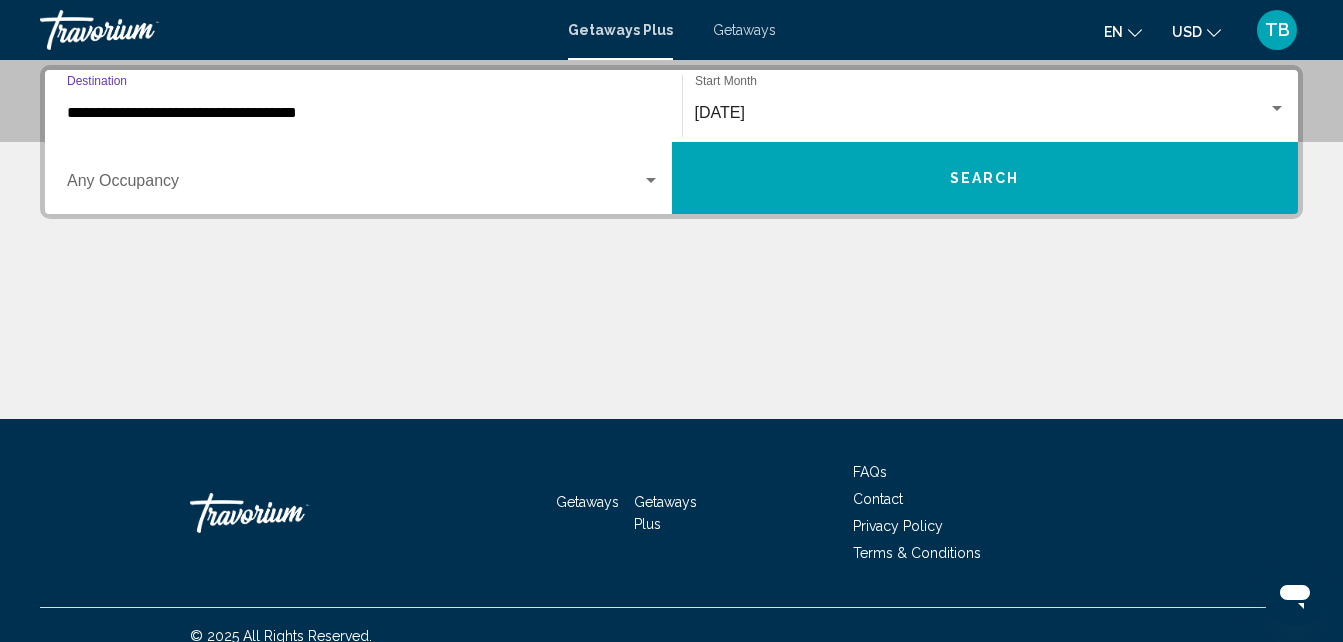 click at bounding box center [651, 181] 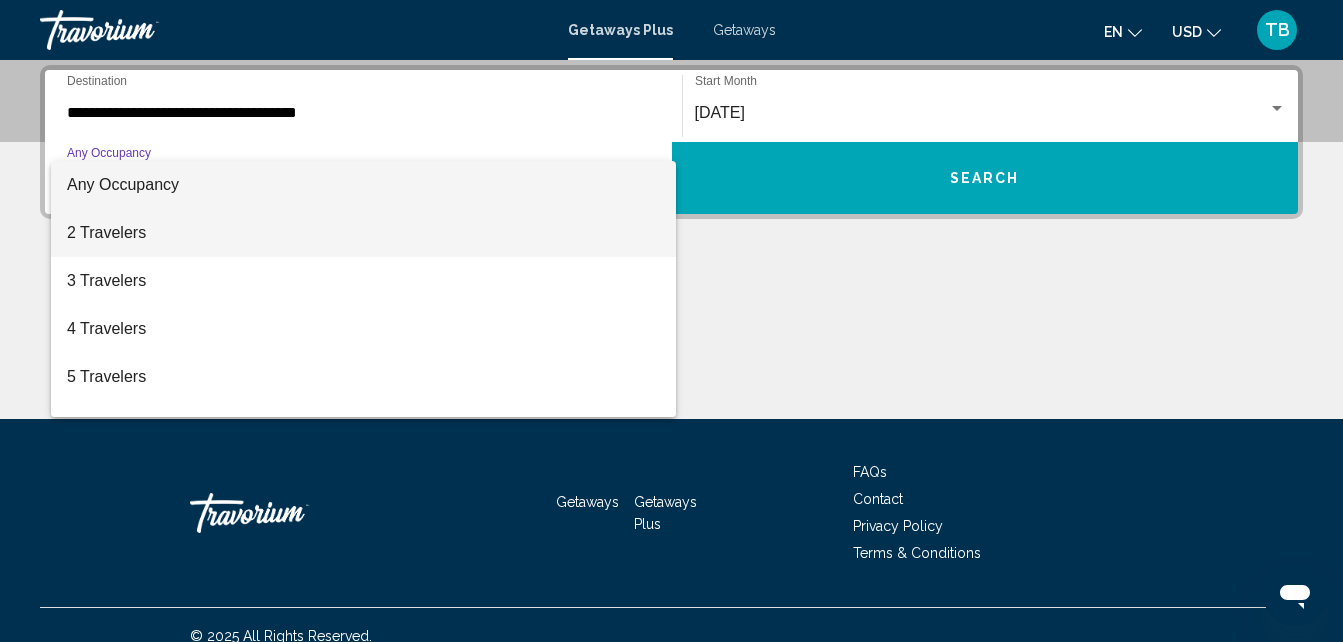 click on "2 Travelers" at bounding box center (363, 233) 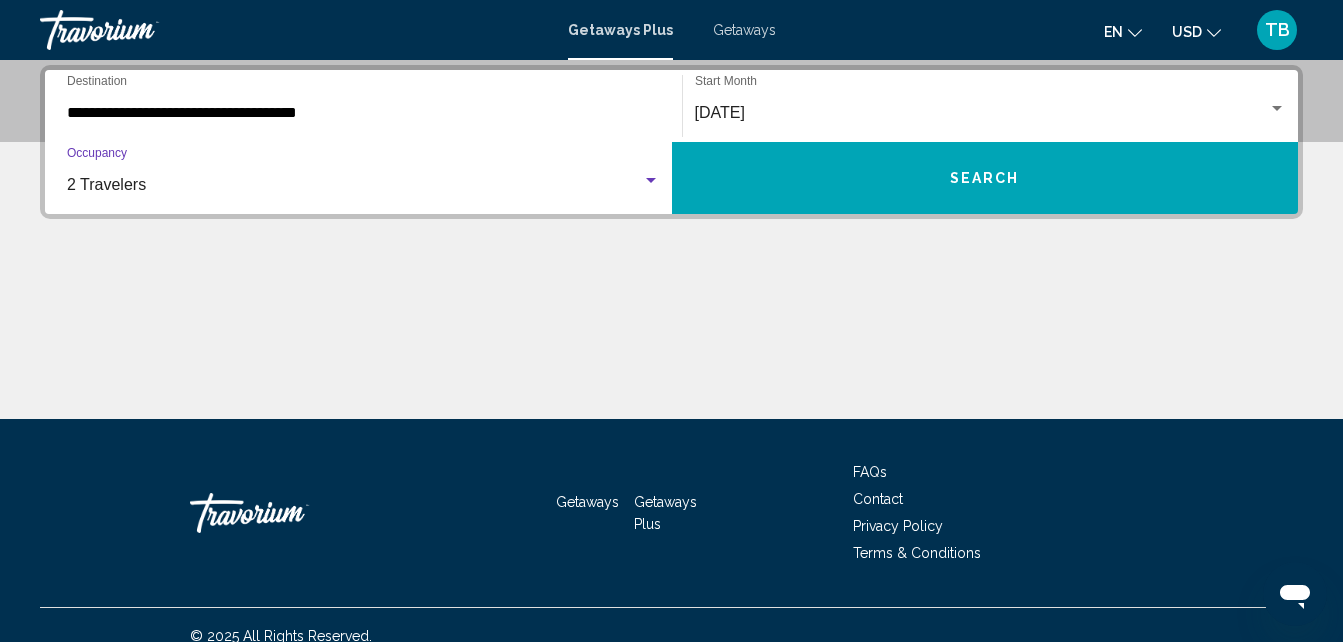 click on "**********" at bounding box center [363, 113] 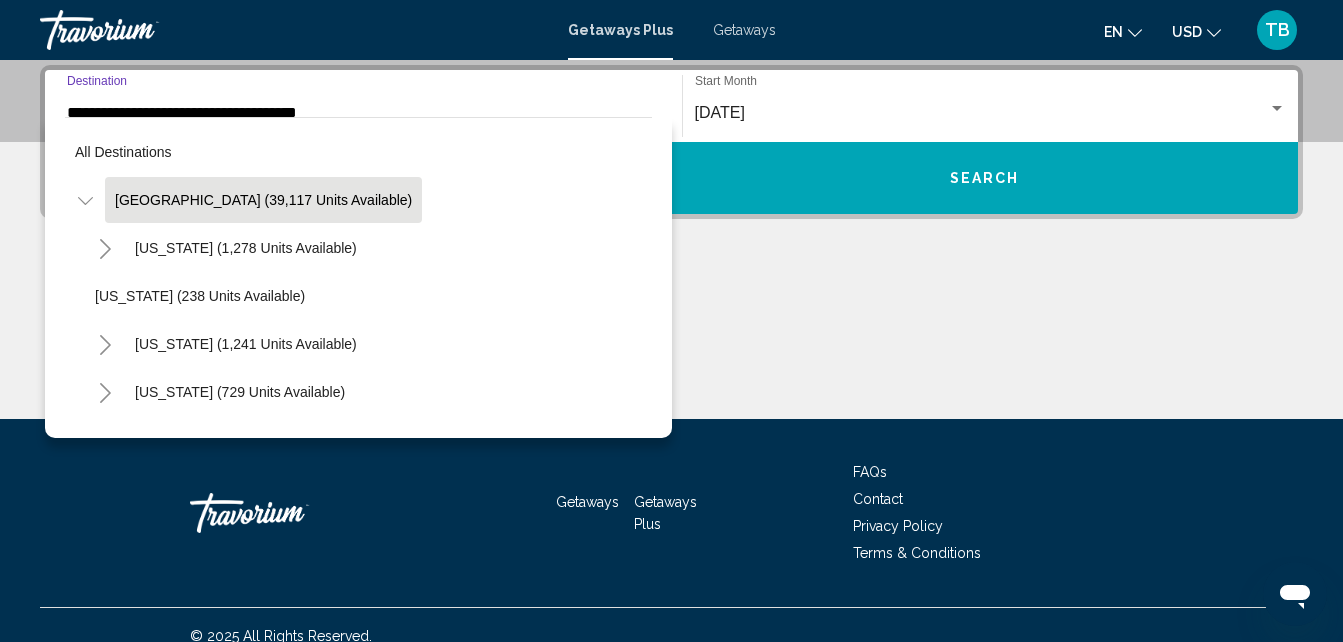 scroll, scrollTop: 337, scrollLeft: 0, axis: vertical 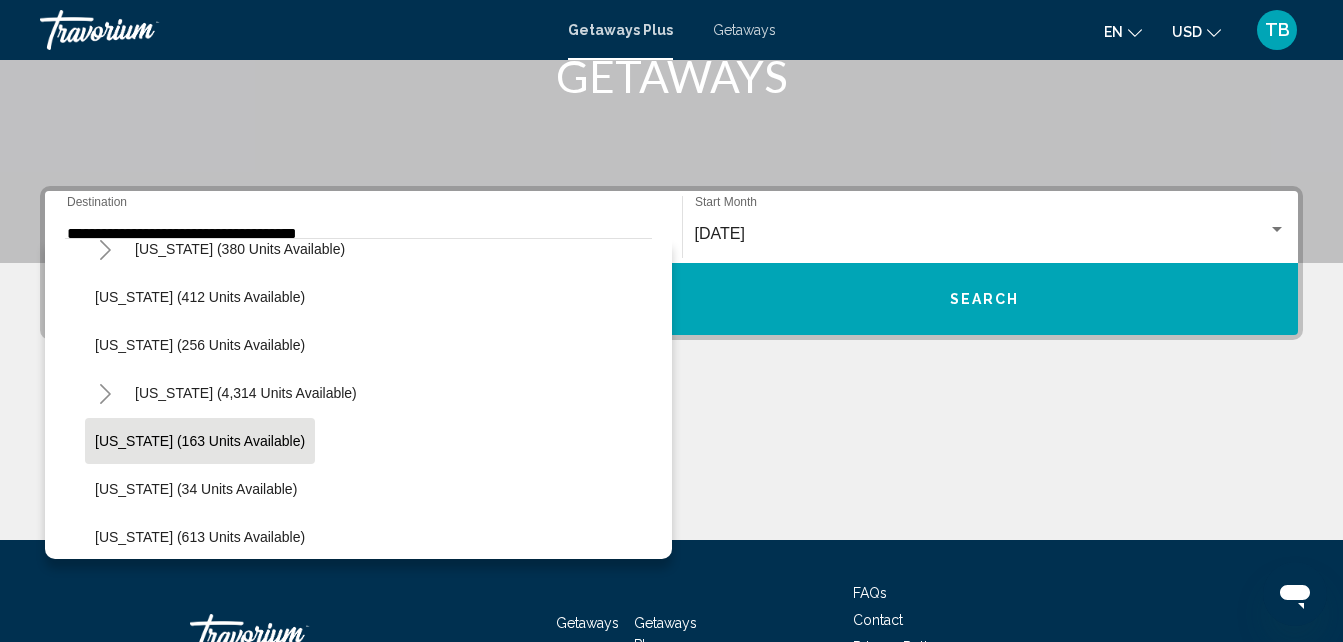click on "[US_STATE] (163 units available)" 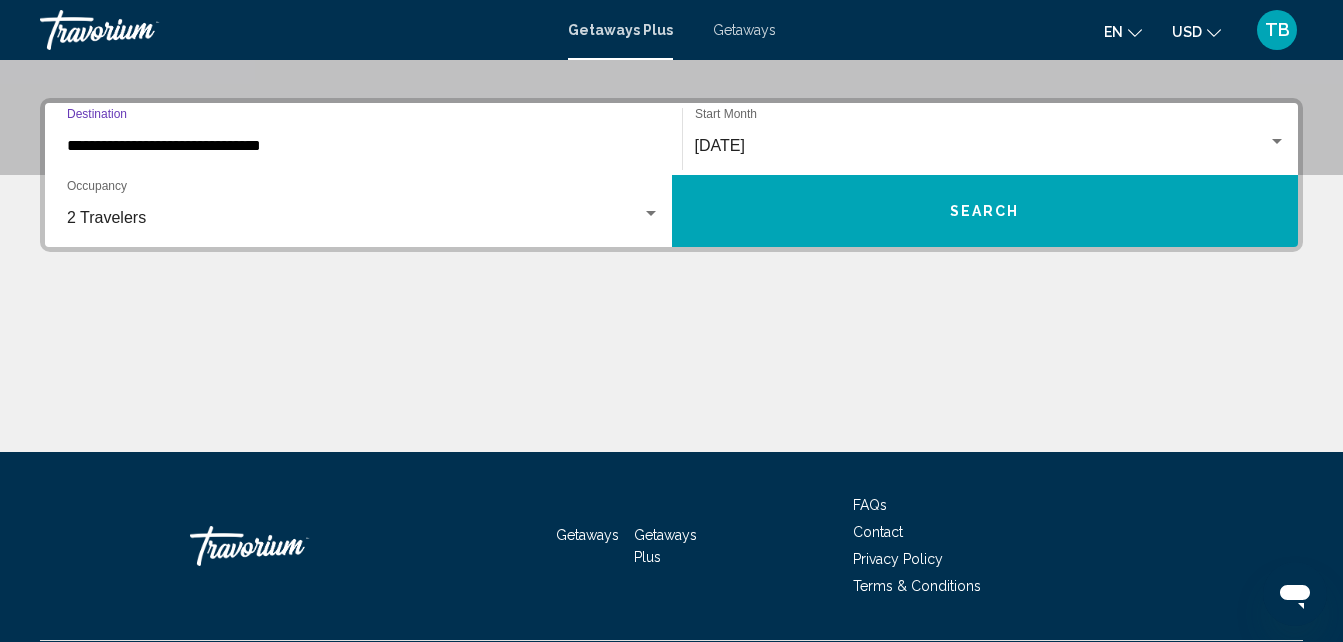 scroll, scrollTop: 458, scrollLeft: 0, axis: vertical 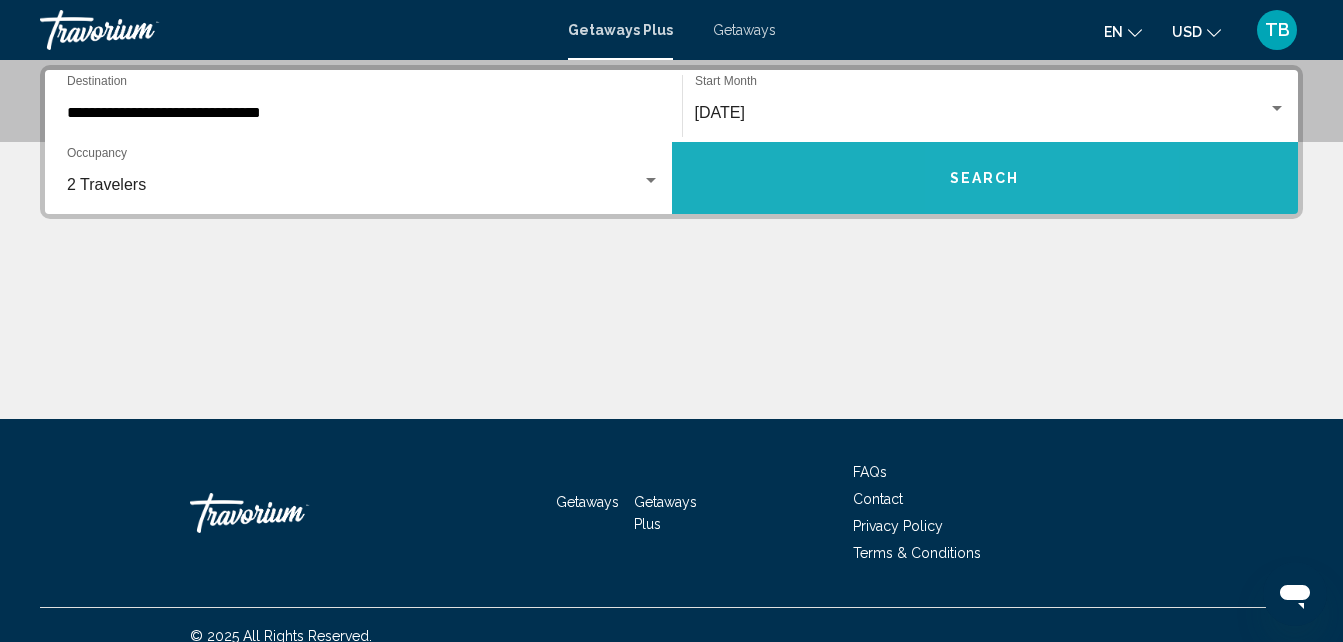 click on "Search" at bounding box center (985, 179) 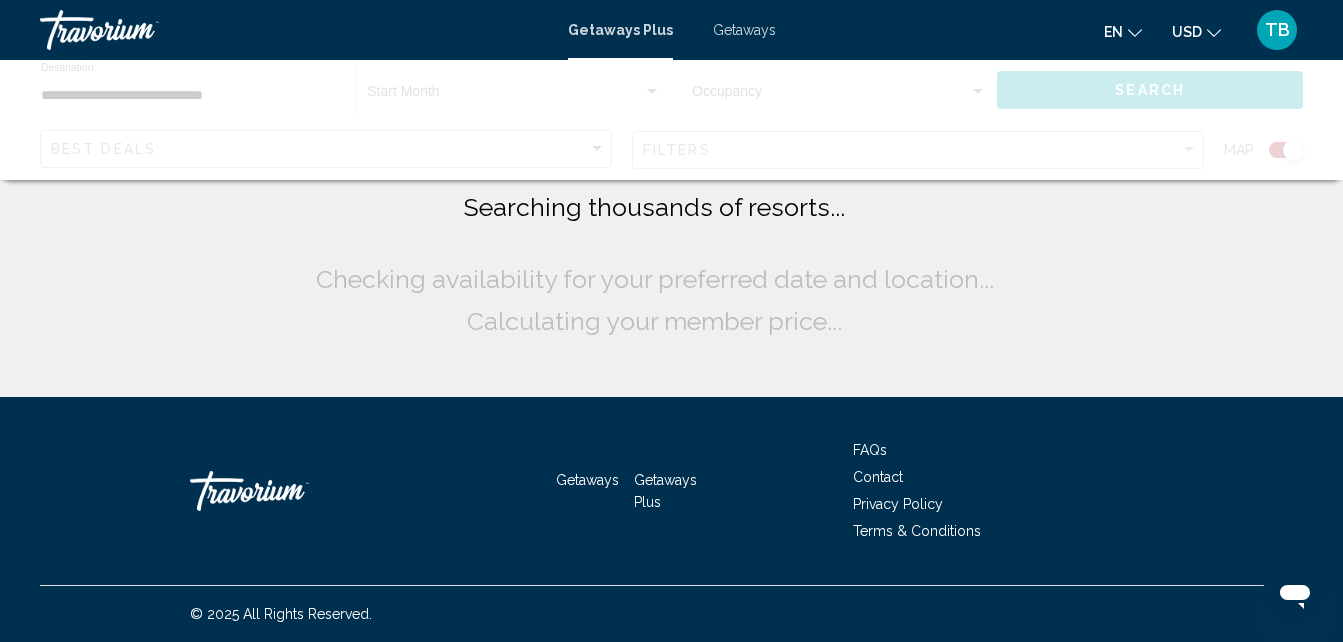 scroll, scrollTop: 0, scrollLeft: 0, axis: both 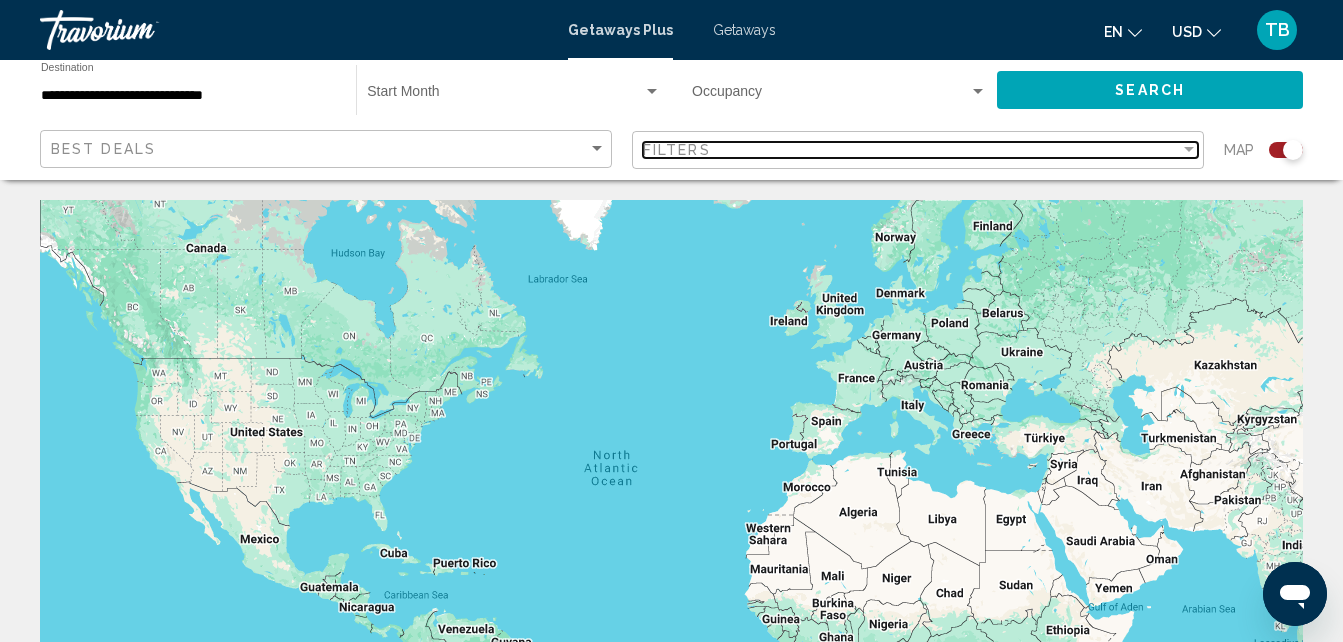 click at bounding box center [1189, 149] 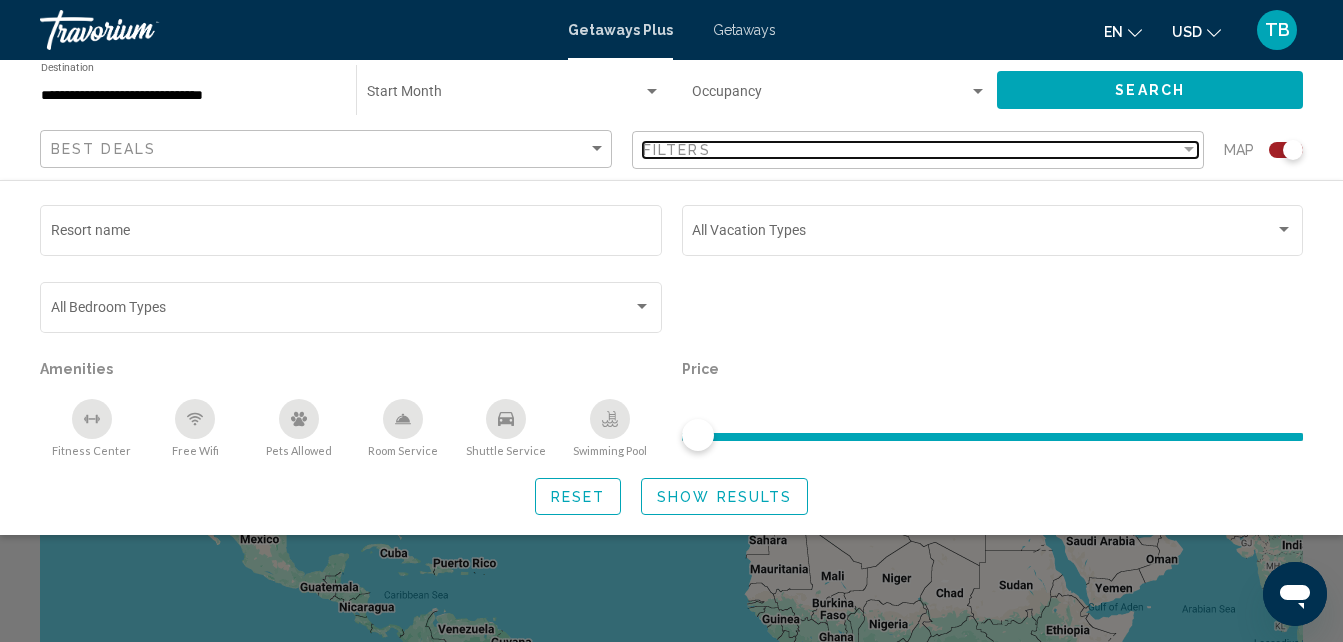 click at bounding box center (1189, 149) 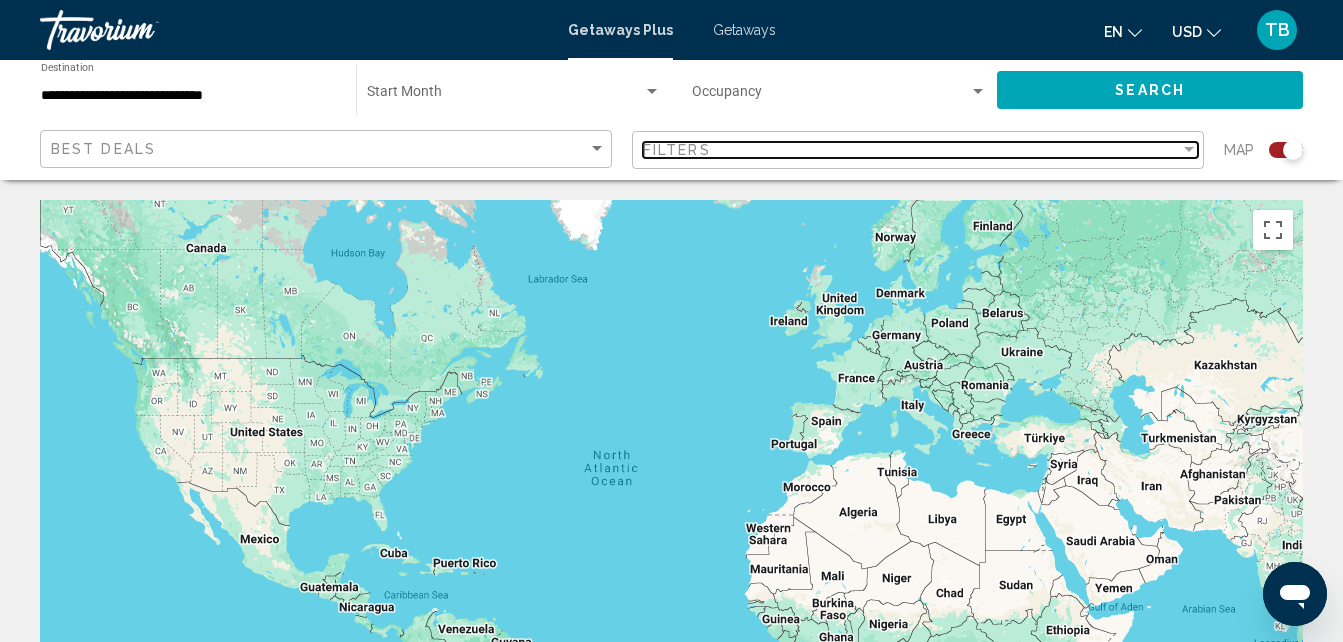 click at bounding box center (1189, 149) 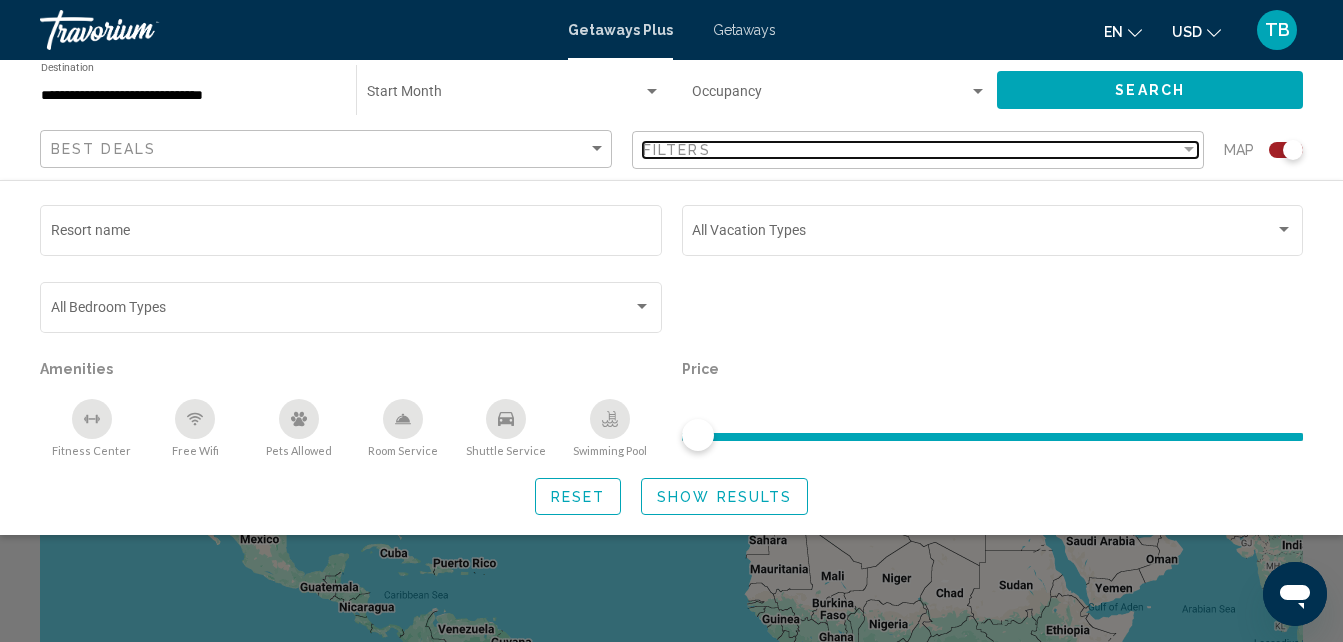 click at bounding box center (1189, 149) 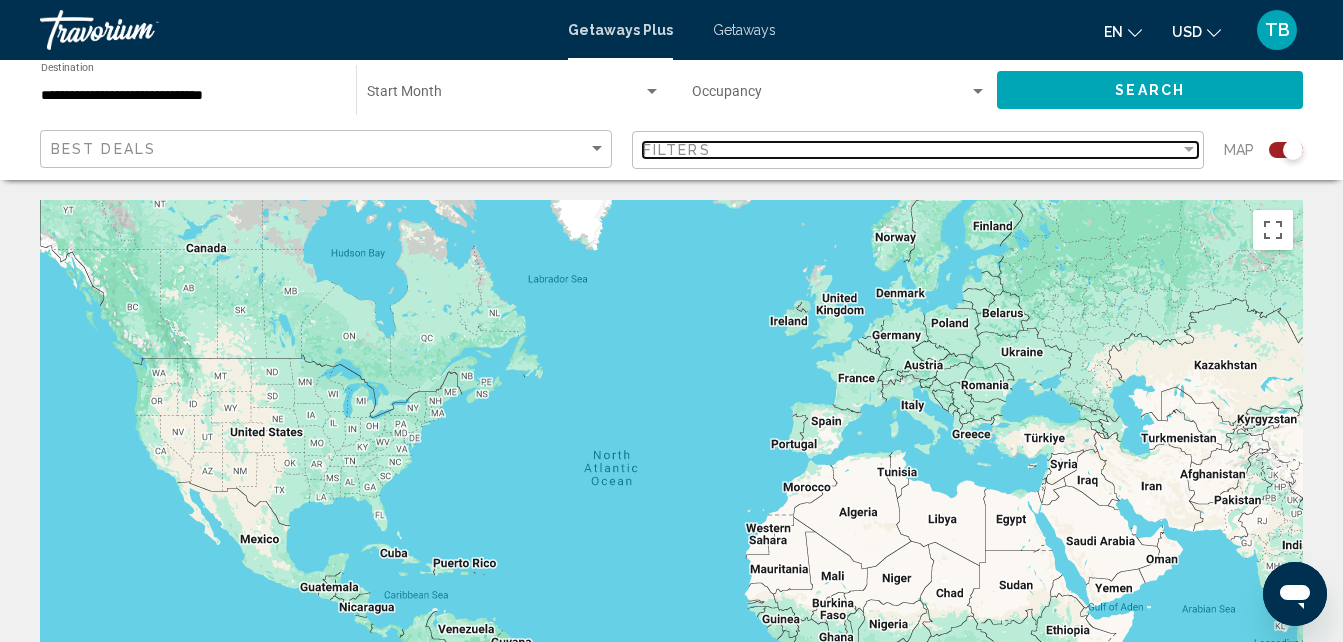 click at bounding box center (1189, 149) 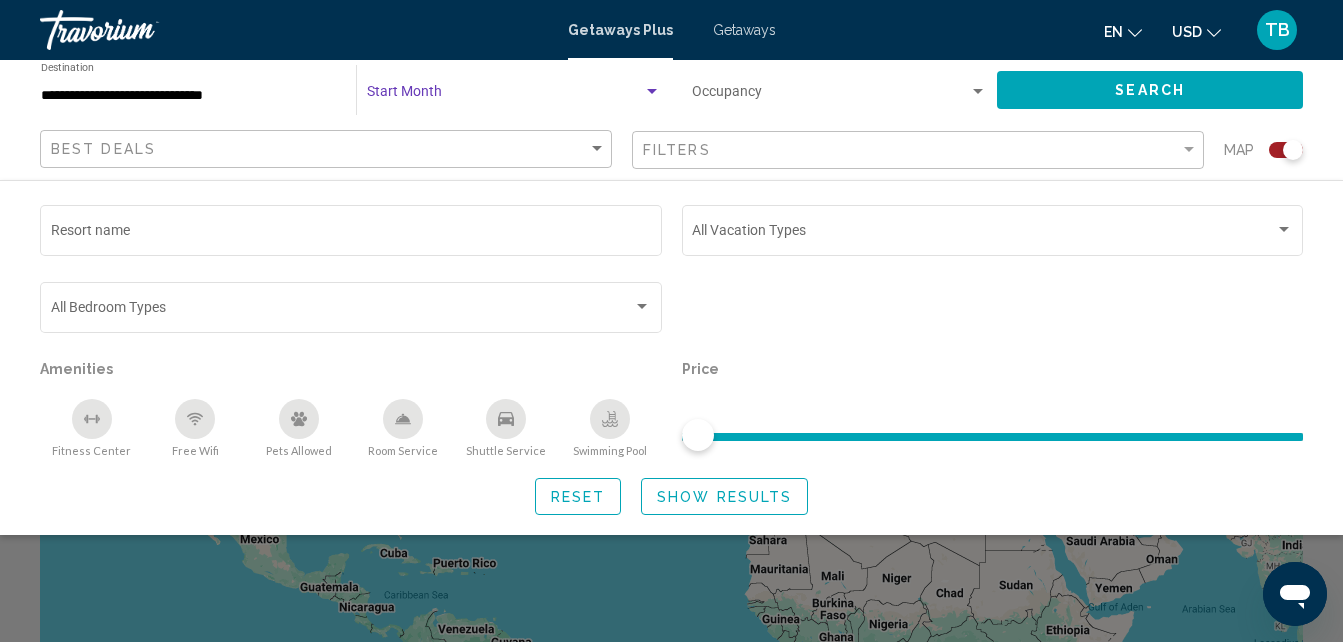 click at bounding box center [505, 96] 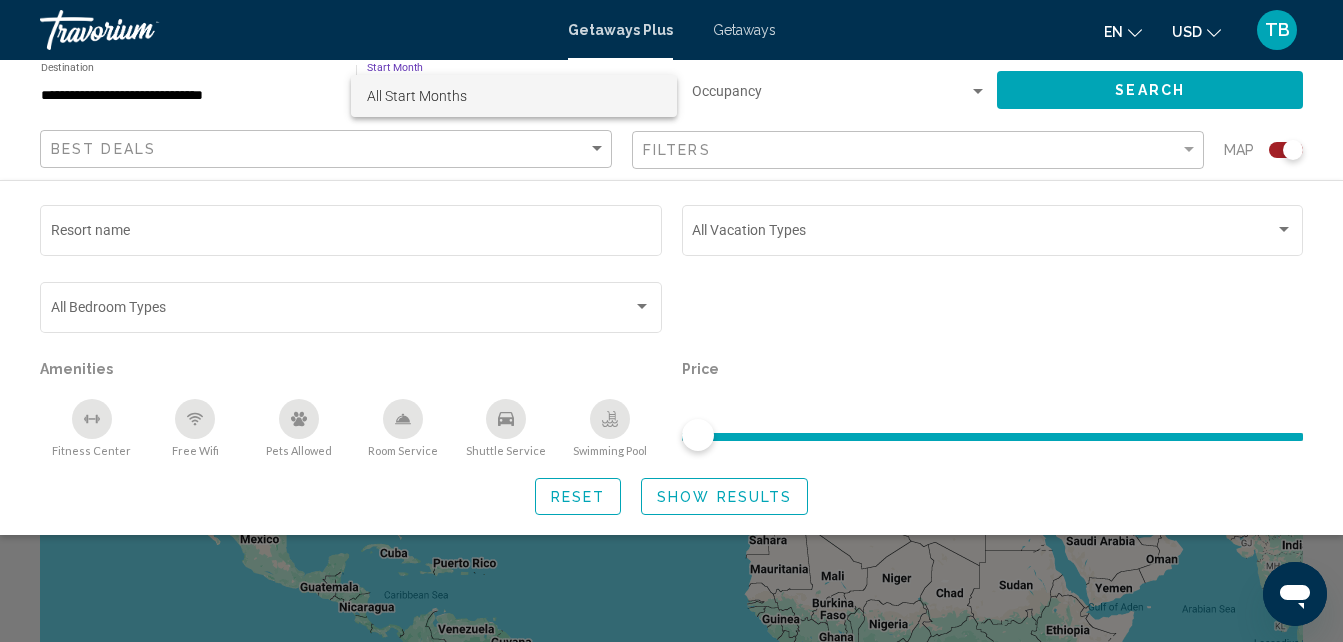 click on "All Start Months" at bounding box center [417, 96] 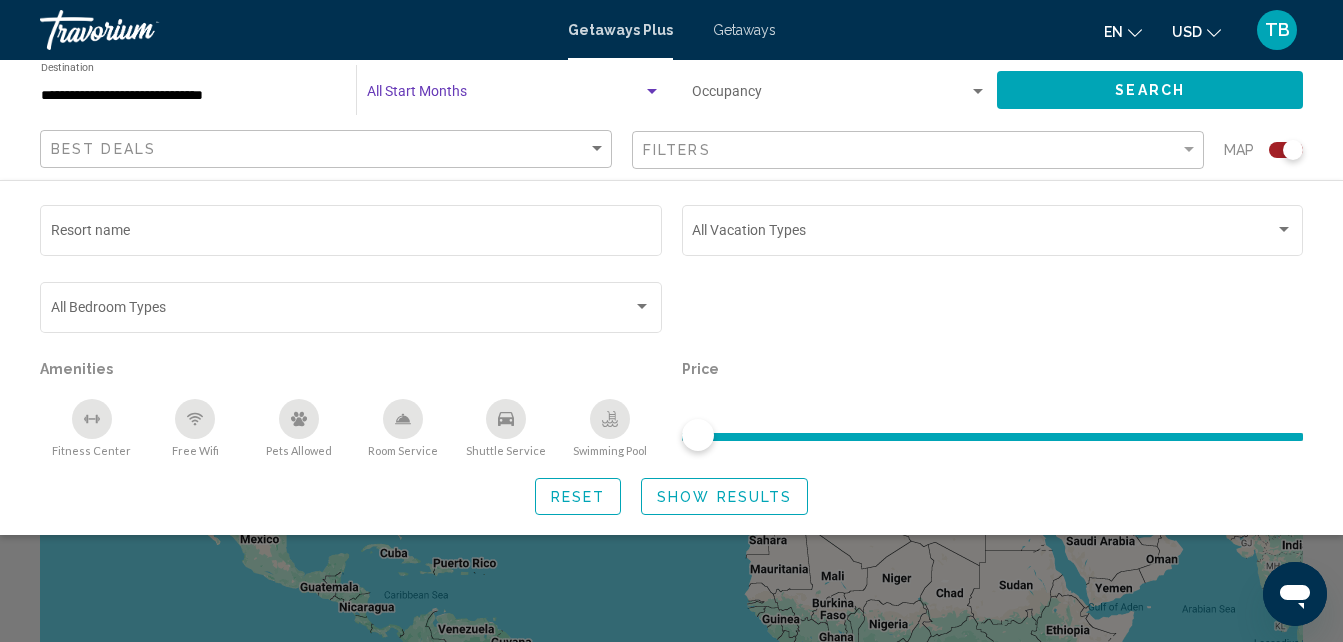 click at bounding box center [652, 91] 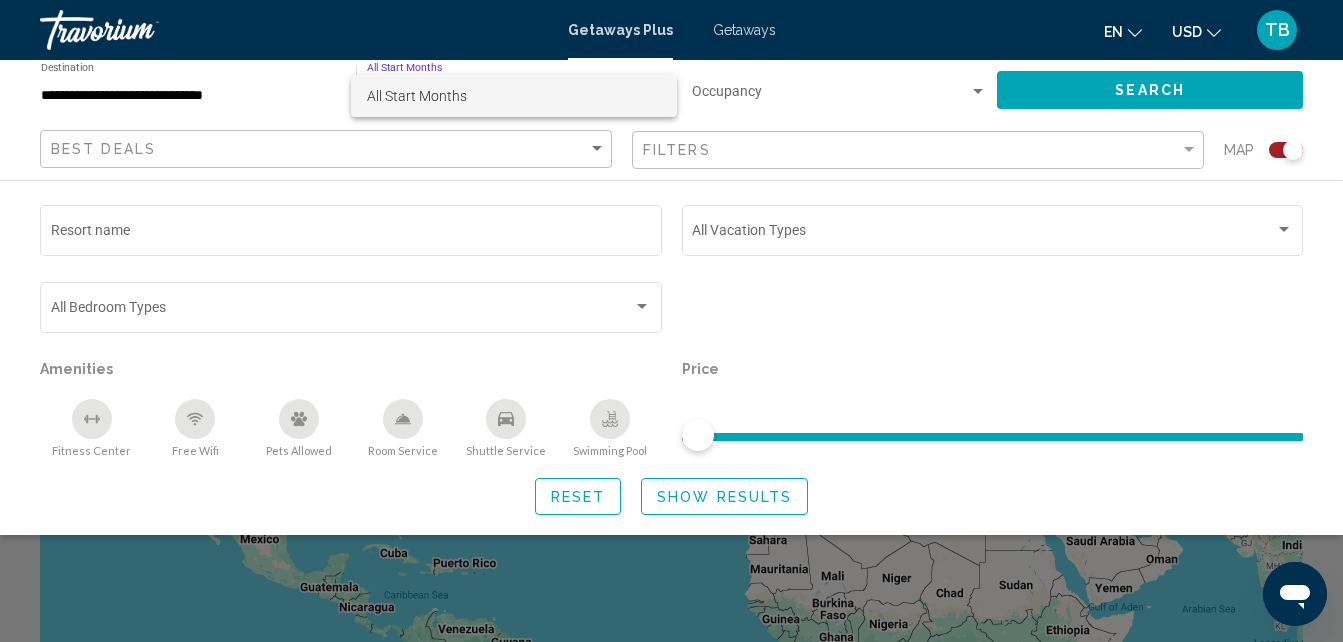 click at bounding box center [671, 321] 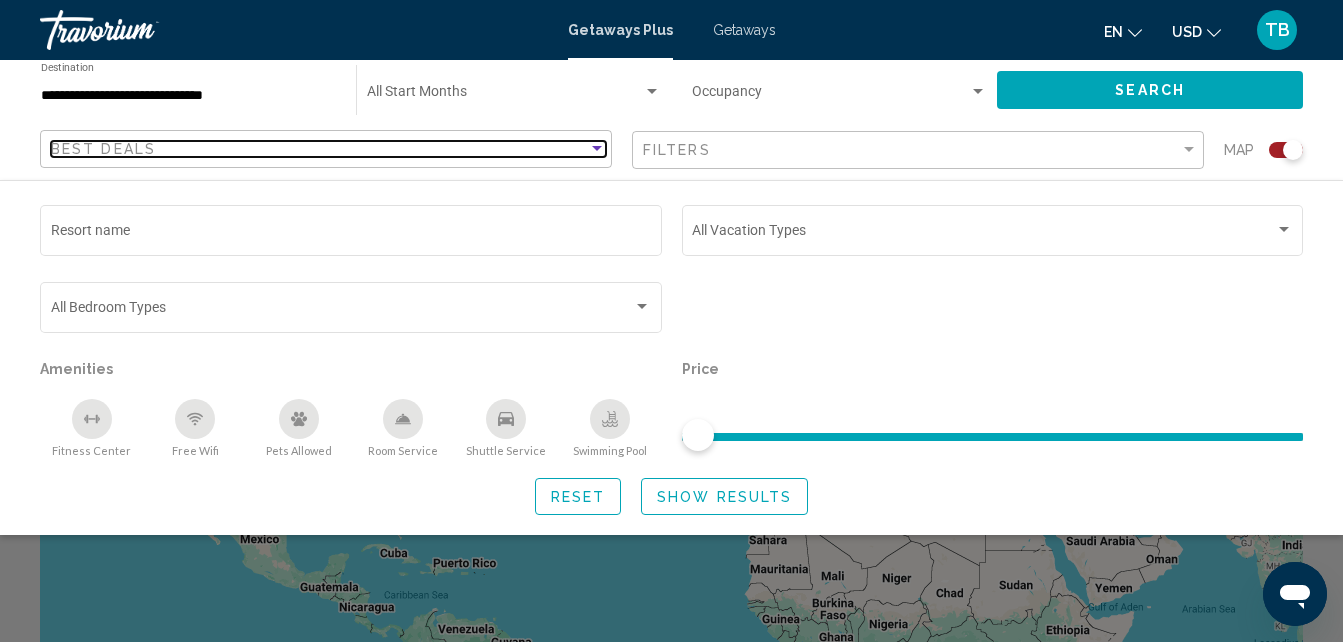 click at bounding box center [597, 148] 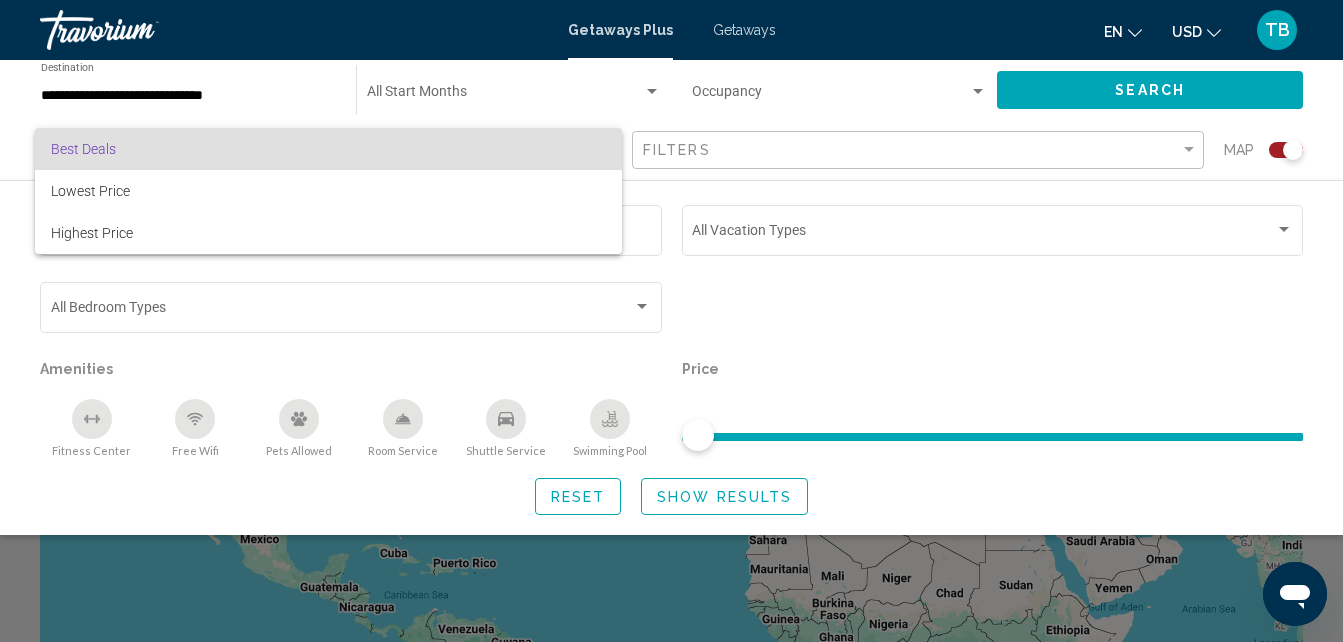 click on "Best Deals" at bounding box center [328, 149] 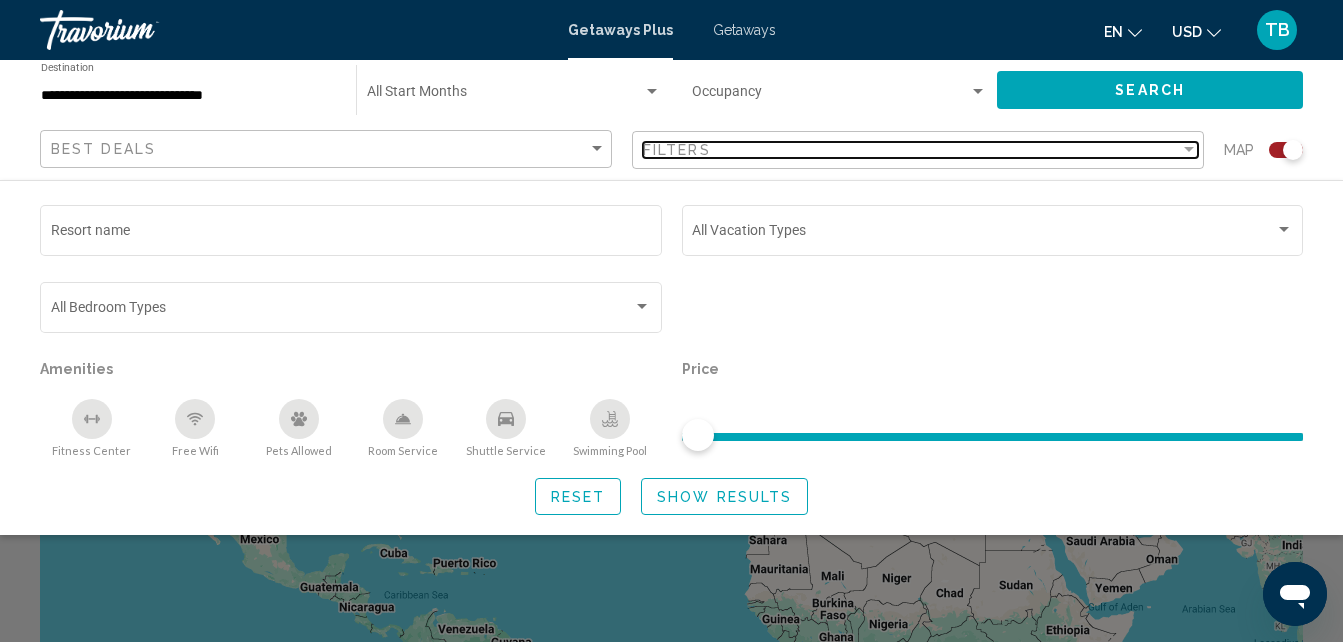 click on "Filters" at bounding box center [911, 150] 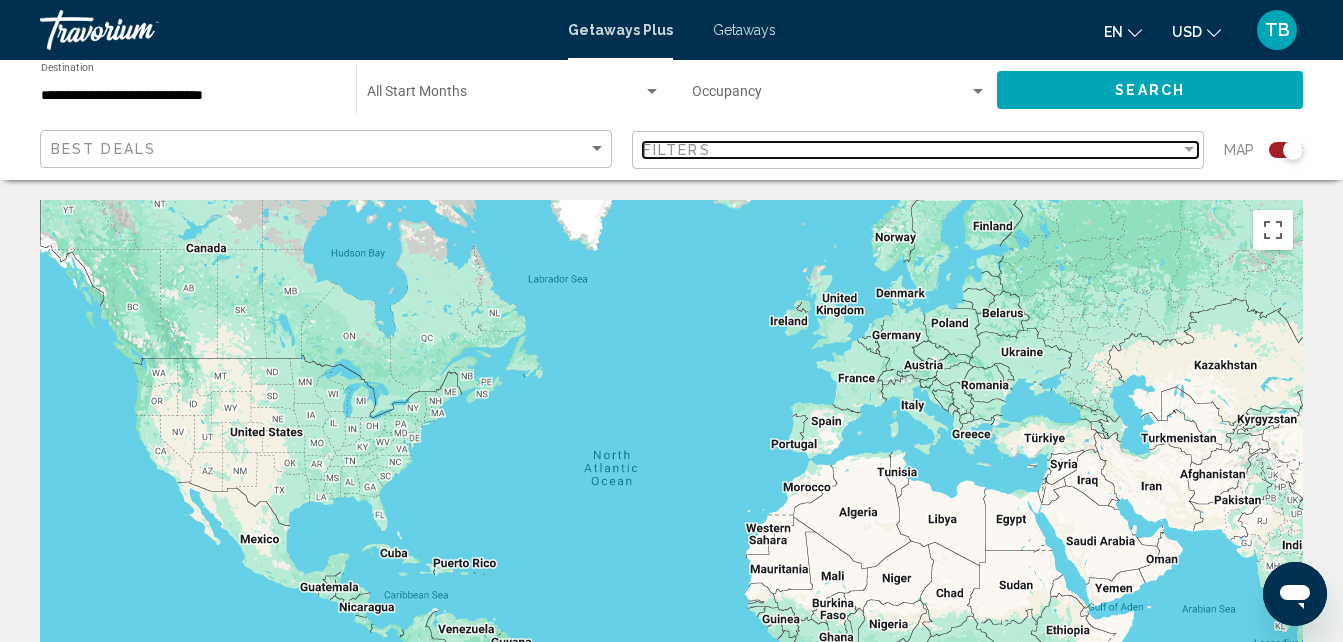 click at bounding box center [1189, 150] 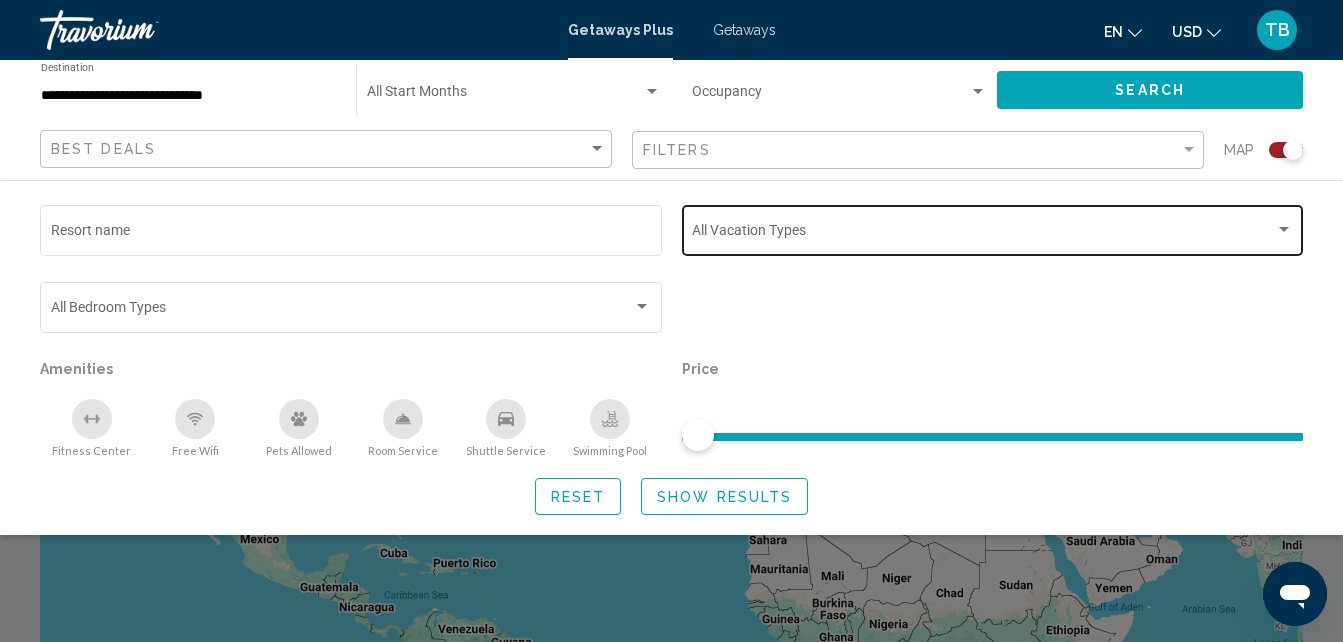 click at bounding box center (1284, 229) 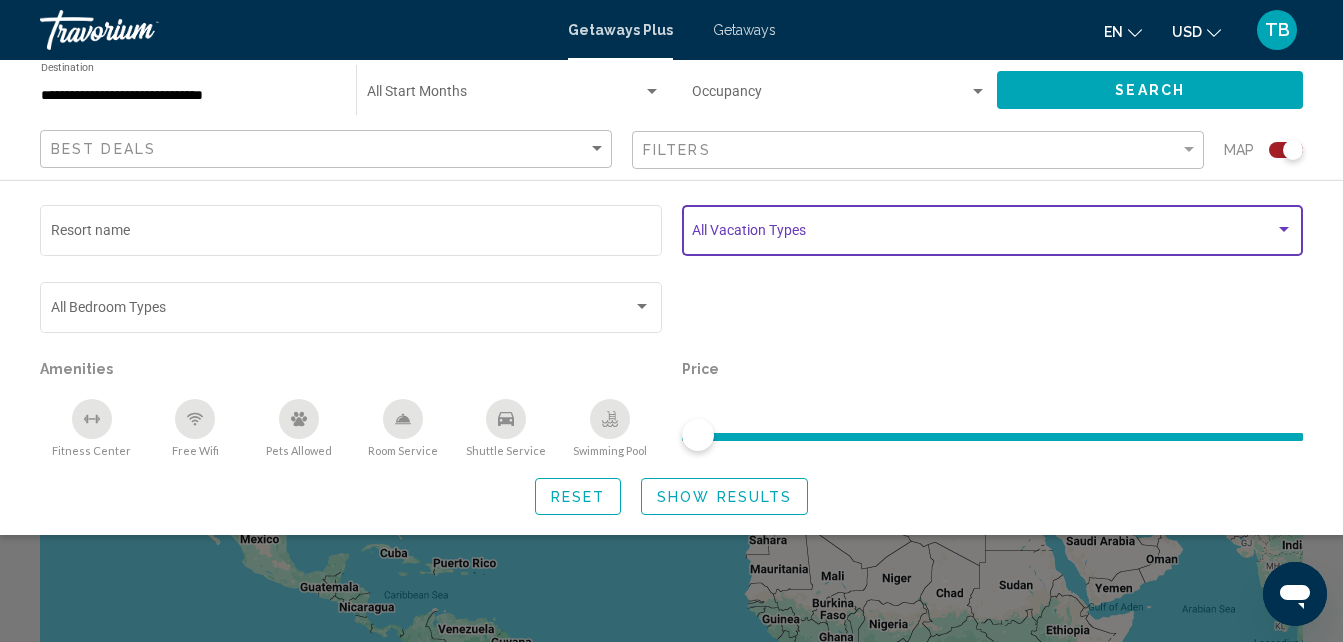 click at bounding box center (1284, 229) 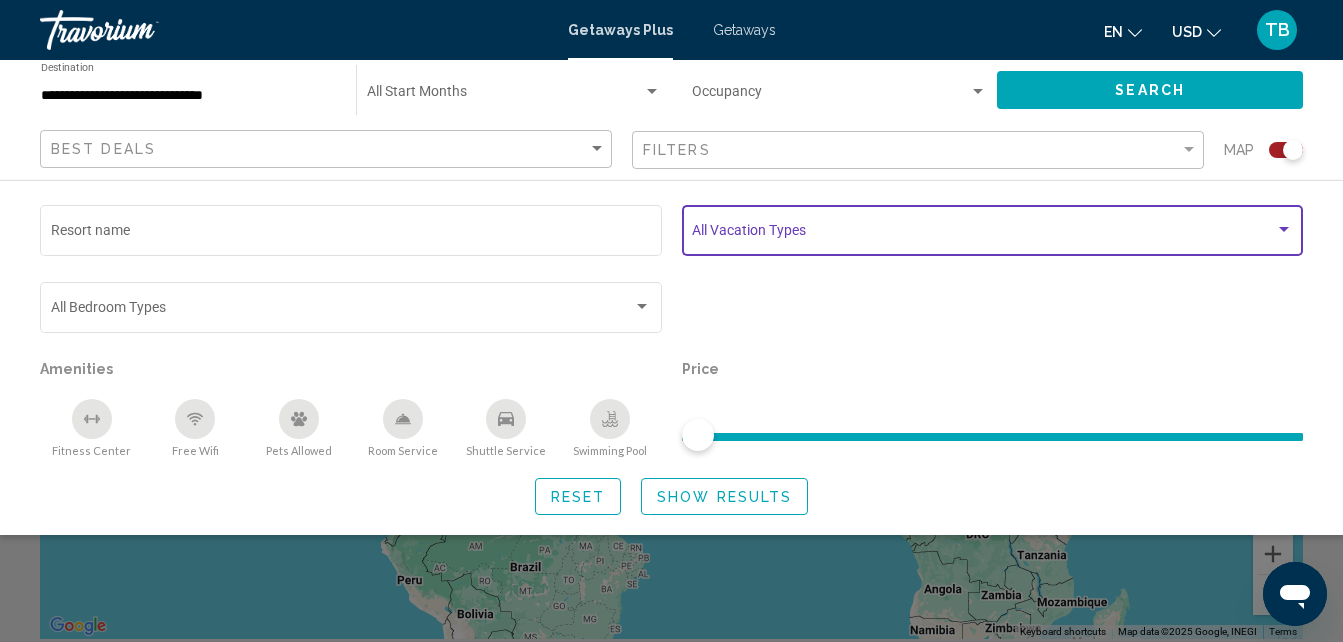 scroll, scrollTop: 0, scrollLeft: 0, axis: both 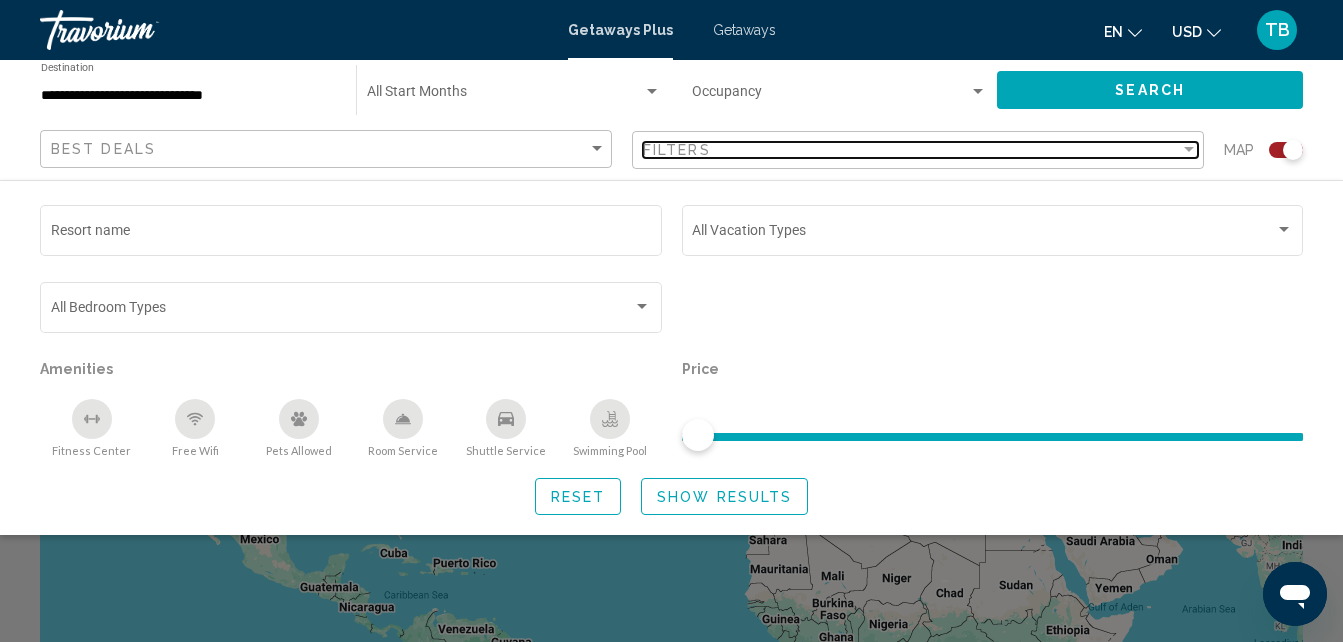 click at bounding box center [1189, 150] 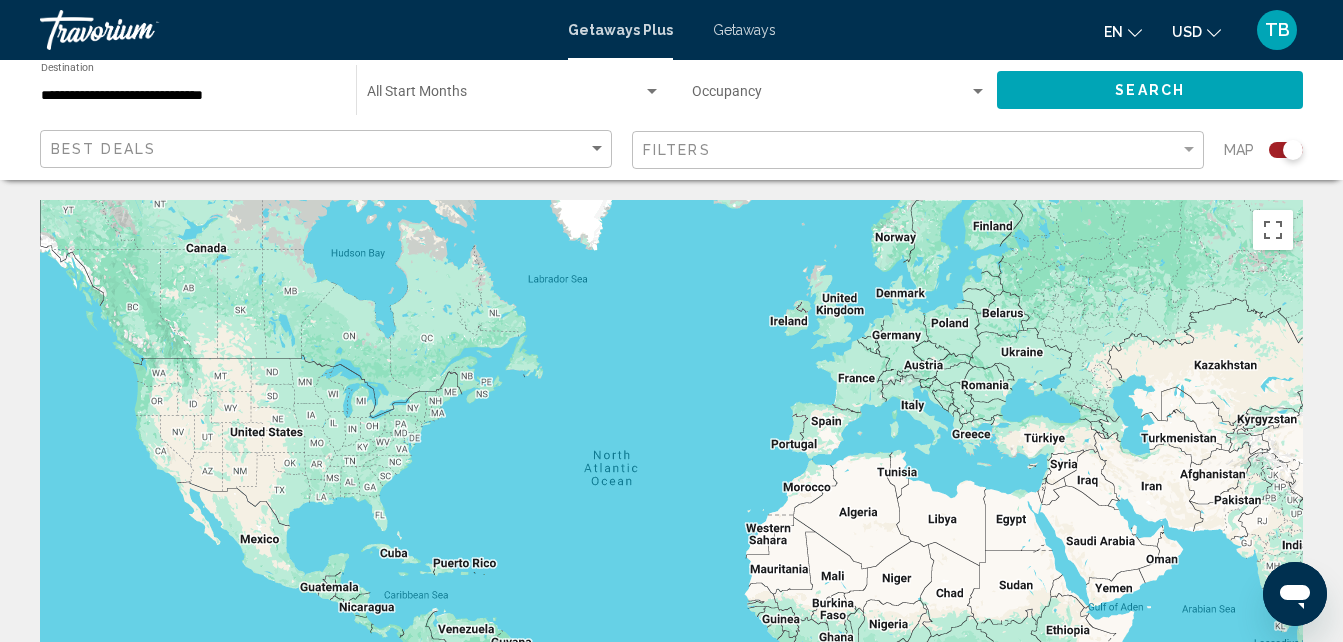 click on "Getaways" at bounding box center (744, 30) 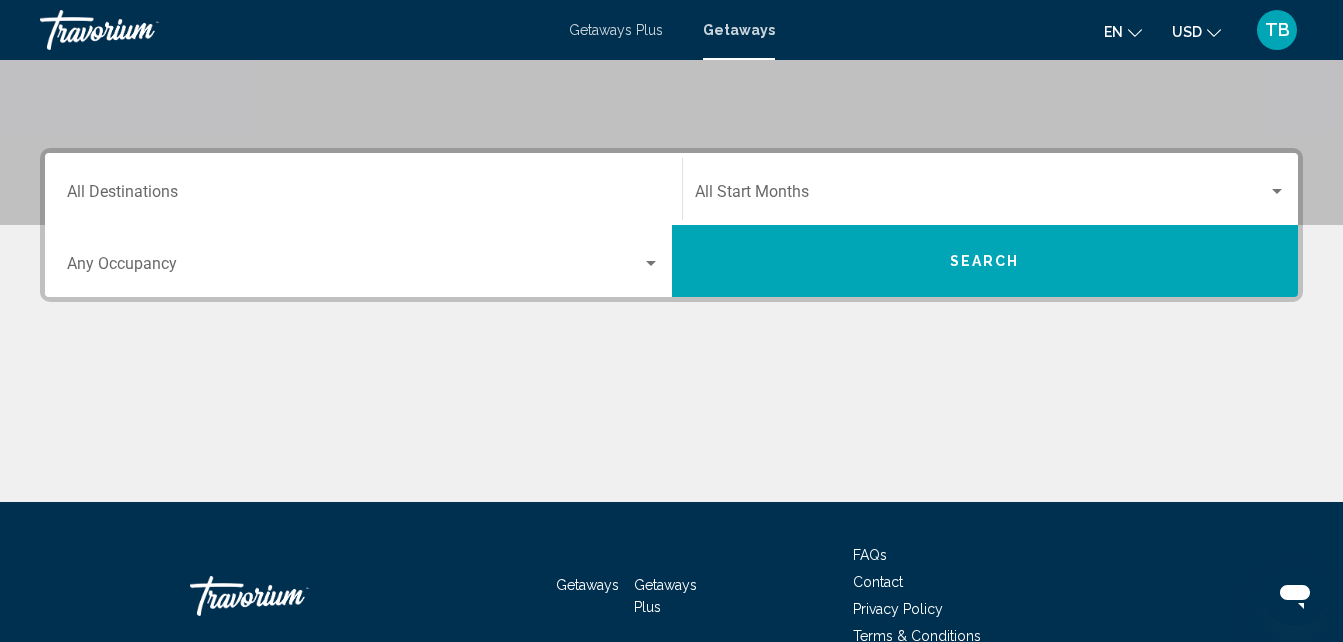 scroll, scrollTop: 445, scrollLeft: 0, axis: vertical 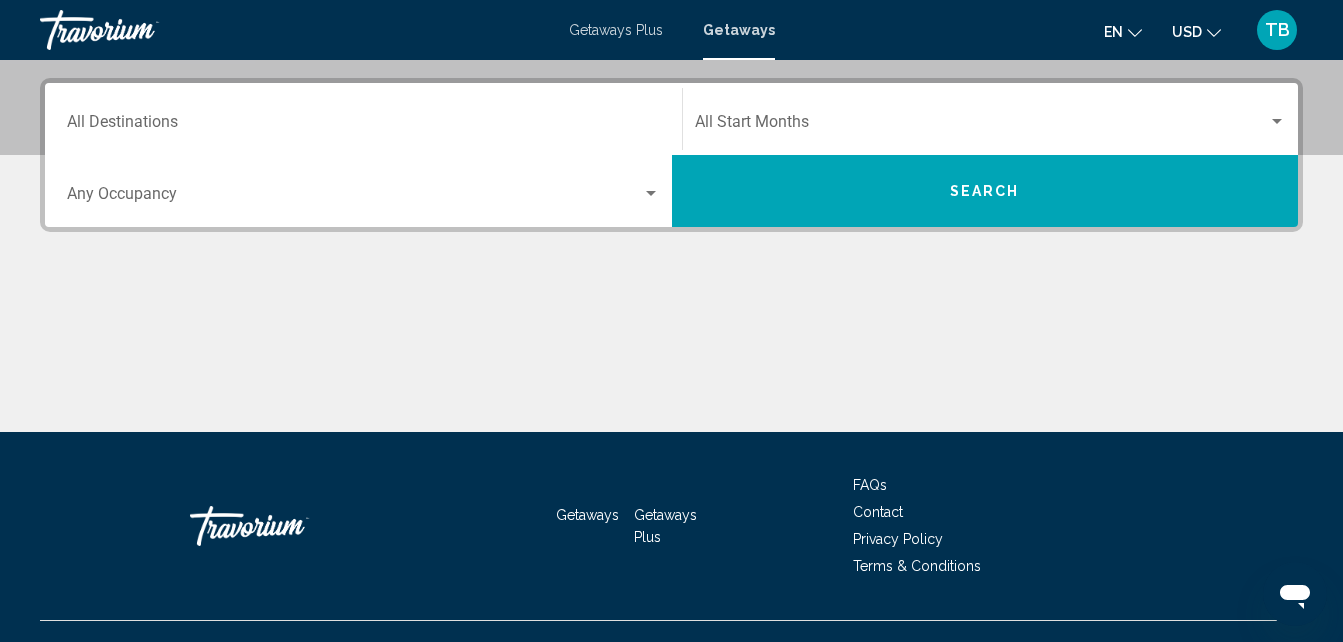 click on "Destination All Destinations" at bounding box center [363, 126] 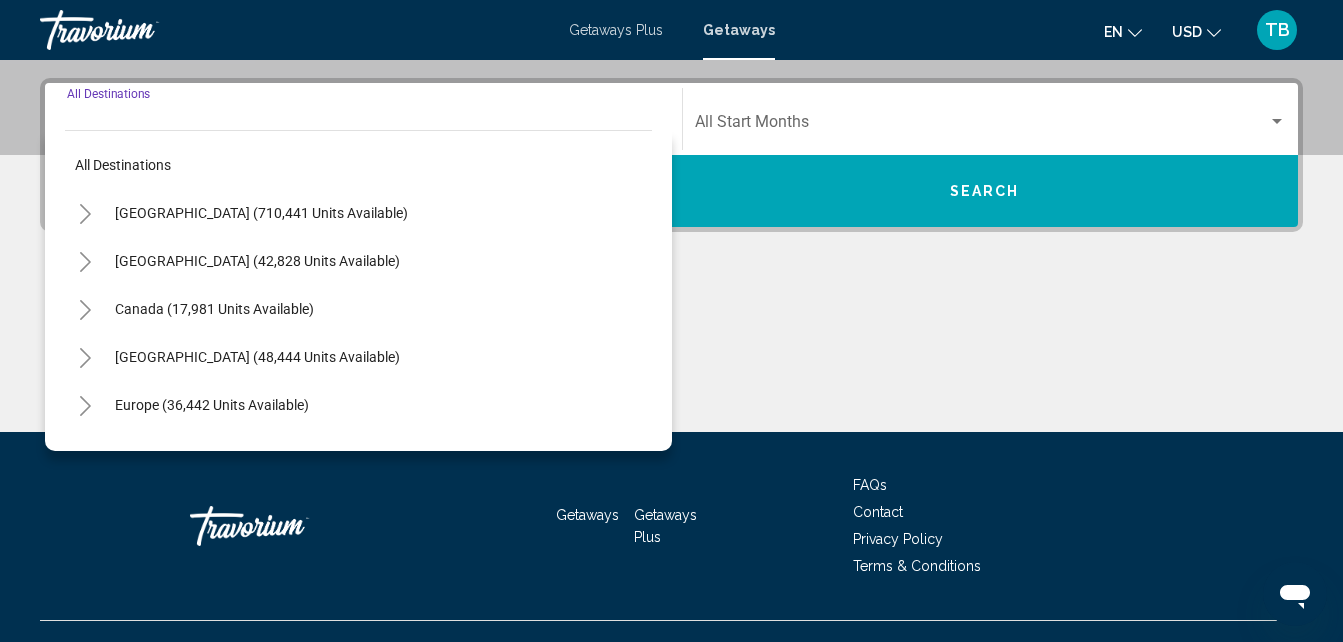 scroll, scrollTop: 458, scrollLeft: 0, axis: vertical 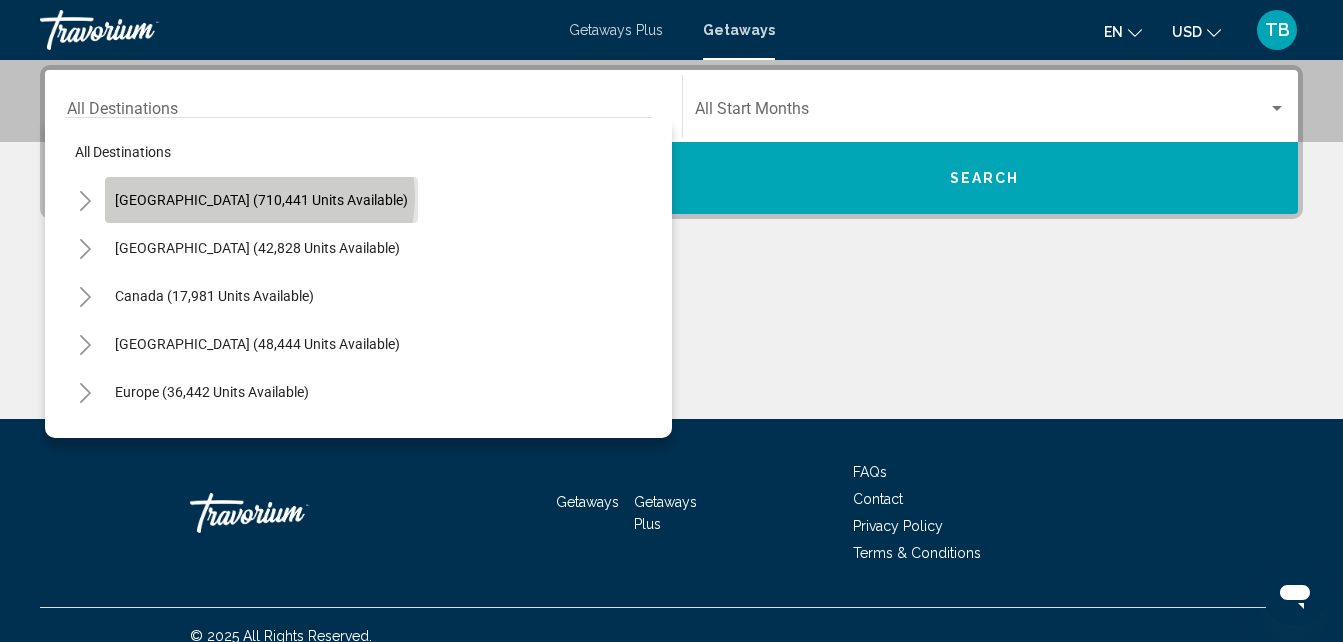 click on "[GEOGRAPHIC_DATA] (710,441 units available)" 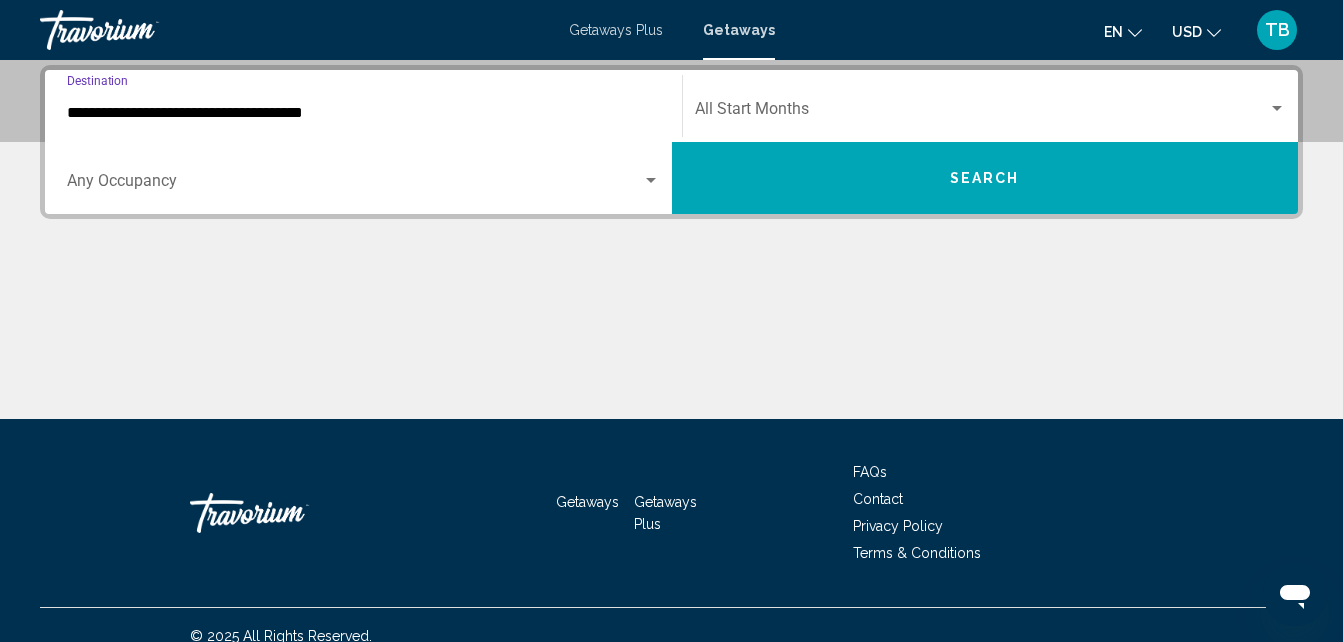 click on "**********" at bounding box center (363, 113) 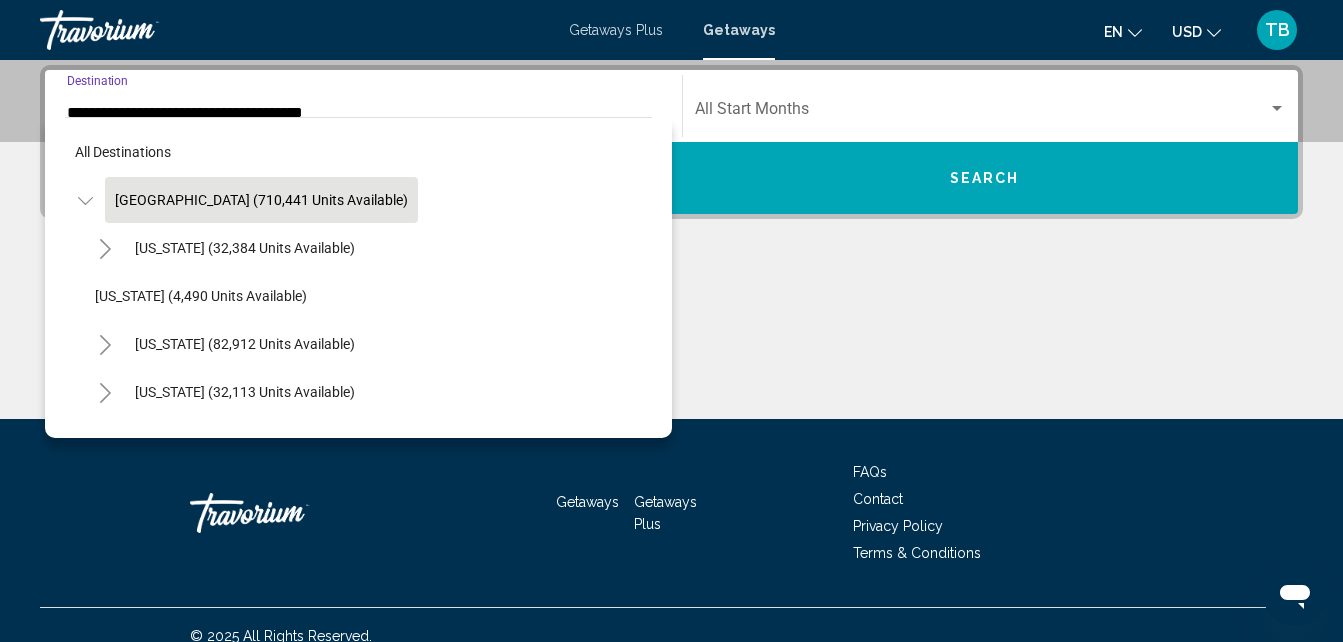 scroll, scrollTop: 337, scrollLeft: 0, axis: vertical 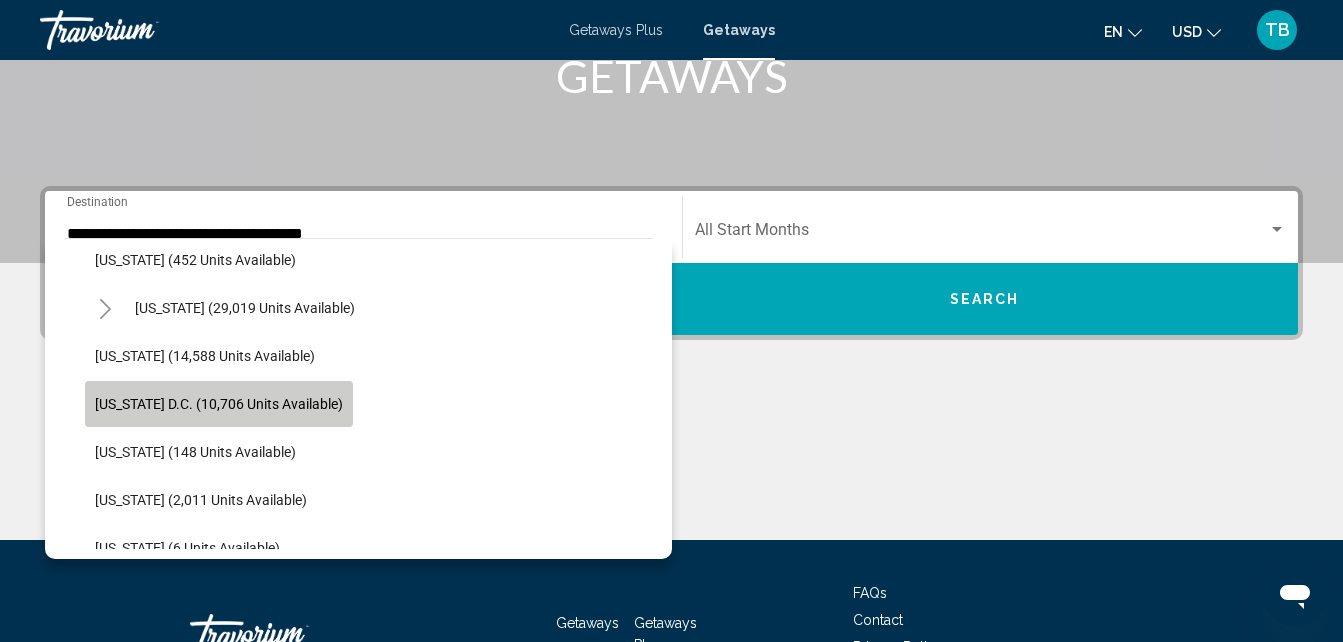 click on "[US_STATE] D.C. (10,706 units available)" 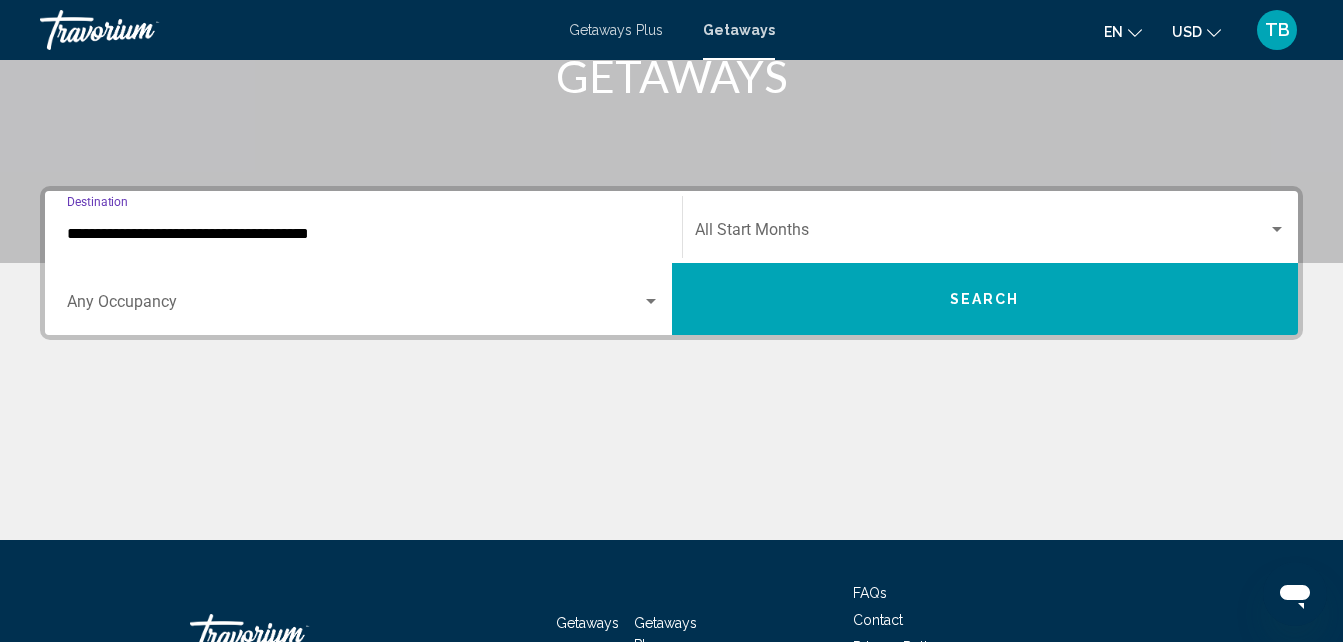 scroll, scrollTop: 458, scrollLeft: 0, axis: vertical 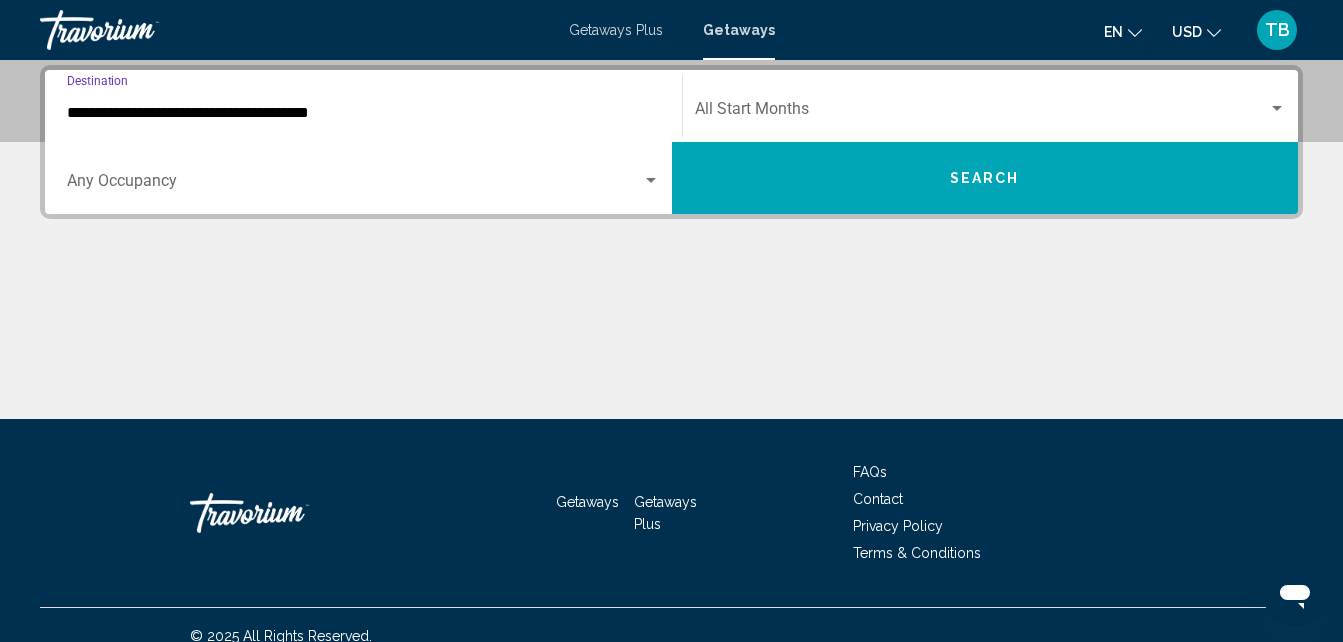 click at bounding box center [651, 180] 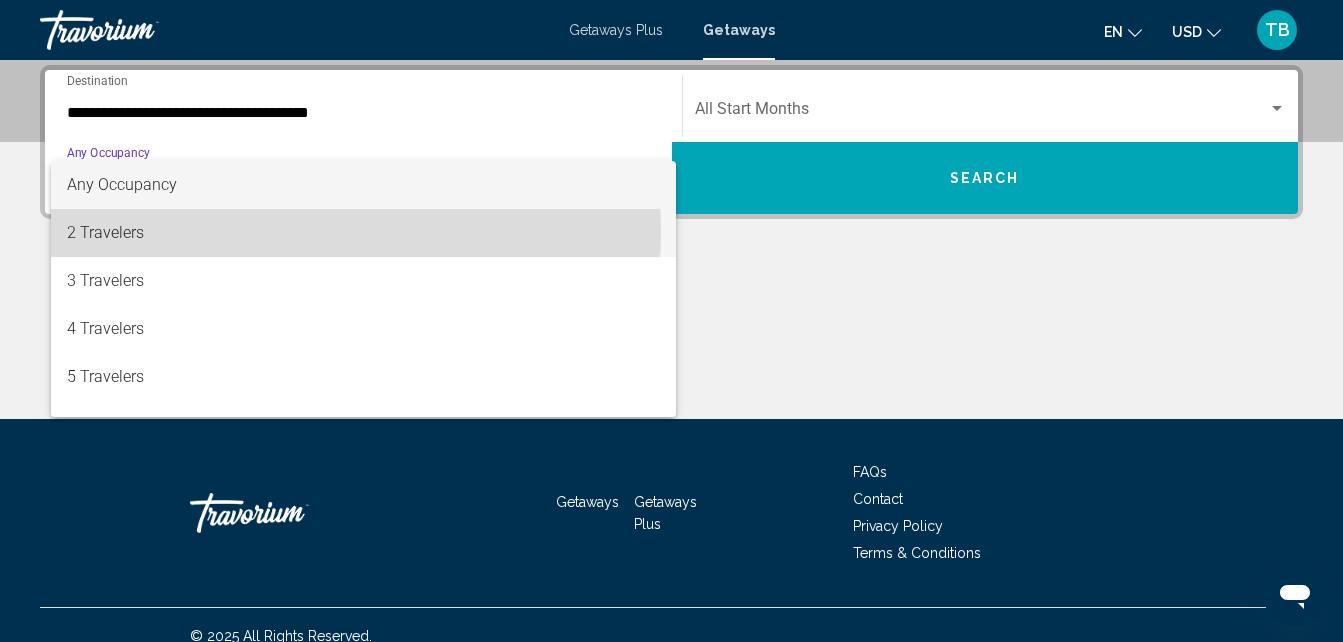 click on "2 Travelers" at bounding box center [363, 233] 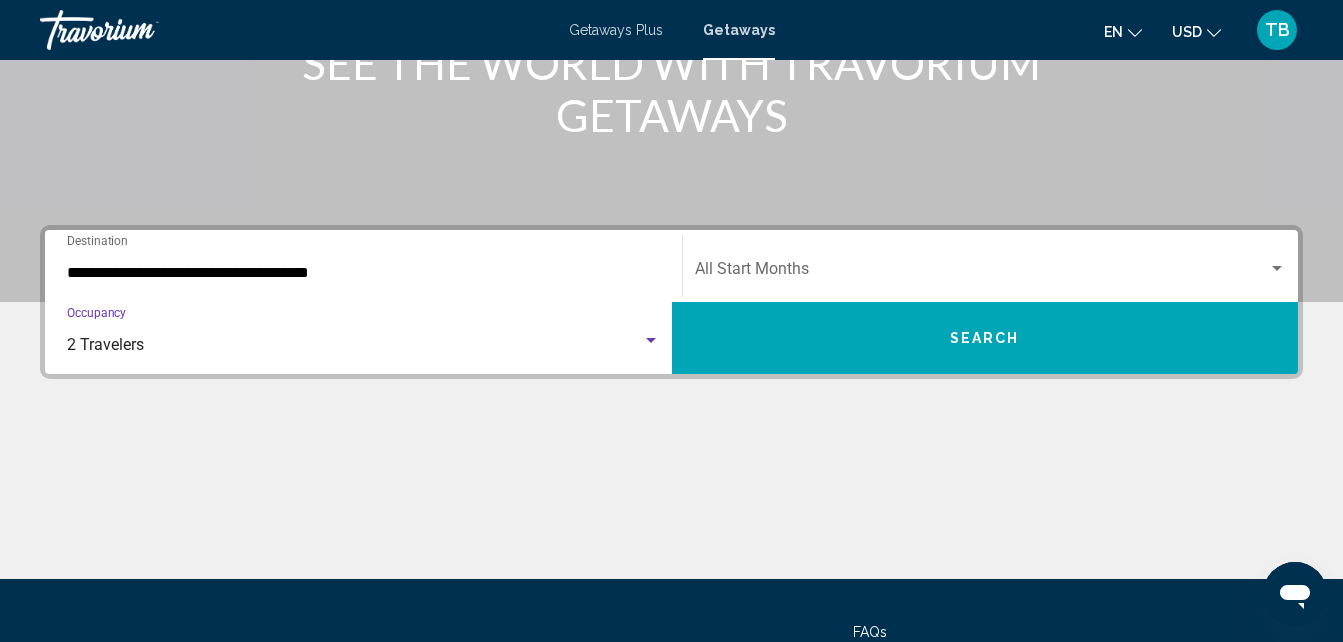 scroll, scrollTop: 231, scrollLeft: 0, axis: vertical 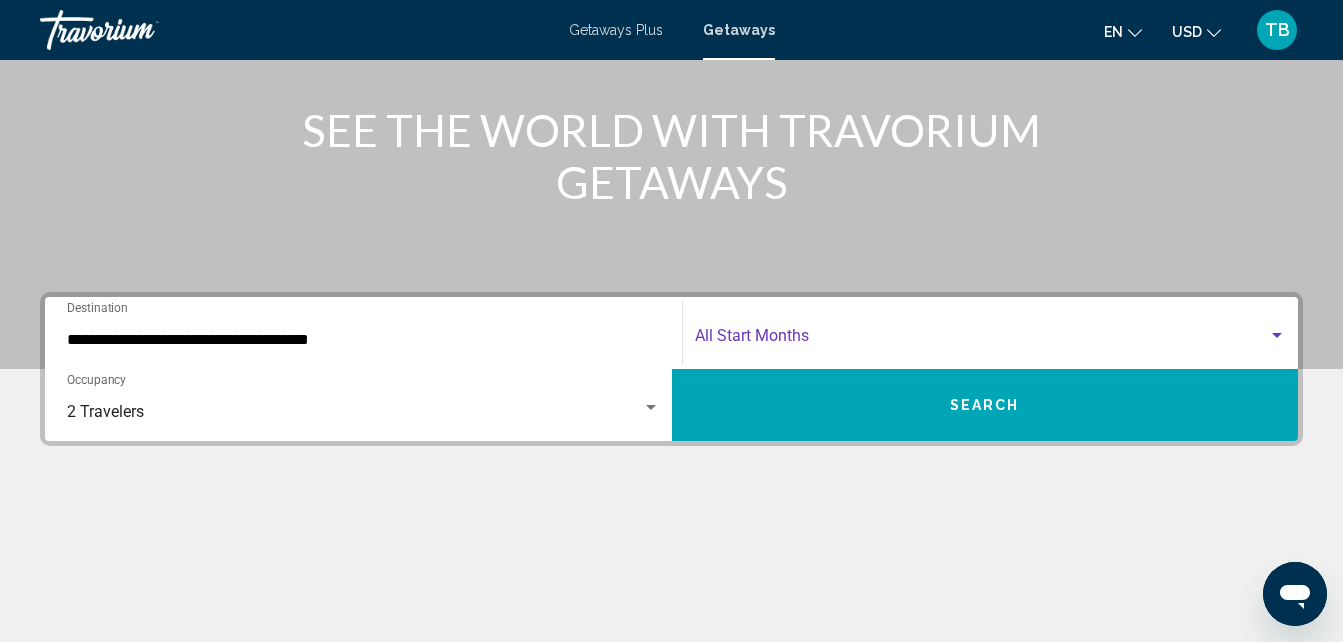 click at bounding box center (1277, 335) 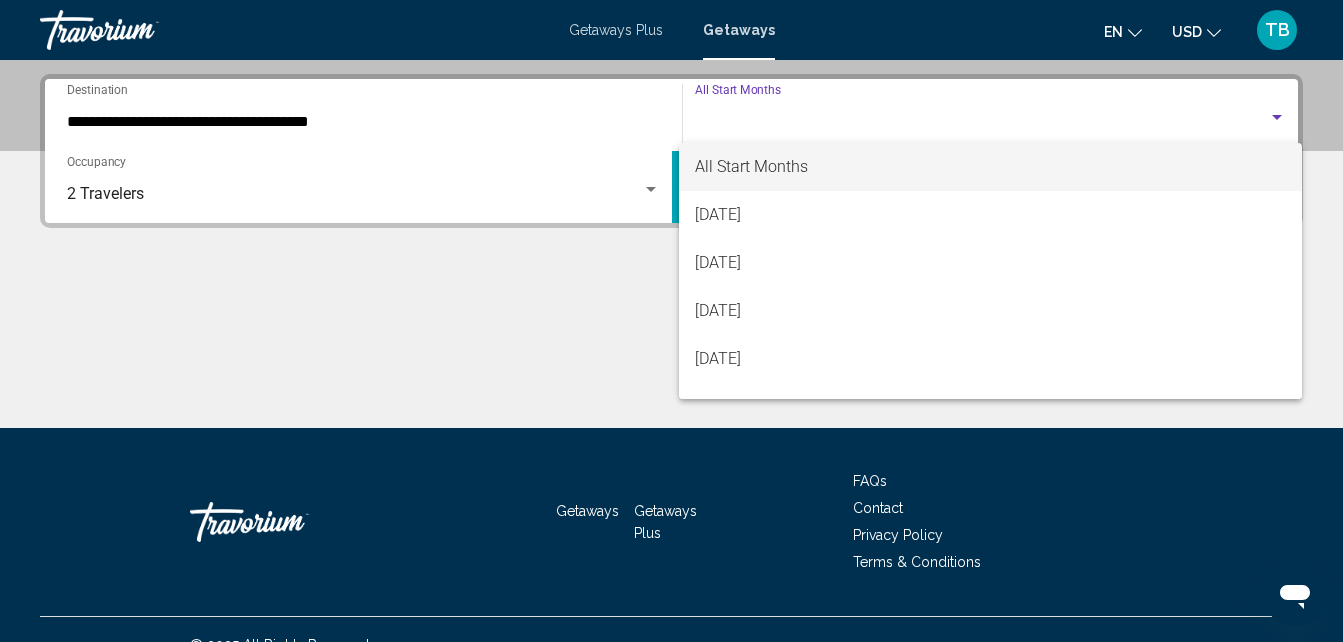 scroll, scrollTop: 458, scrollLeft: 0, axis: vertical 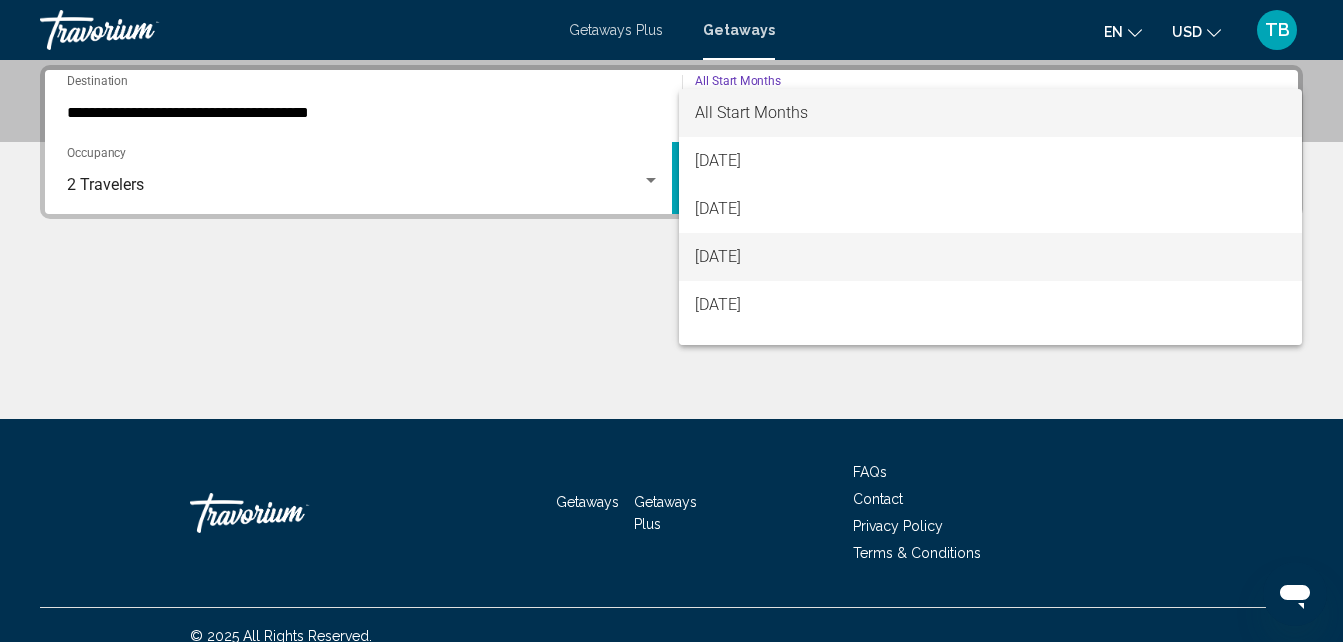 click on "[DATE]" at bounding box center [991, 257] 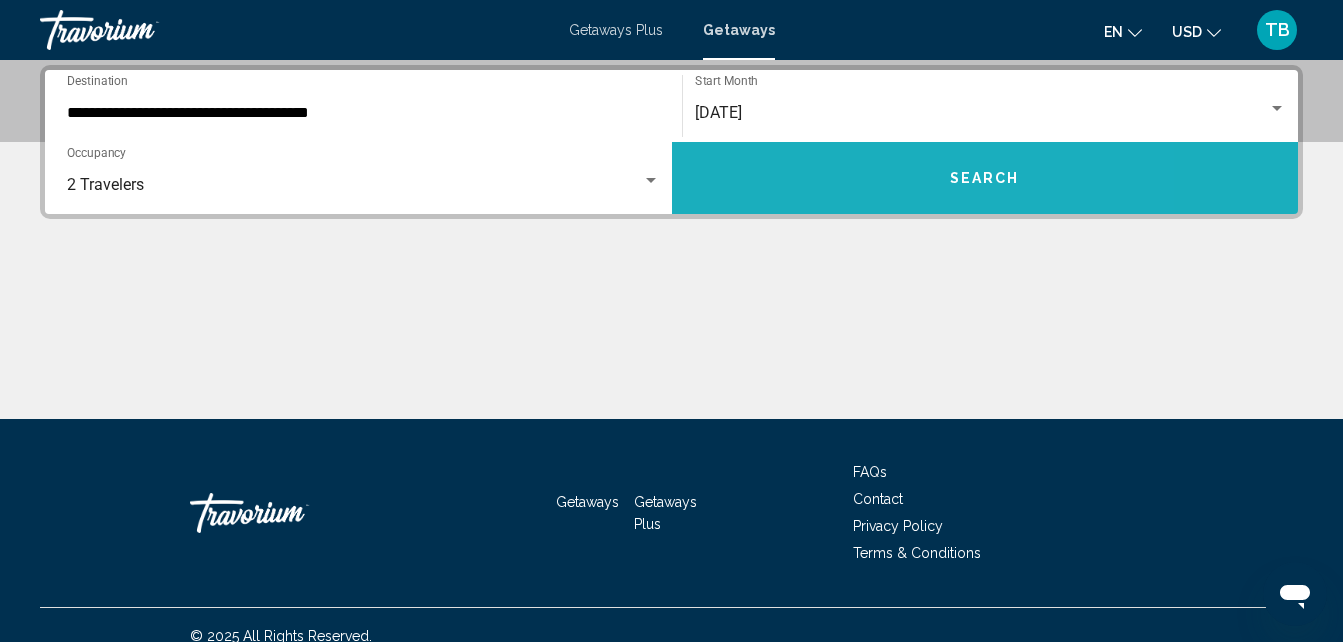 click on "Search" at bounding box center (985, 179) 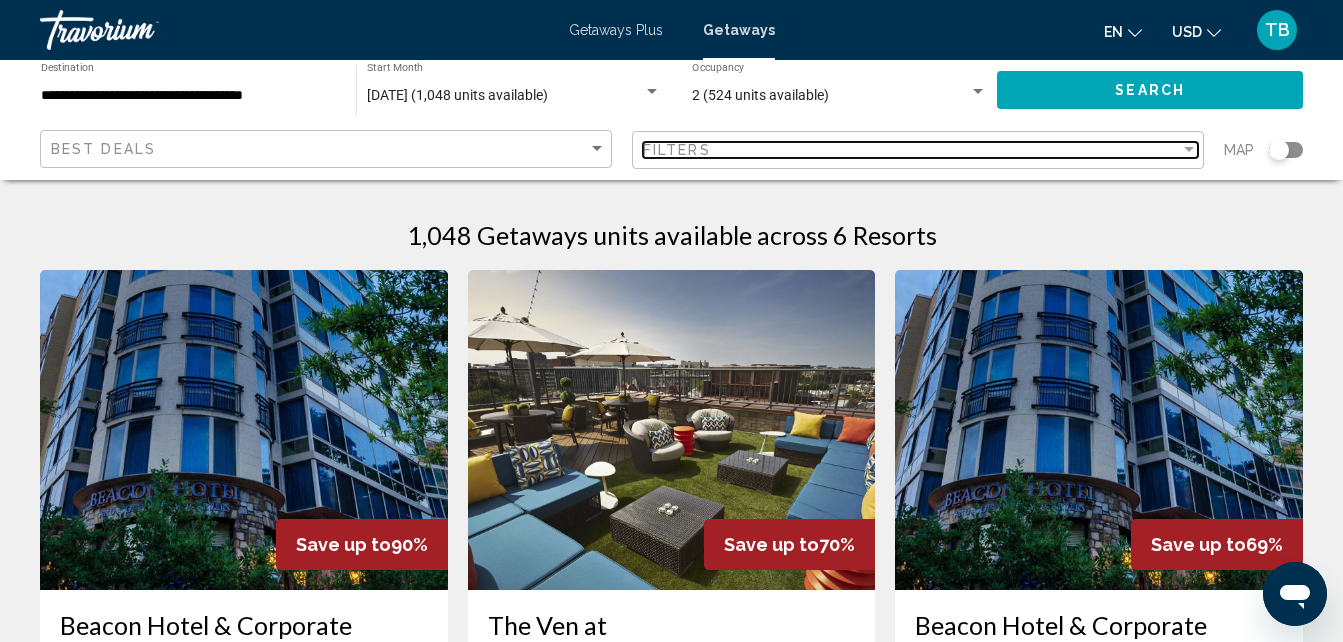 click at bounding box center (1189, 150) 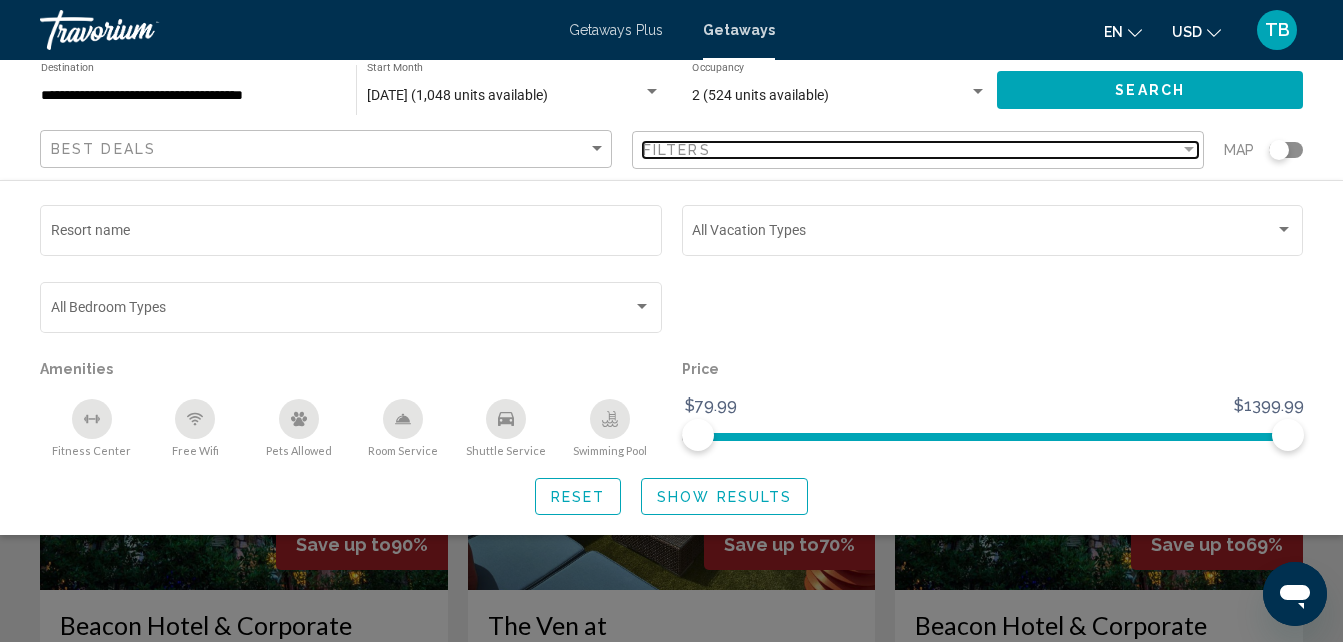 click at bounding box center (1189, 149) 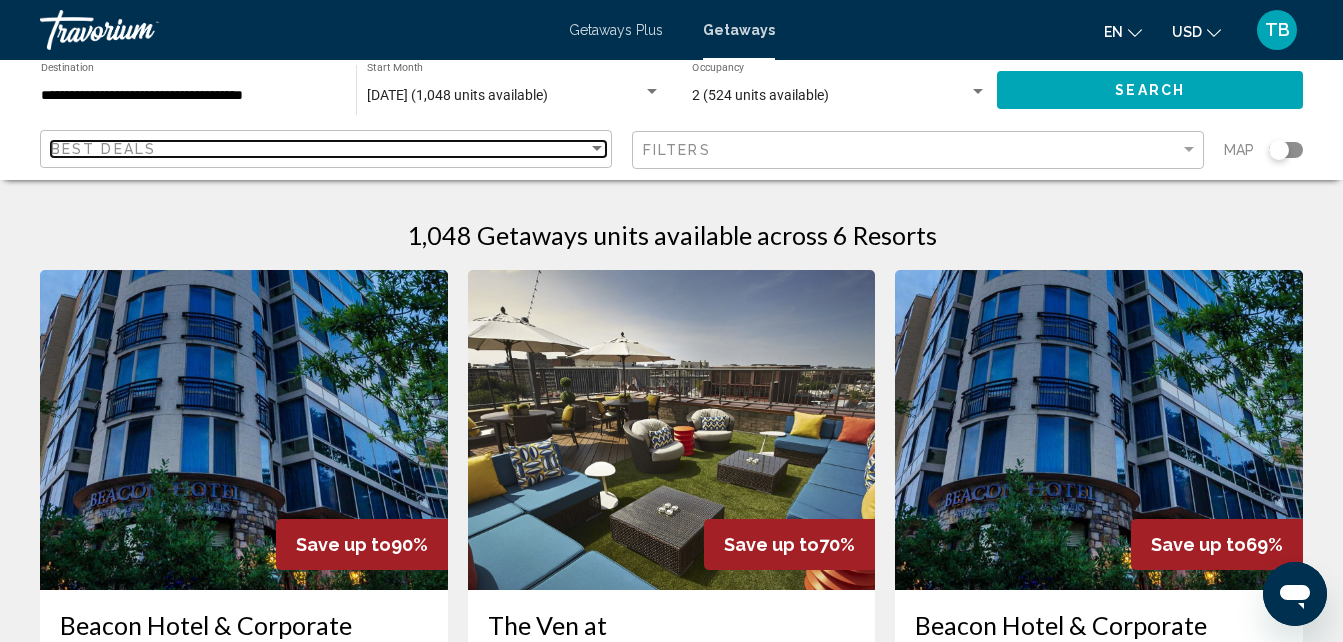 click at bounding box center (597, 148) 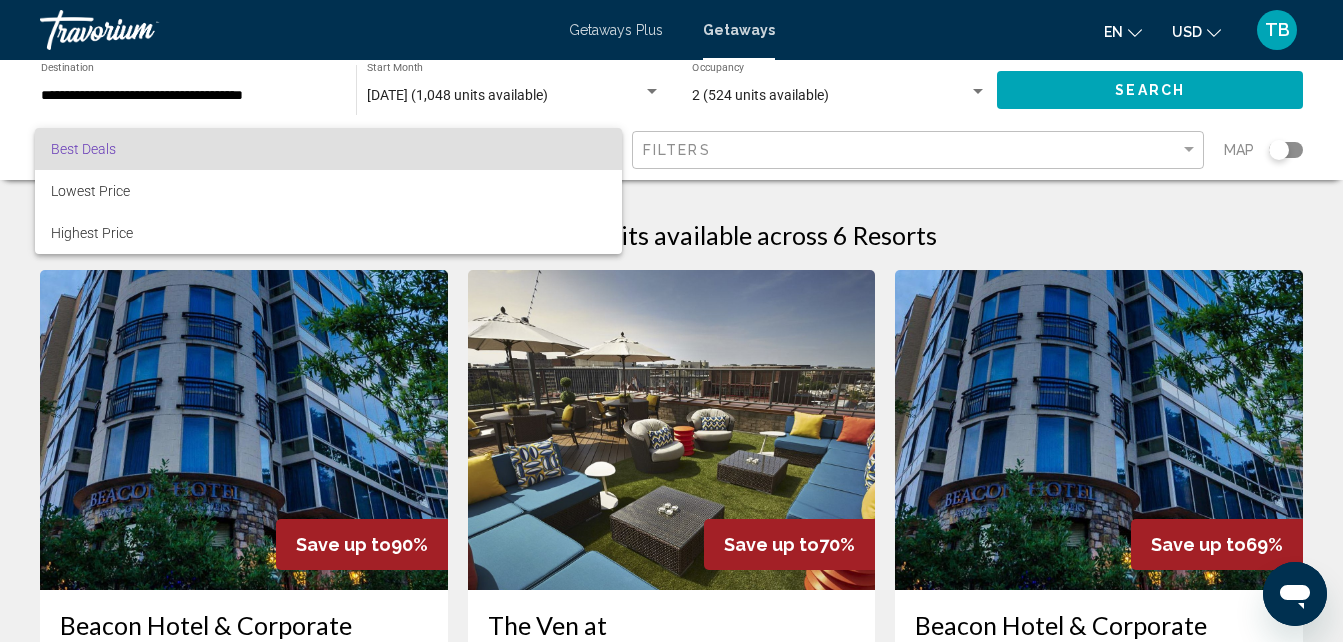click at bounding box center (671, 321) 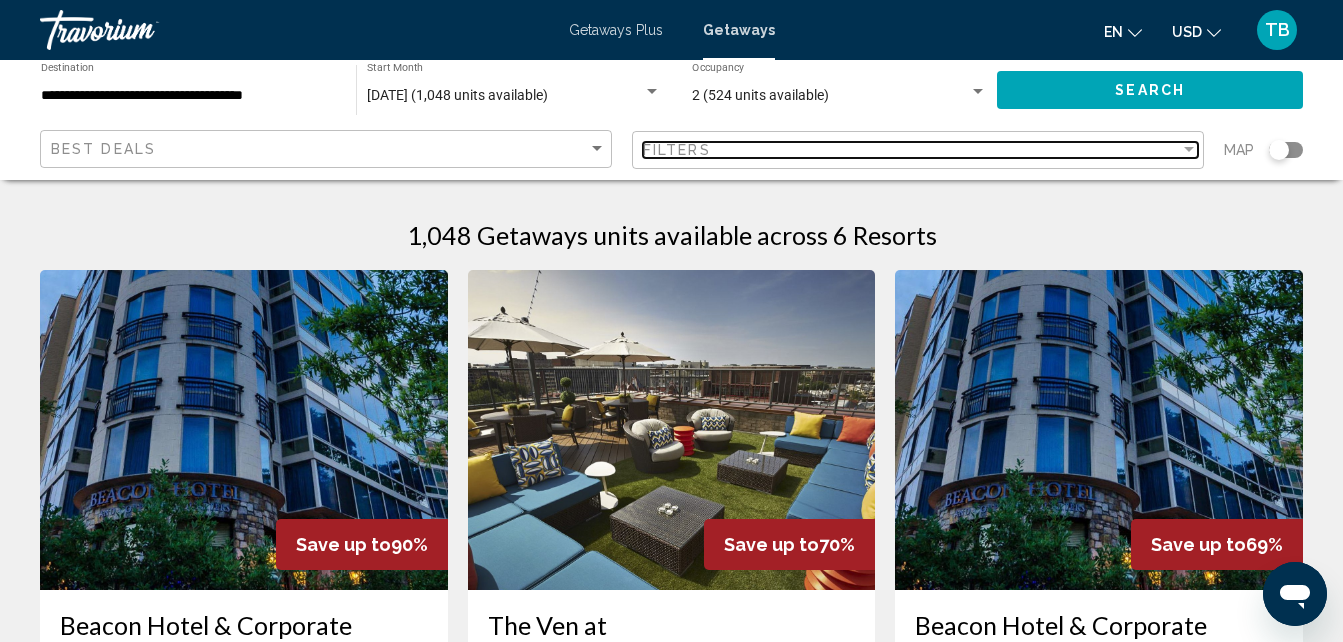 click at bounding box center (1189, 149) 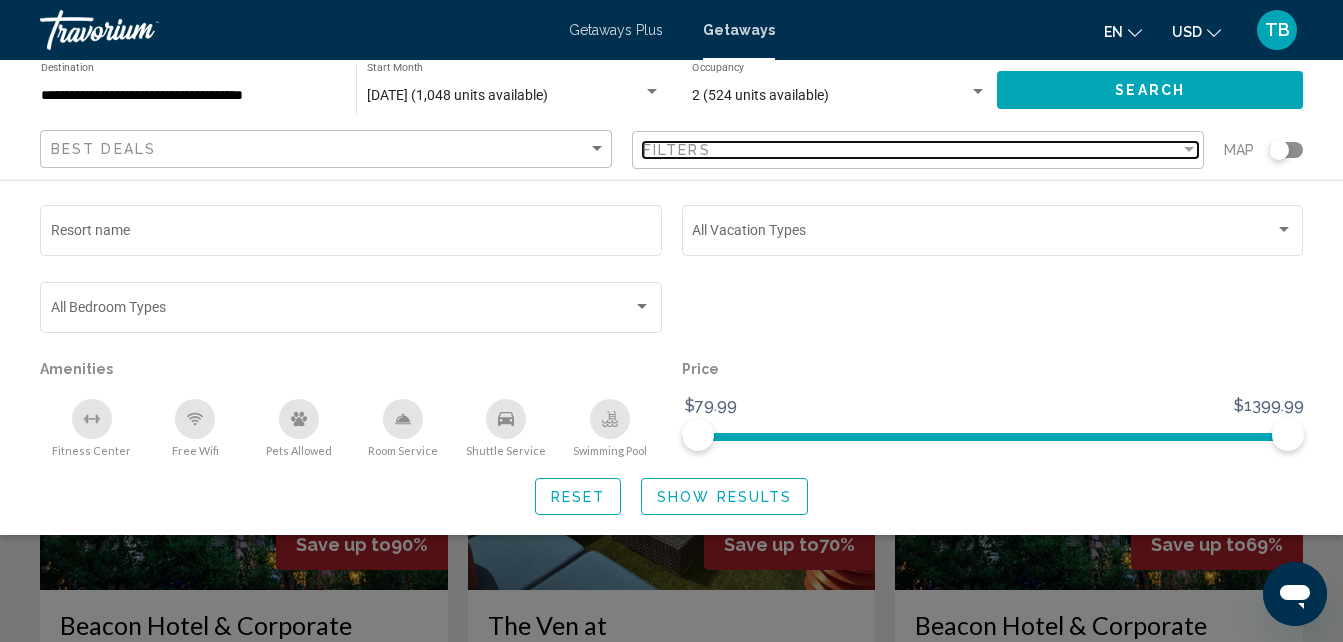 click at bounding box center (1189, 149) 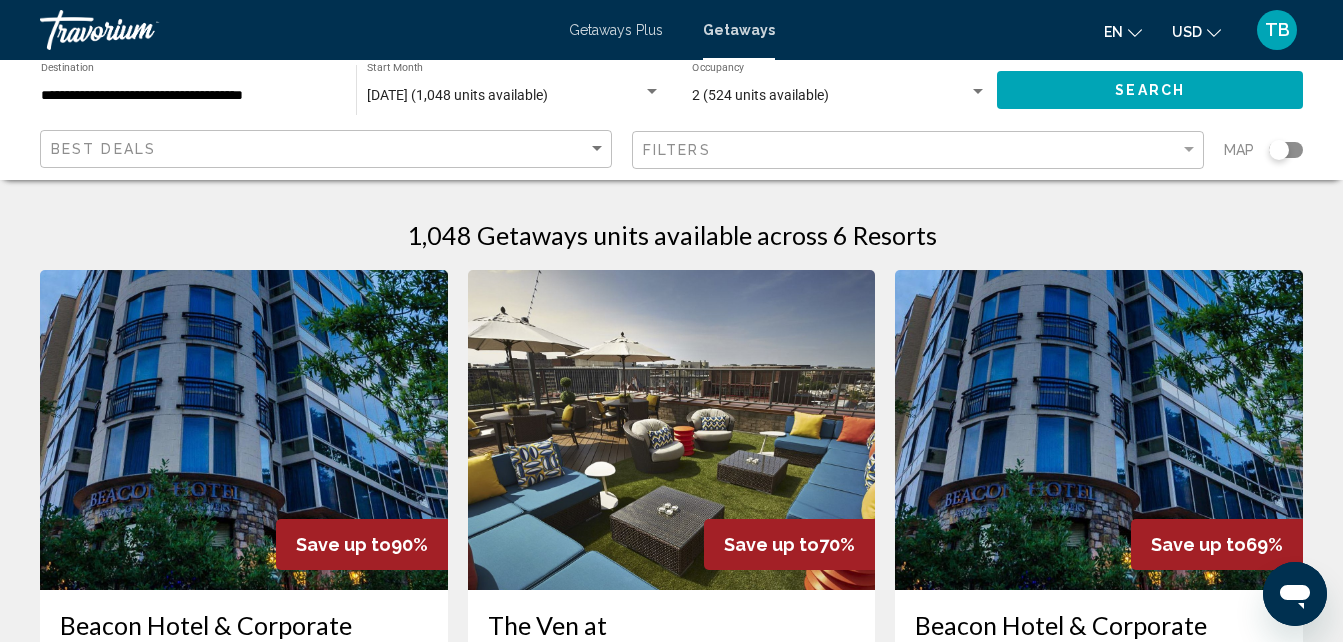 click 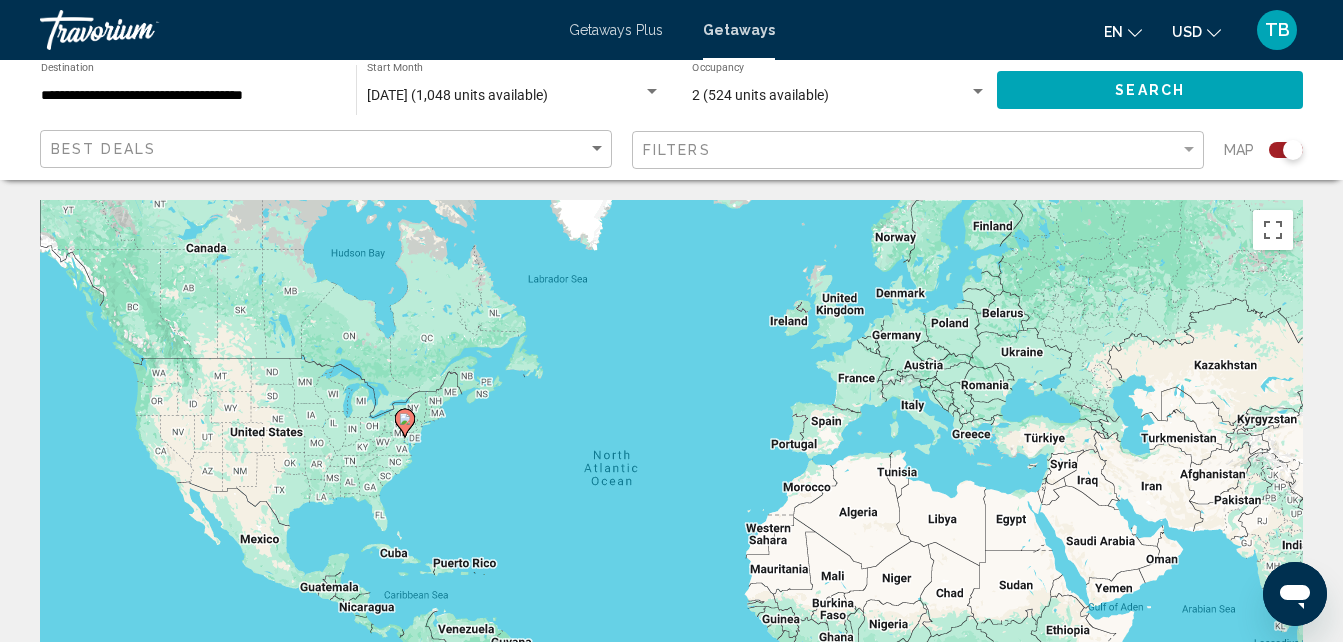 click 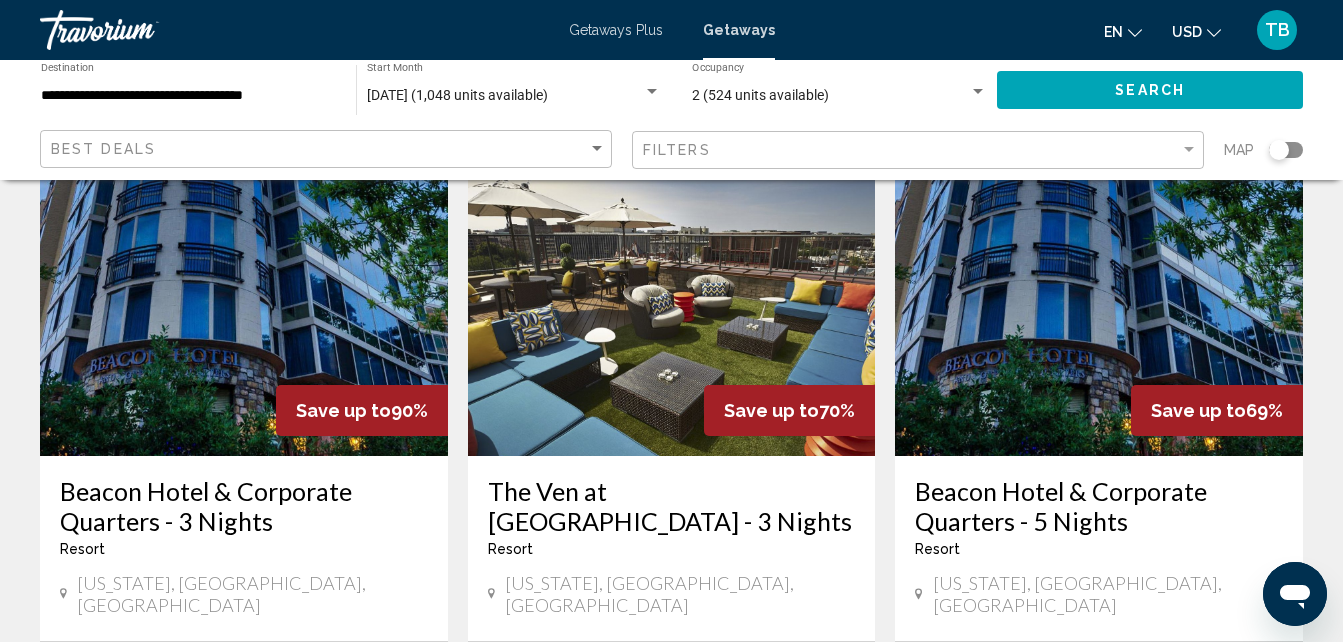 scroll, scrollTop: 200, scrollLeft: 0, axis: vertical 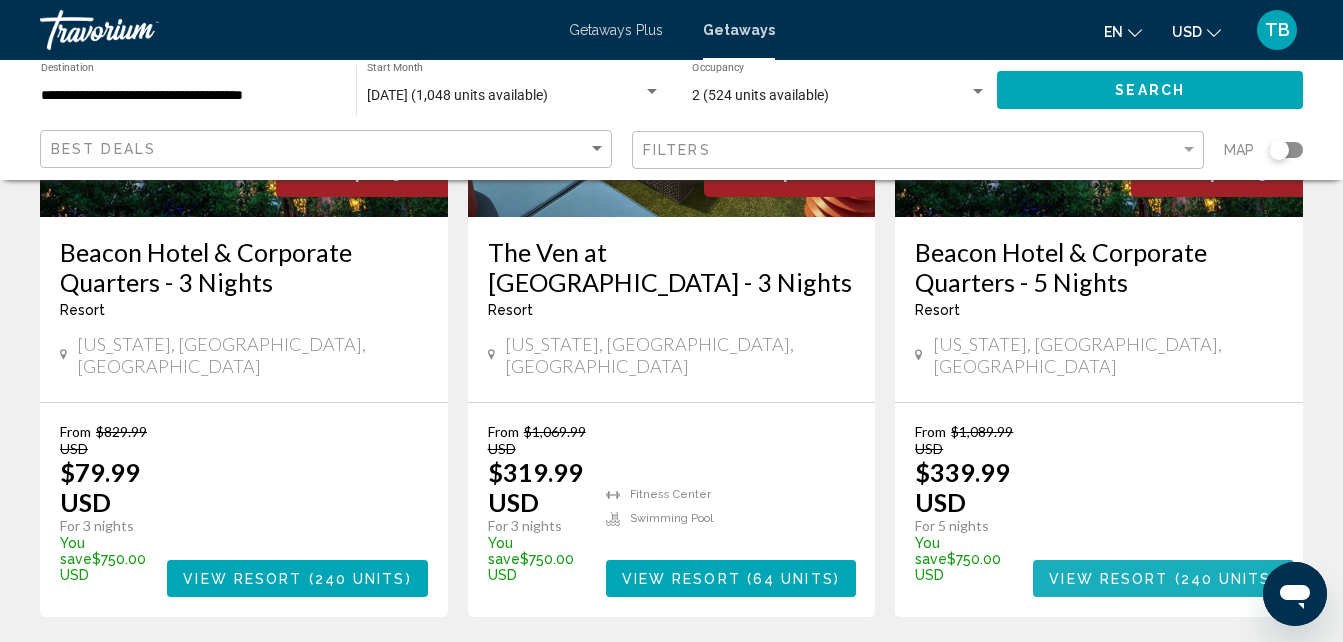 click on "View Resort" at bounding box center (1108, 579) 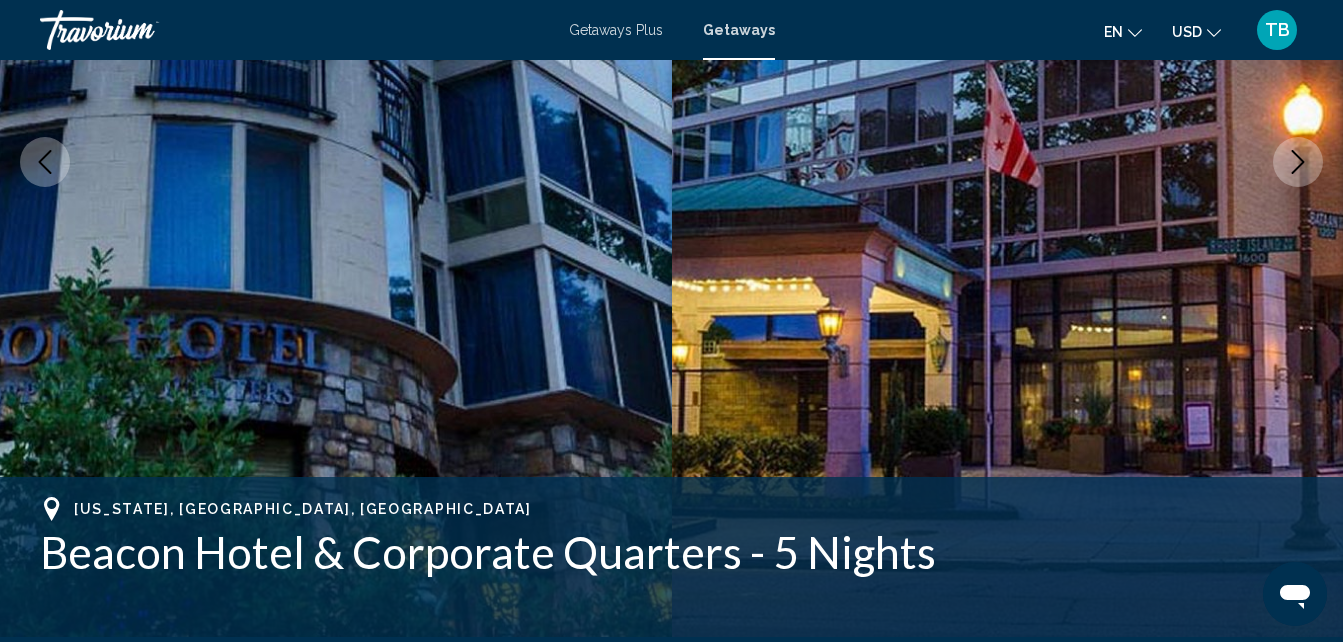scroll, scrollTop: 214, scrollLeft: 0, axis: vertical 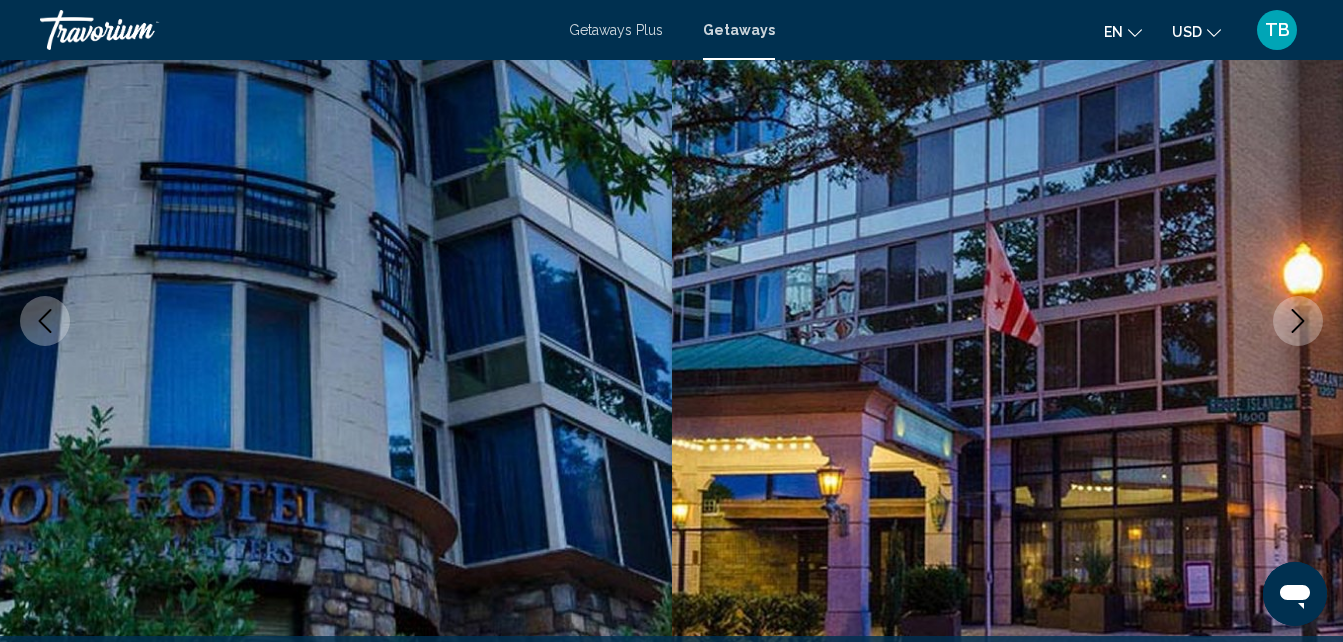 click 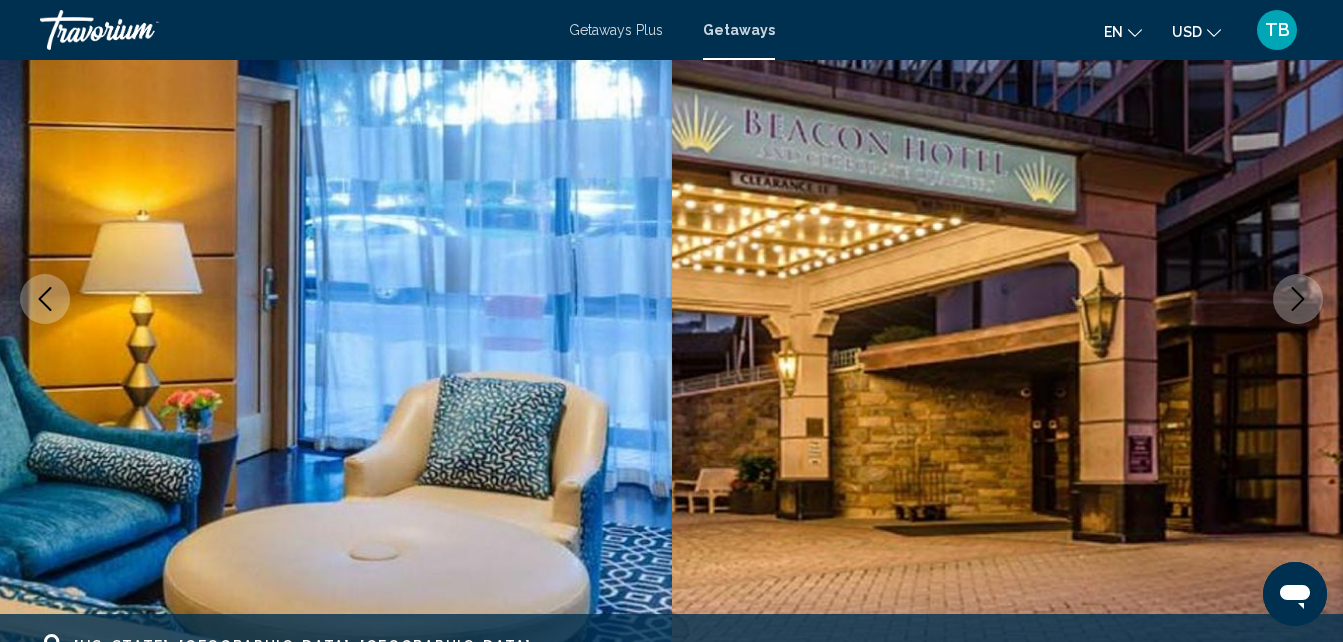 scroll, scrollTop: 254, scrollLeft: 0, axis: vertical 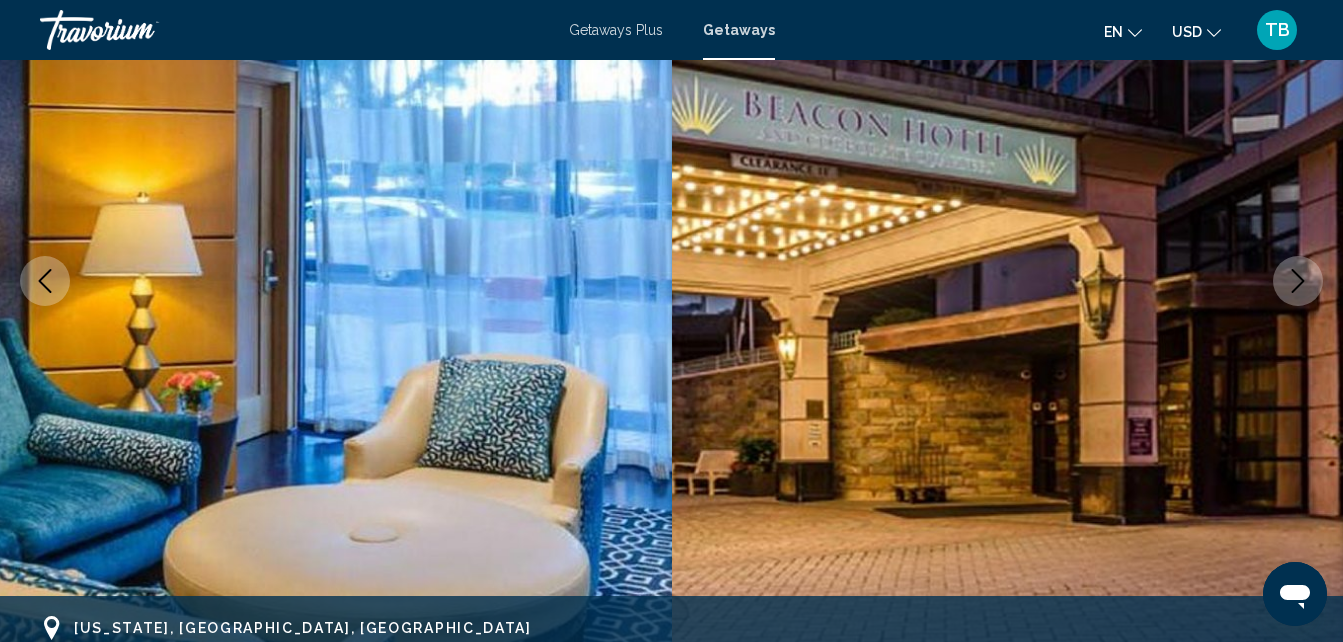 click 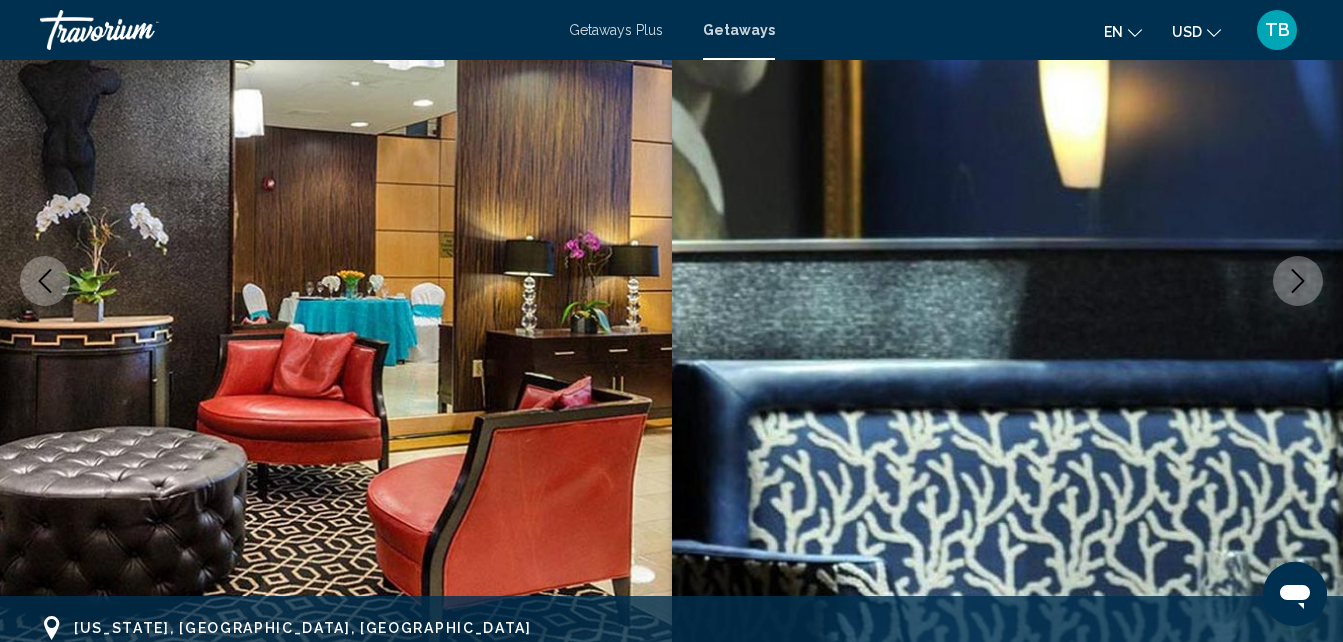click 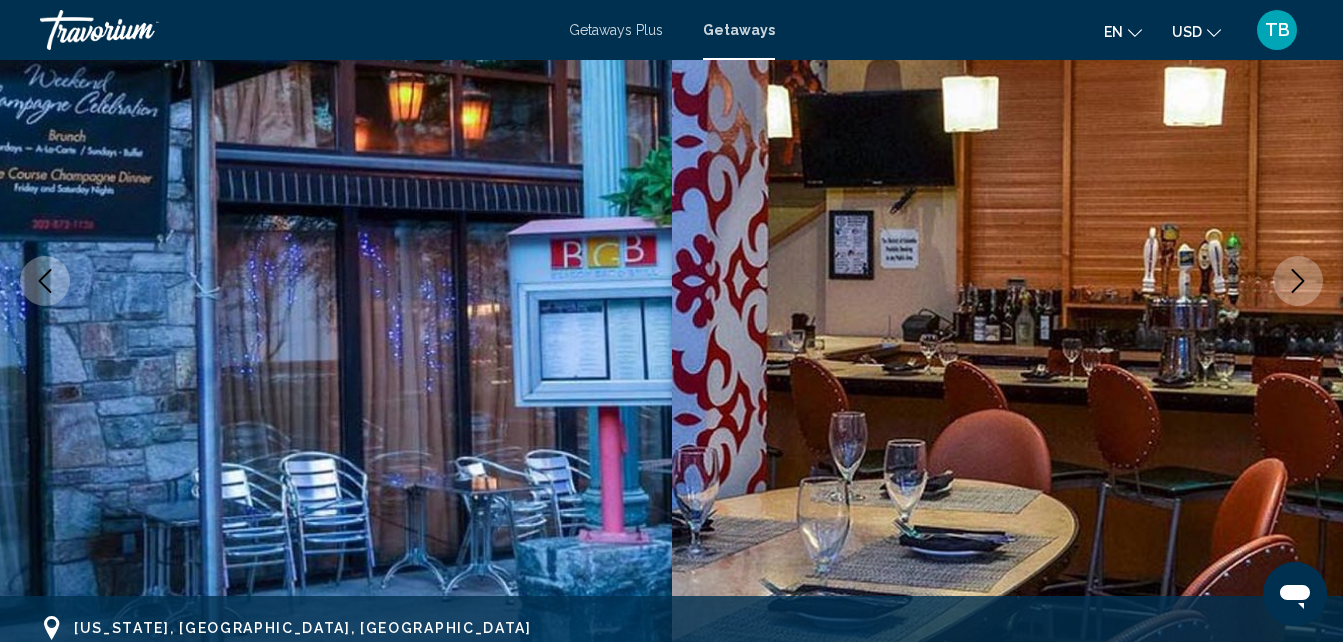 click 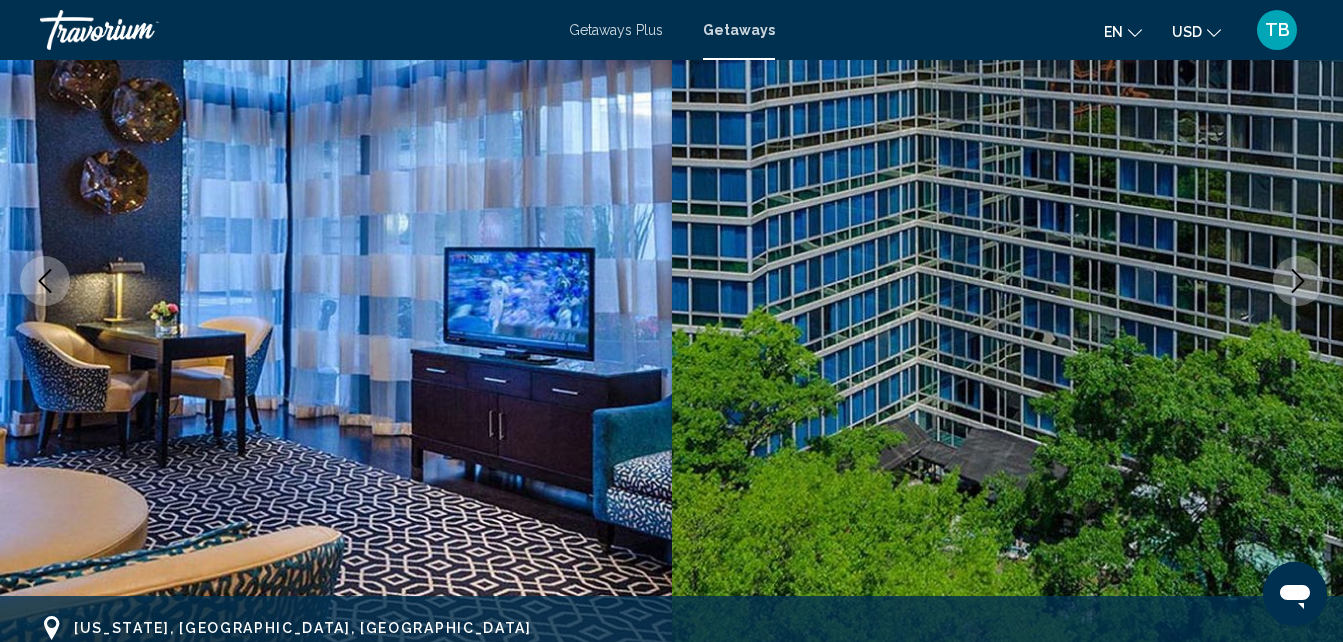 click 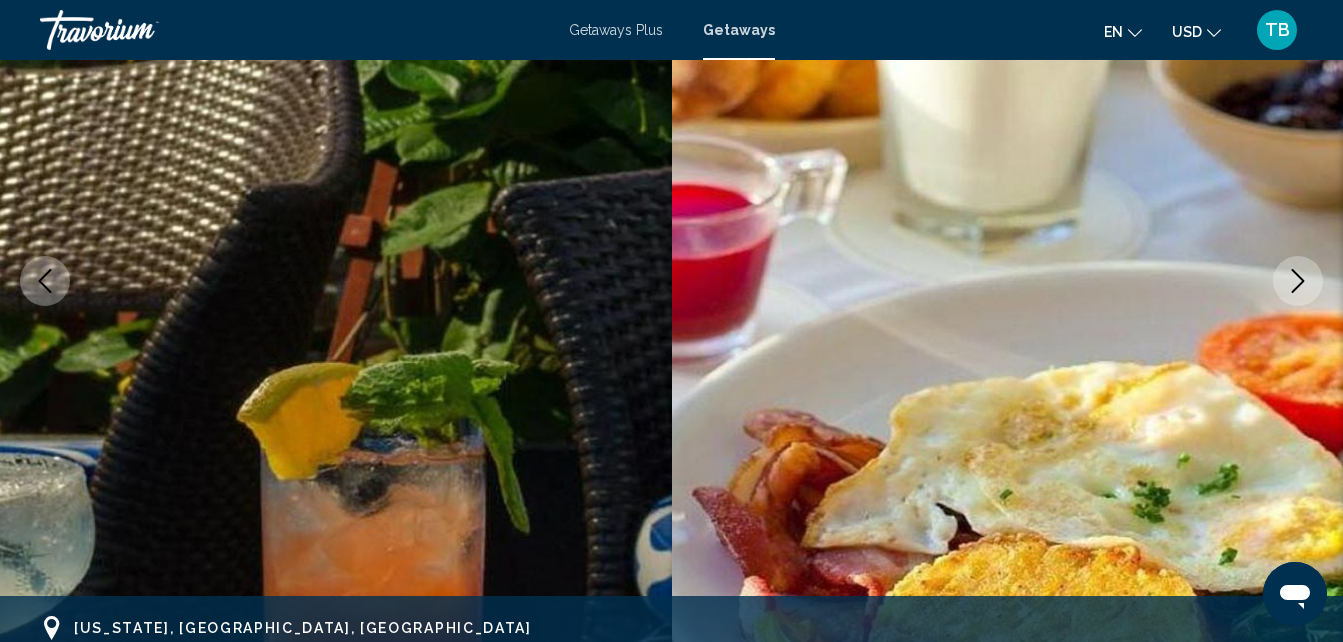 click 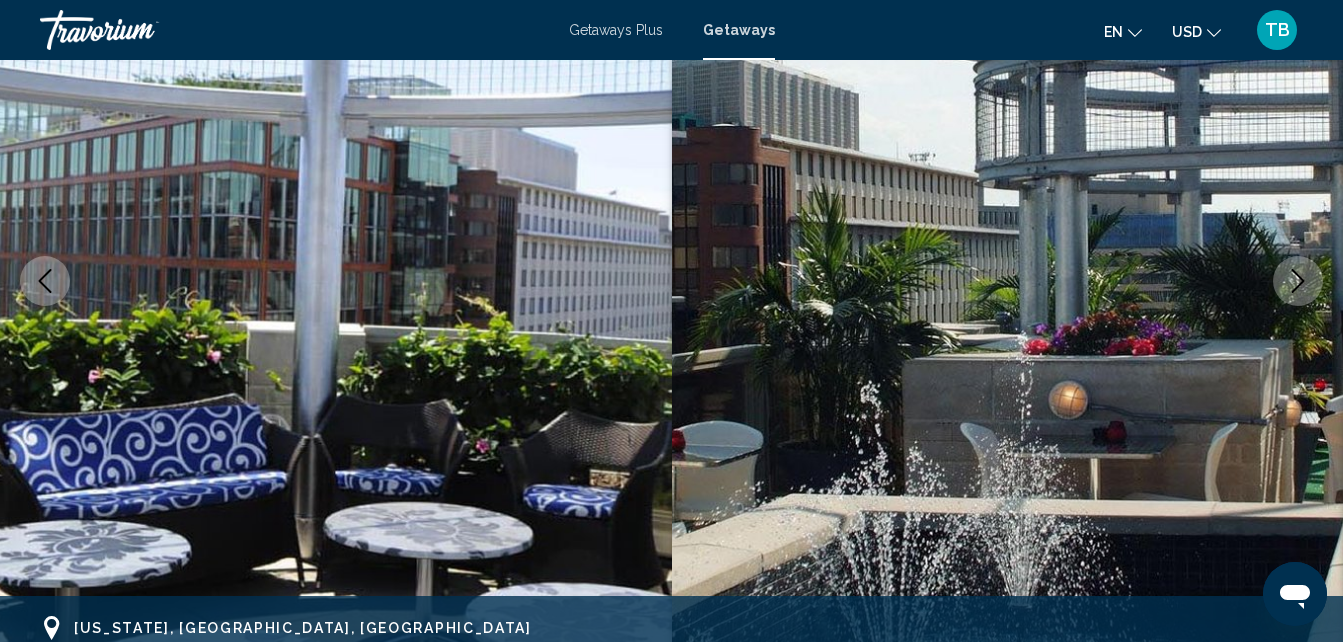 click 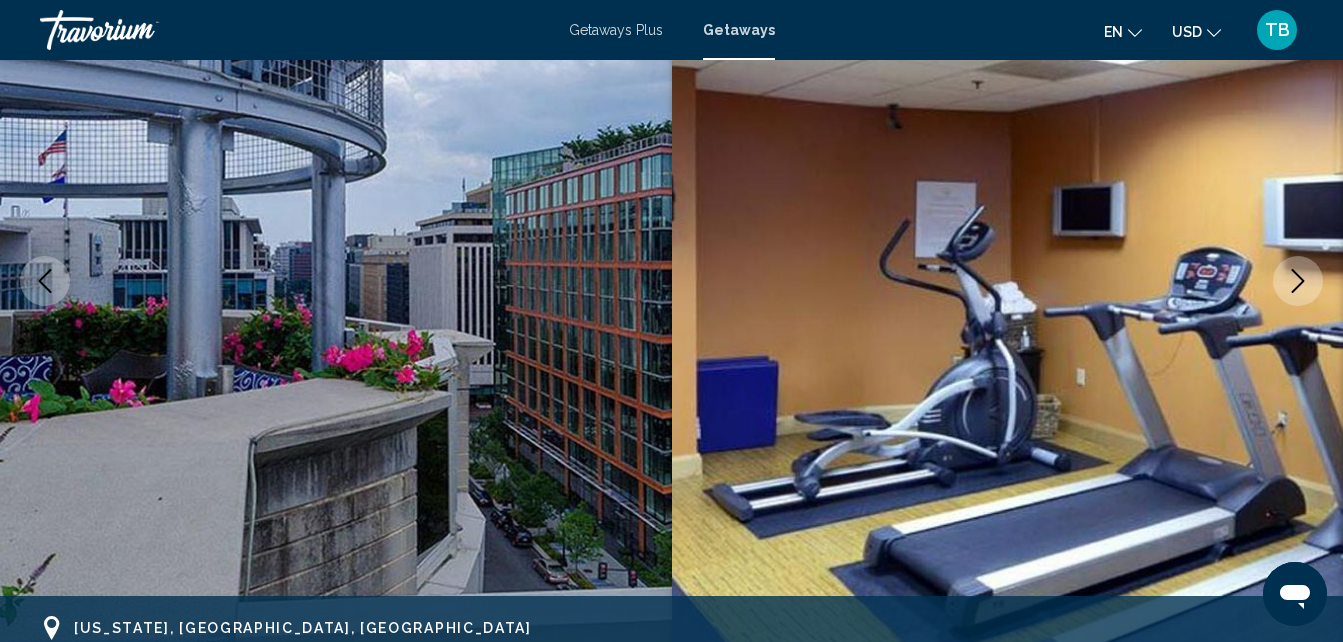 click 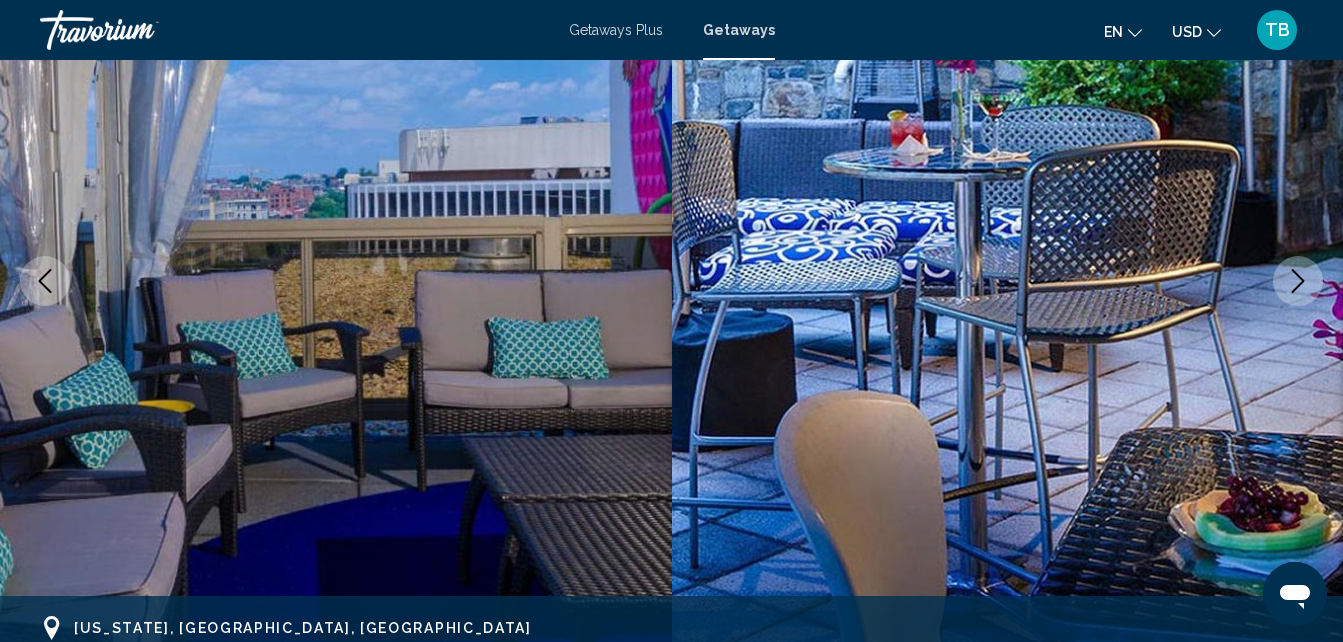 click 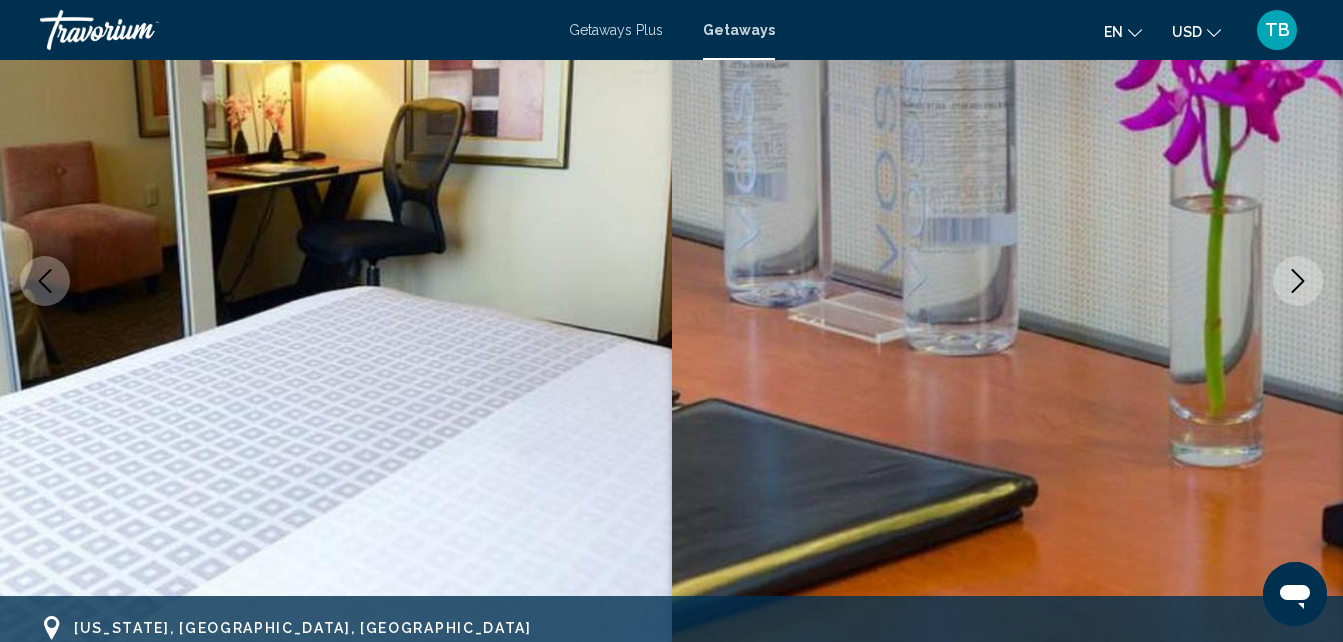 click 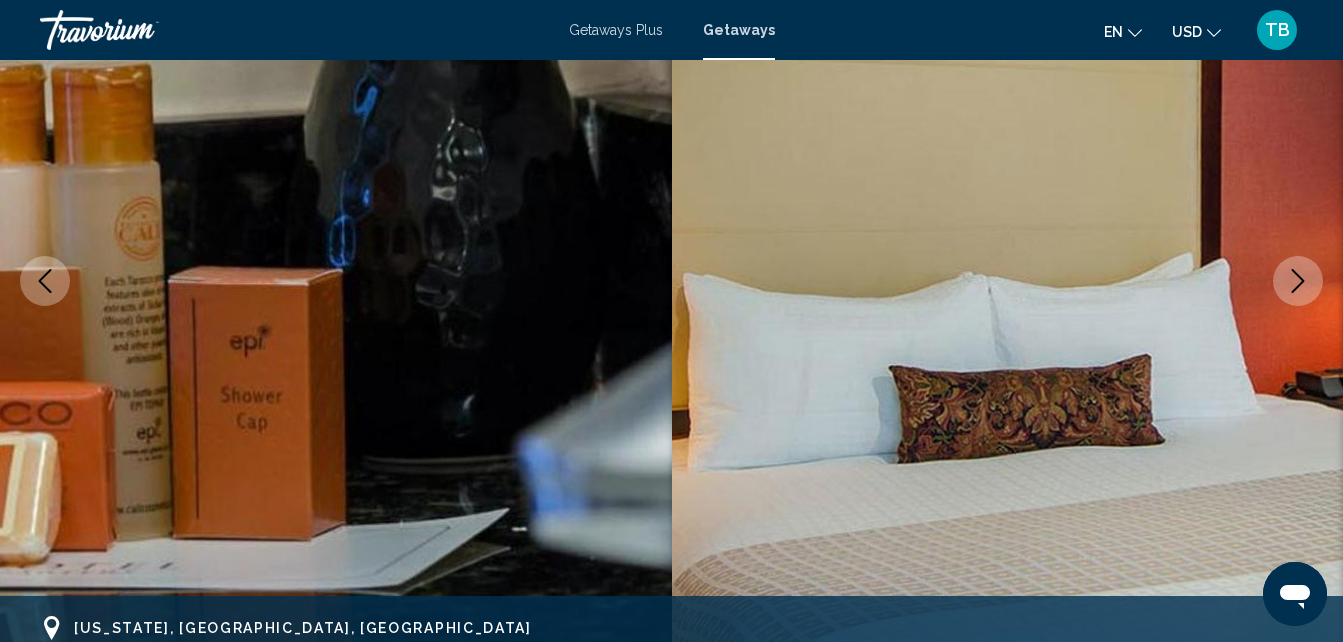 click 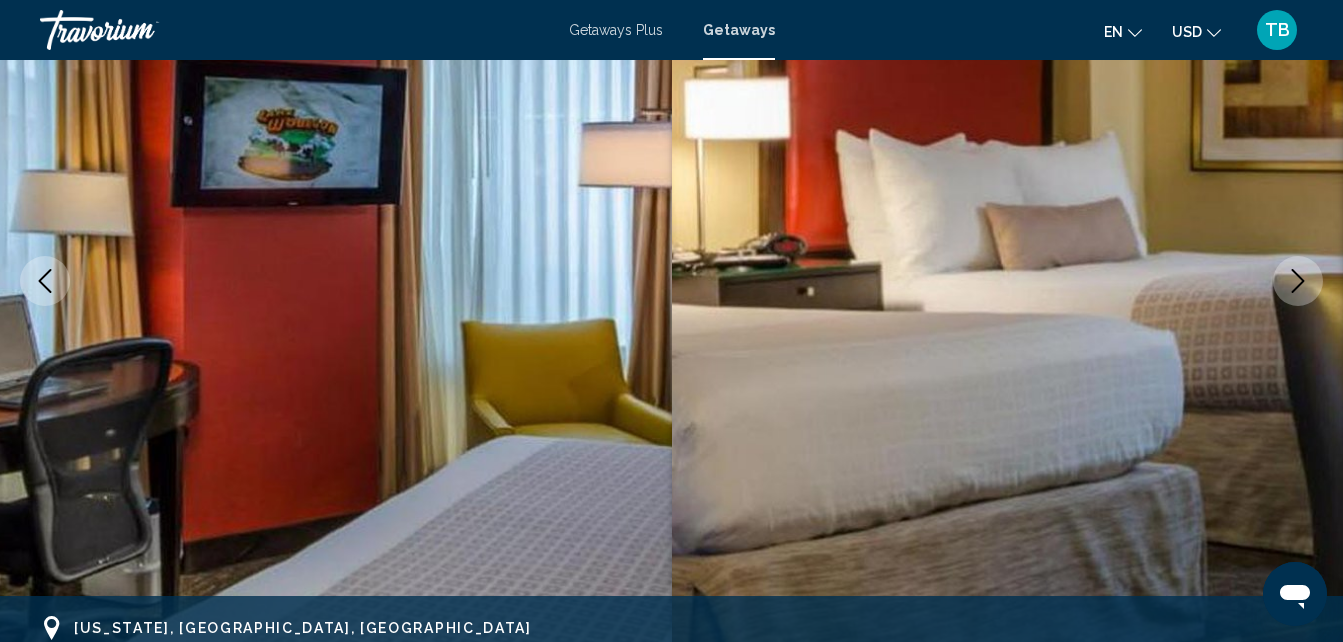 click 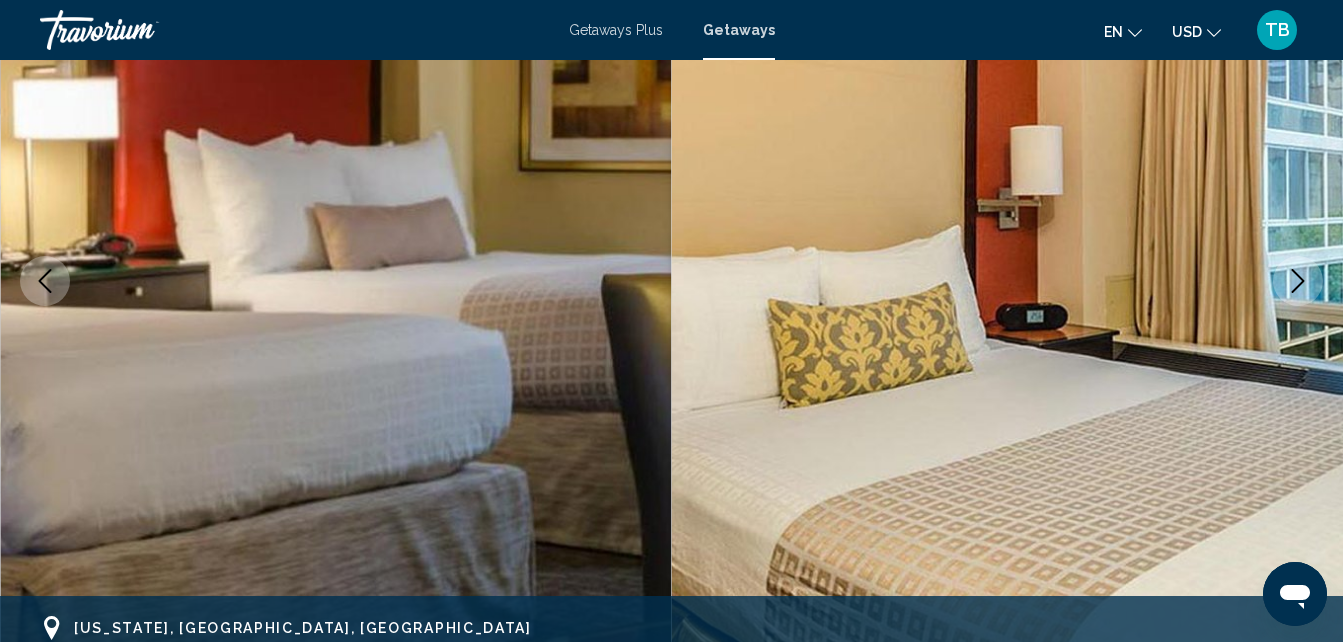 click 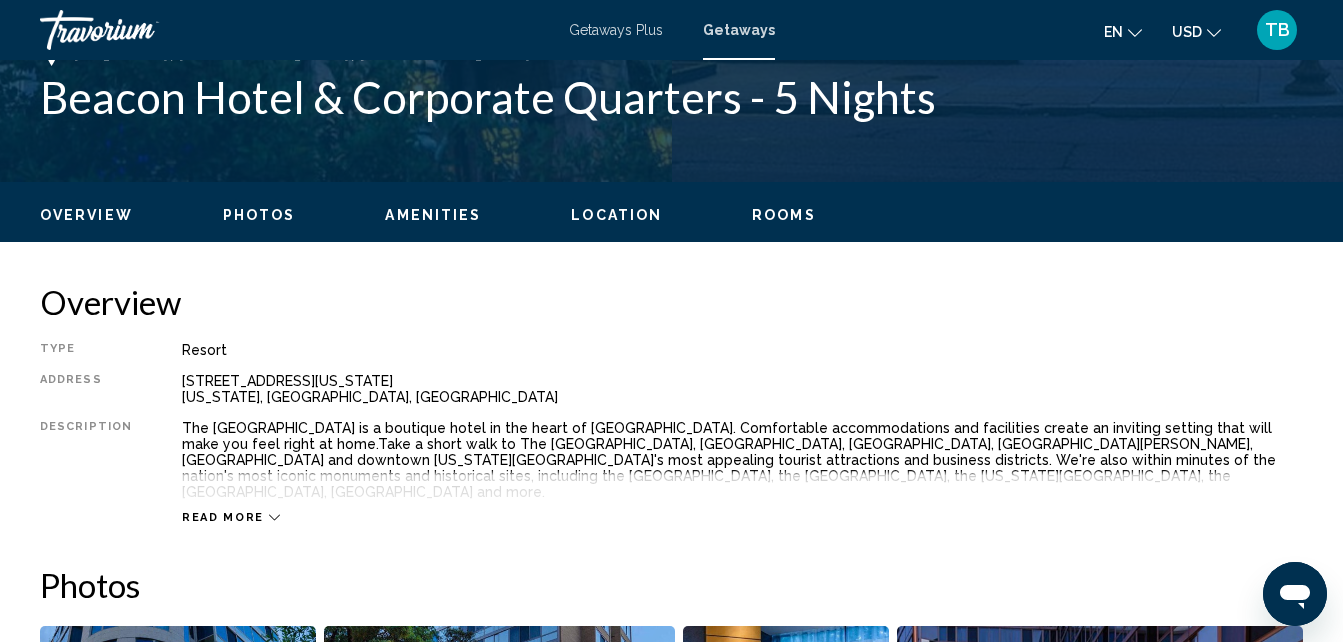 scroll, scrollTop: 976, scrollLeft: 0, axis: vertical 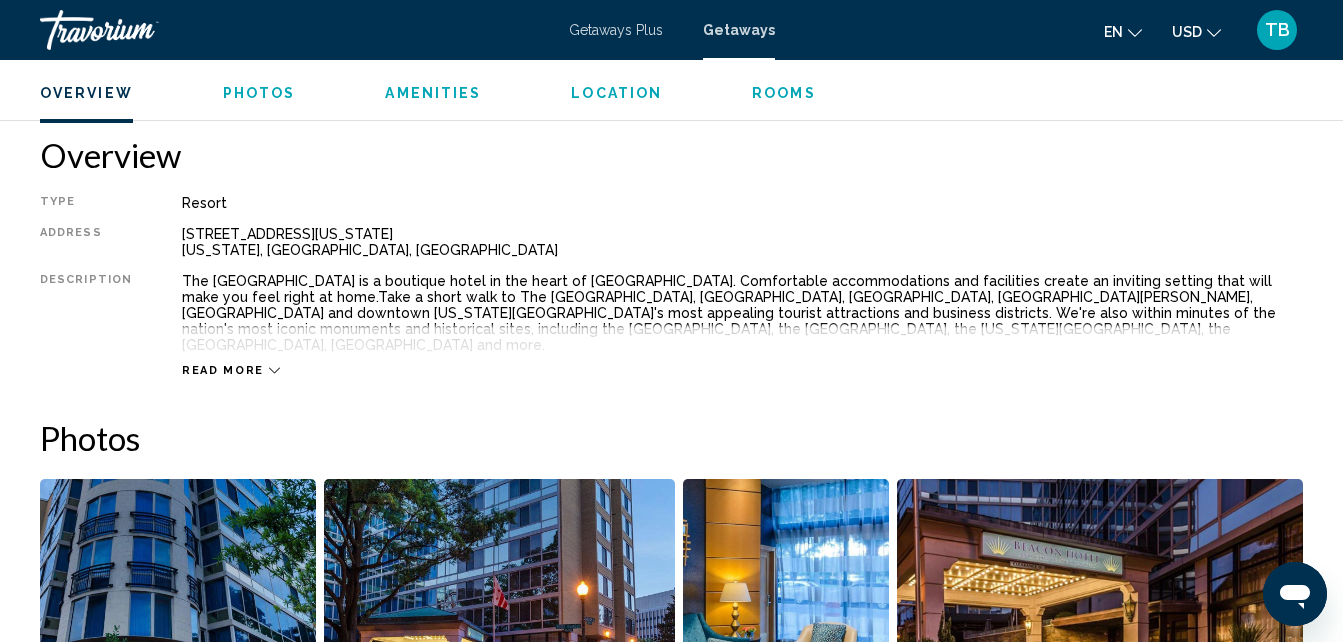 click 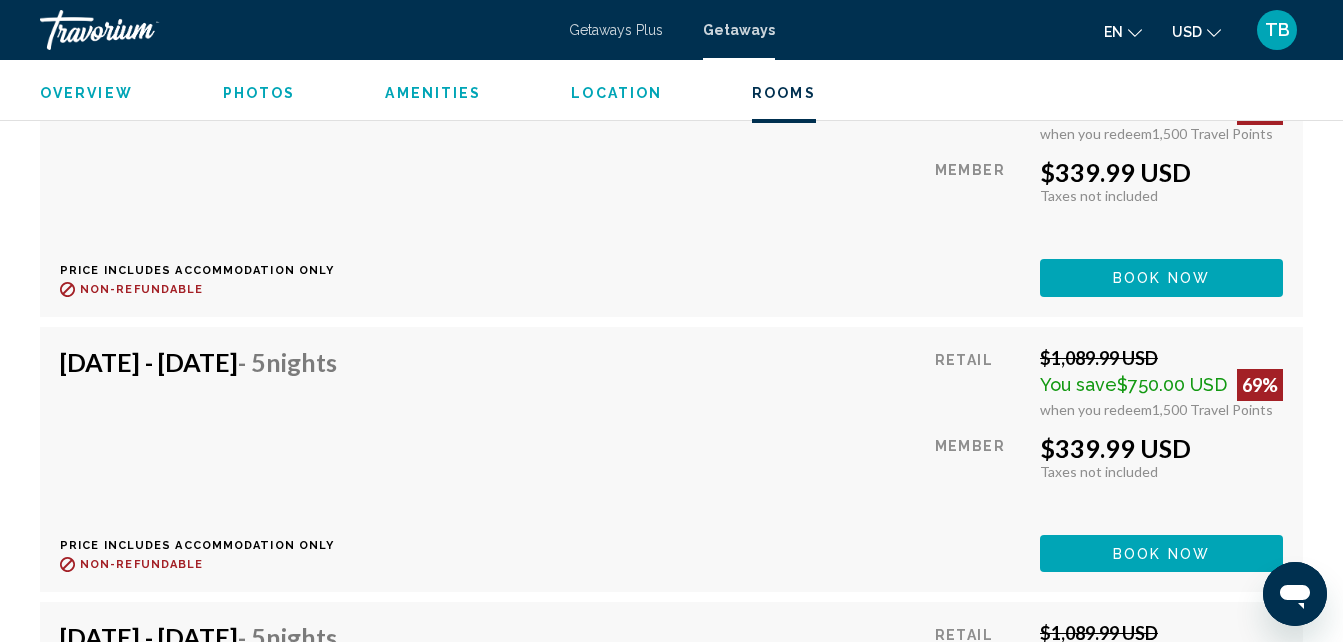 scroll, scrollTop: 3777, scrollLeft: 0, axis: vertical 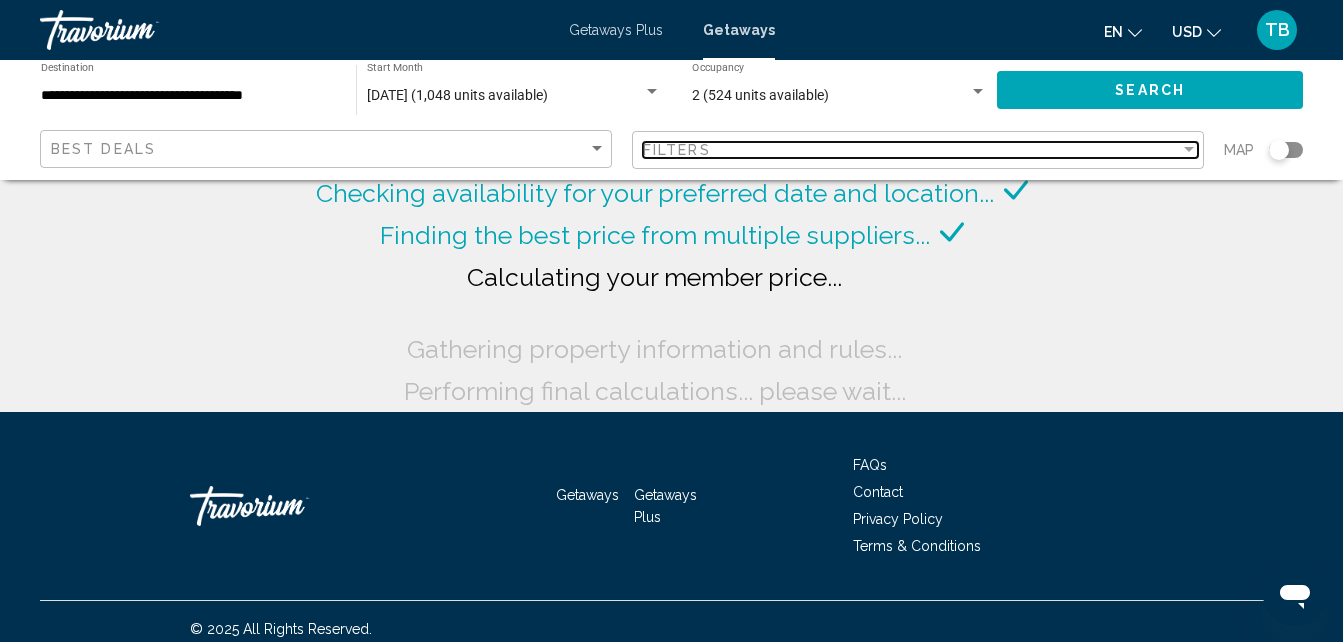 click at bounding box center (1189, 149) 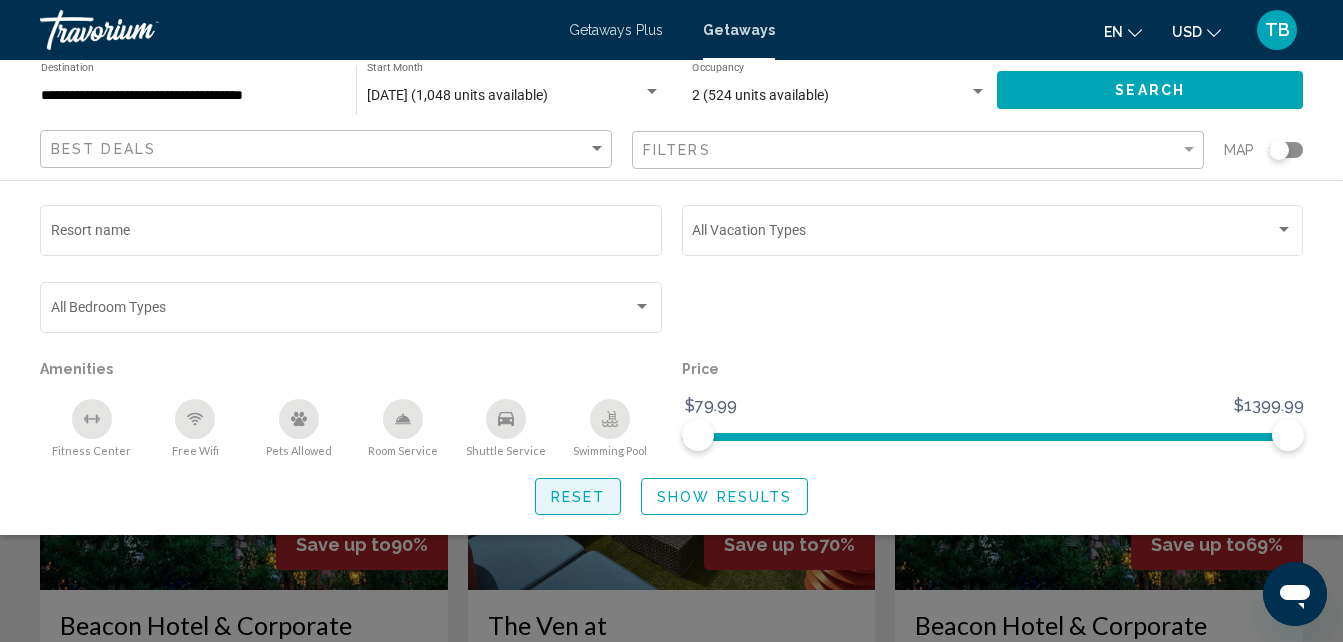 click on "Reset" 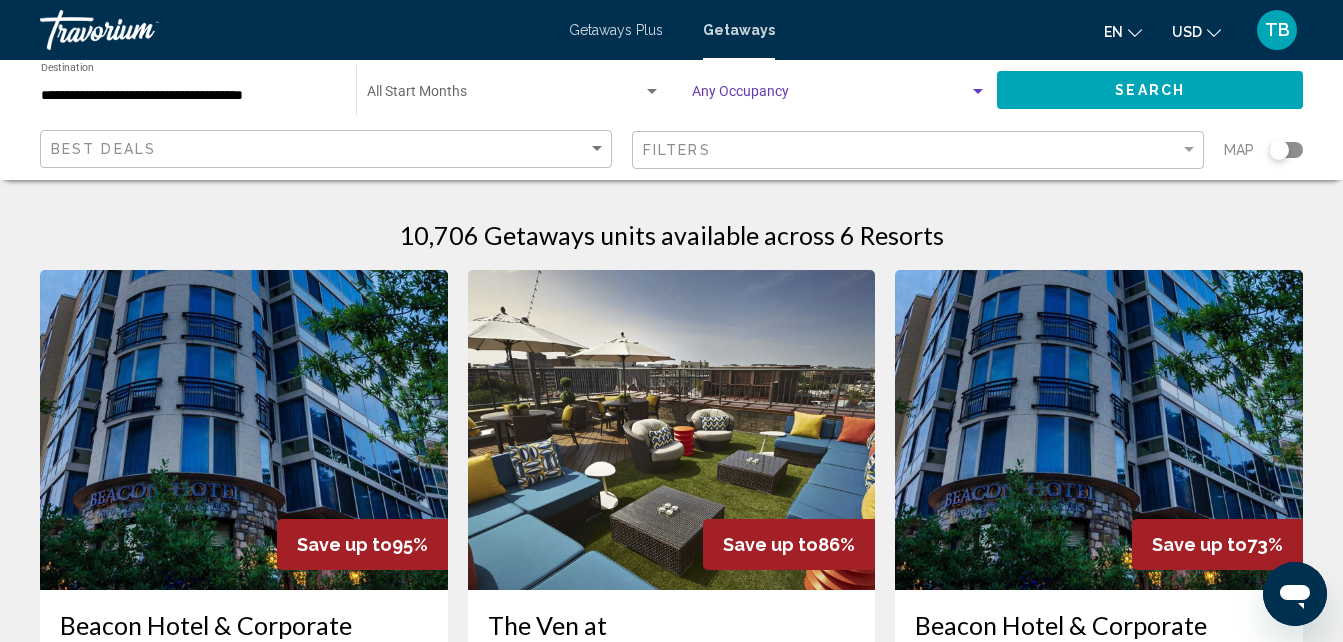 click at bounding box center (978, 92) 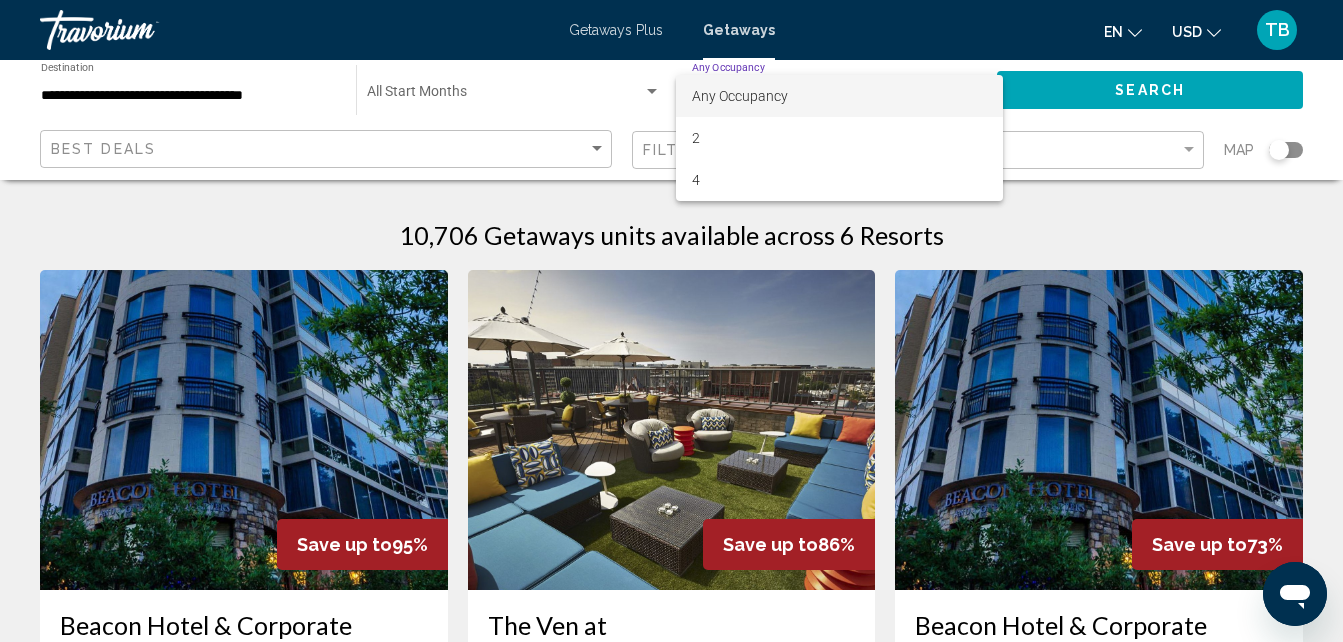 click at bounding box center (671, 321) 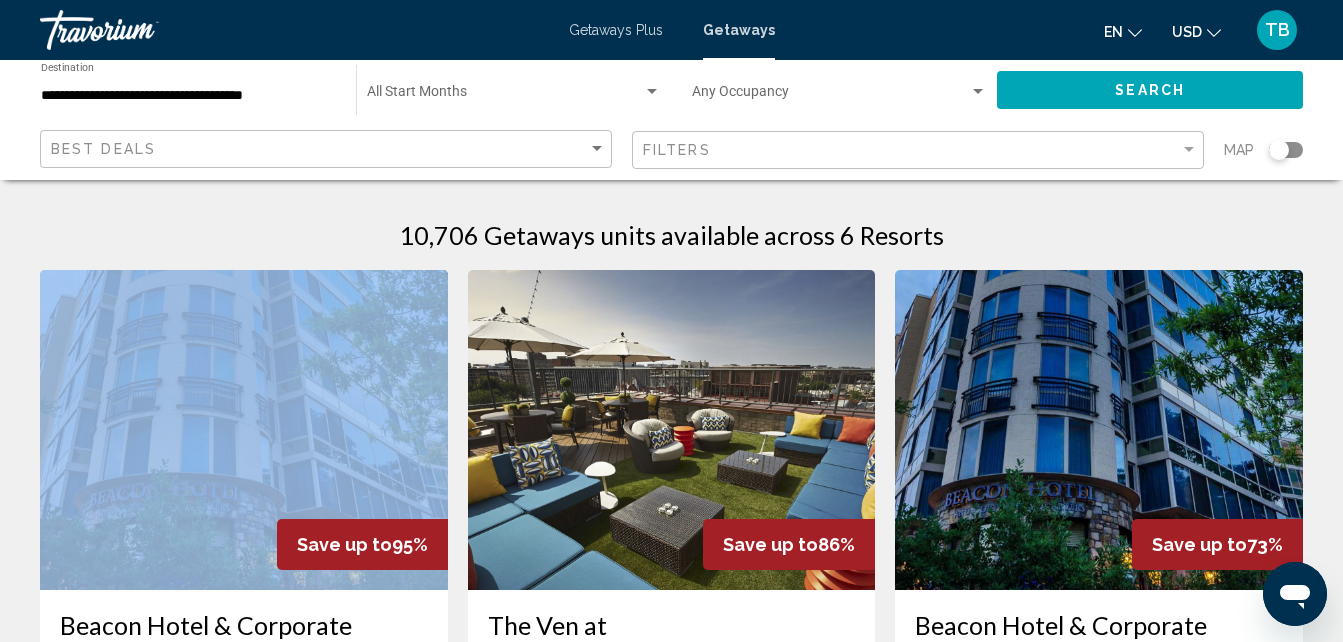 click on "10,706 Getaways units available across 6 Resorts Save up to  95%   Beacon Hotel & Corporate Quarters - 3 Nights  Resort  -  This is an adults only resort
[US_STATE], [GEOGRAPHIC_DATA], [GEOGRAPHIC_DATA] From $789.99 USD $39.99 USD For 3 nights You save  $750.00 USD   temp  View Resort    ( 2,656 units )  Save up to  86%   The Ven at [GEOGRAPHIC_DATA] - 3 Nights  Resort  -  This is an adults only resort
[US_STATE], [GEOGRAPHIC_DATA], [GEOGRAPHIC_DATA] From $869.99 USD $119.99 USD For 3 nights You save  $750.00 USD   temp
[GEOGRAPHIC_DATA]
[GEOGRAPHIC_DATA]    ( 384 units )  Save up to  73%   Beacon Hotel & Corporate Quarters - 5 Nights  Resort  -  This is an adults only resort
[US_STATE], [GEOGRAPHIC_DATA], [GEOGRAPHIC_DATA] From $1,029.99 USD $279.99 USD For 5 nights You save  $750.00 USD   temp  View Resort    ( 2,602 units )  Save up to  60%   The Ven at [GEOGRAPHIC_DATA]  -" at bounding box center [671, 1015] 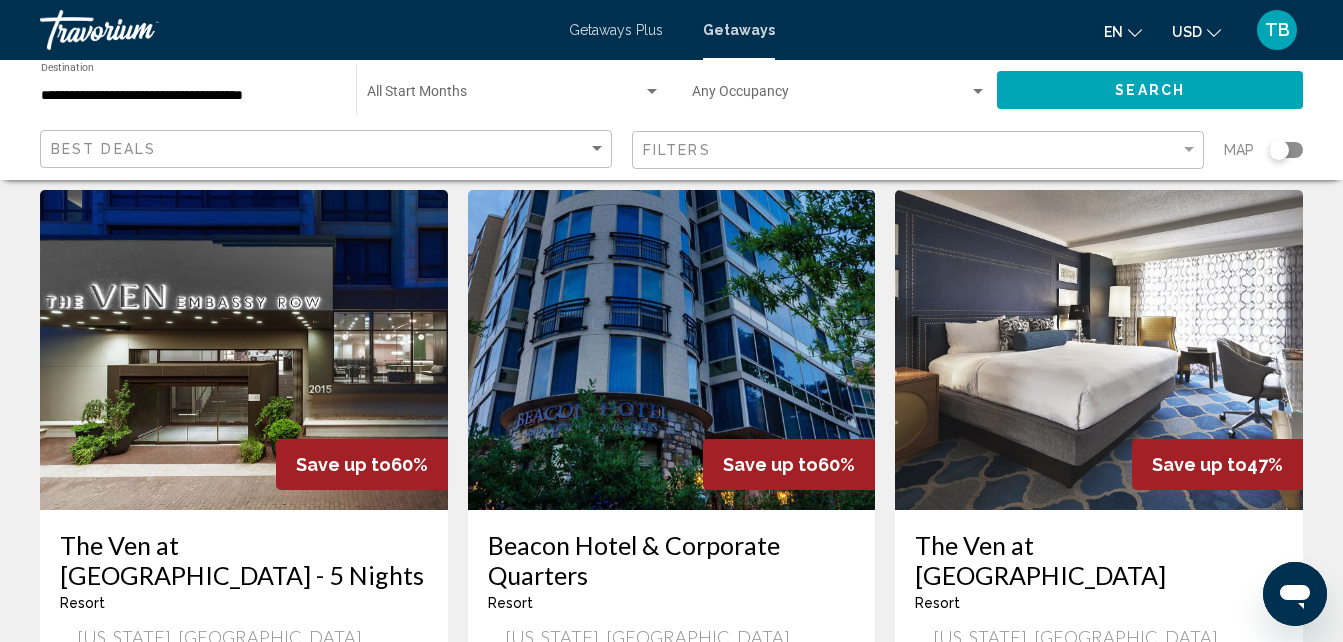 scroll, scrollTop: 867, scrollLeft: 0, axis: vertical 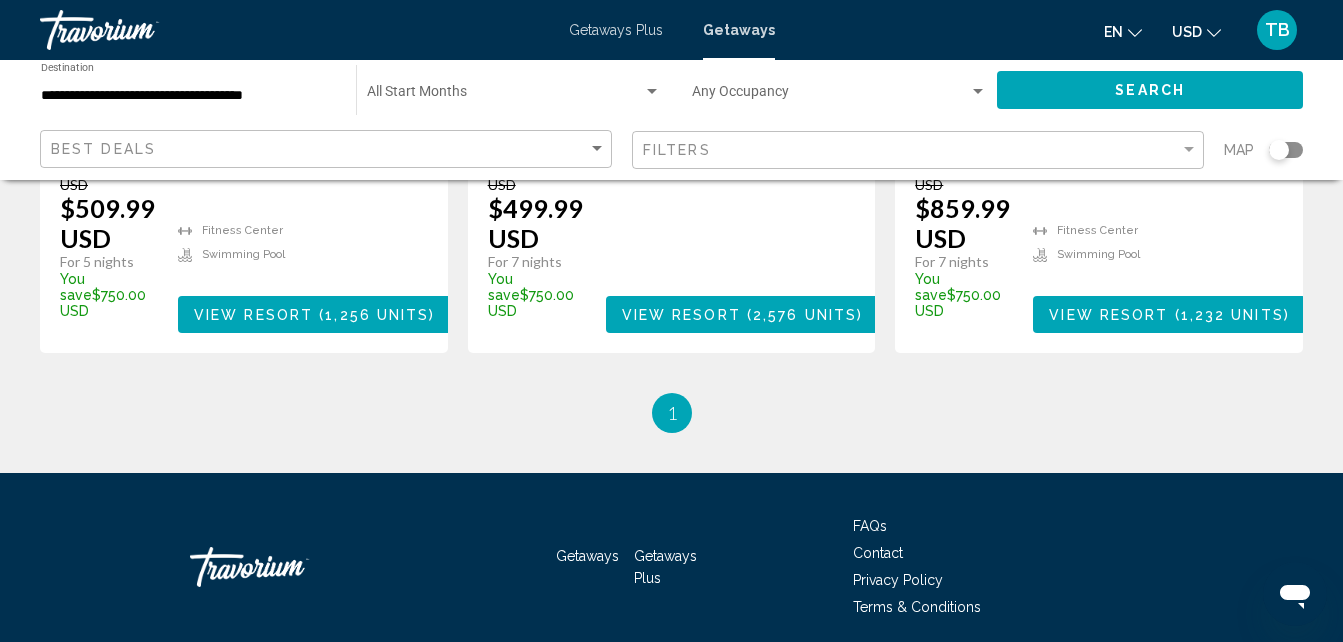 click on "Getaways Plus" at bounding box center [616, 30] 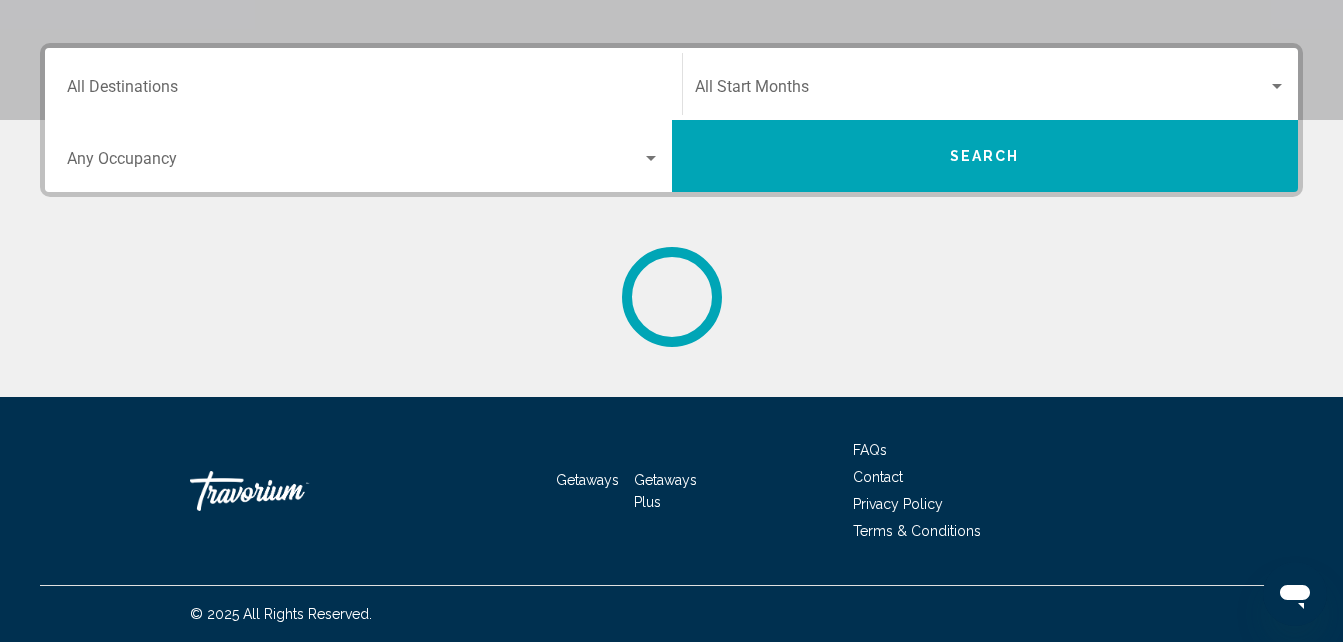 scroll, scrollTop: 0, scrollLeft: 0, axis: both 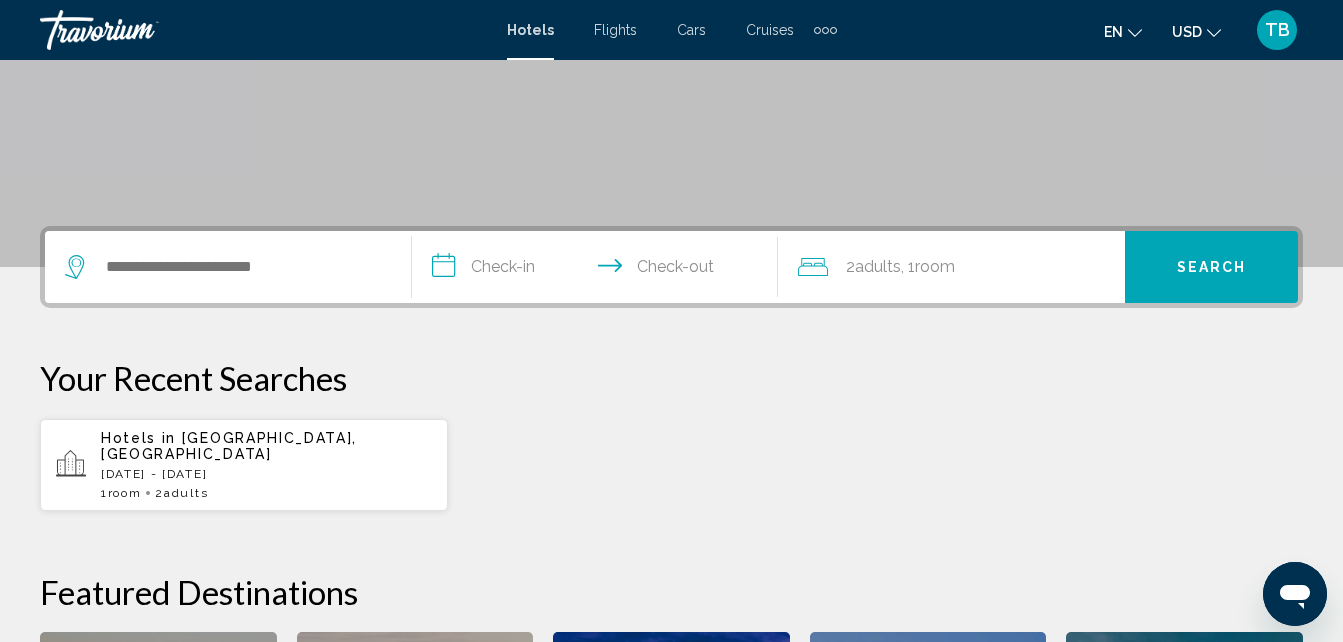 click on "Barbados, Barbados" at bounding box center [229, 446] 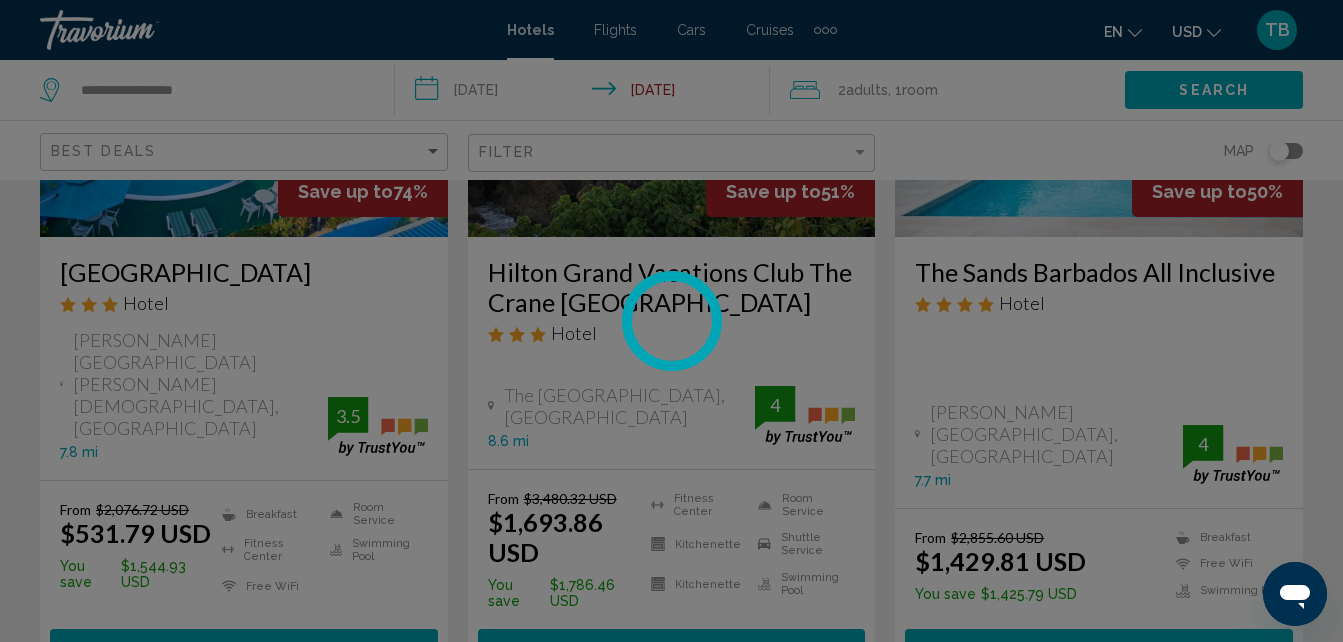 scroll, scrollTop: 0, scrollLeft: 0, axis: both 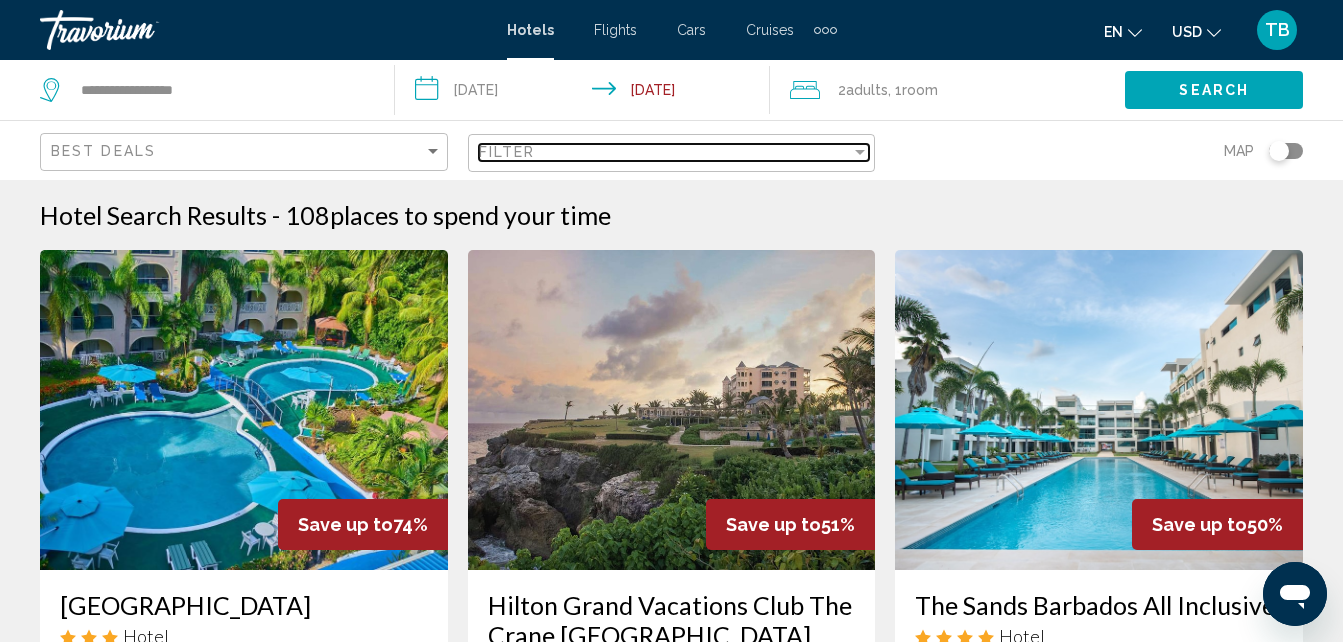 click at bounding box center [860, 152] 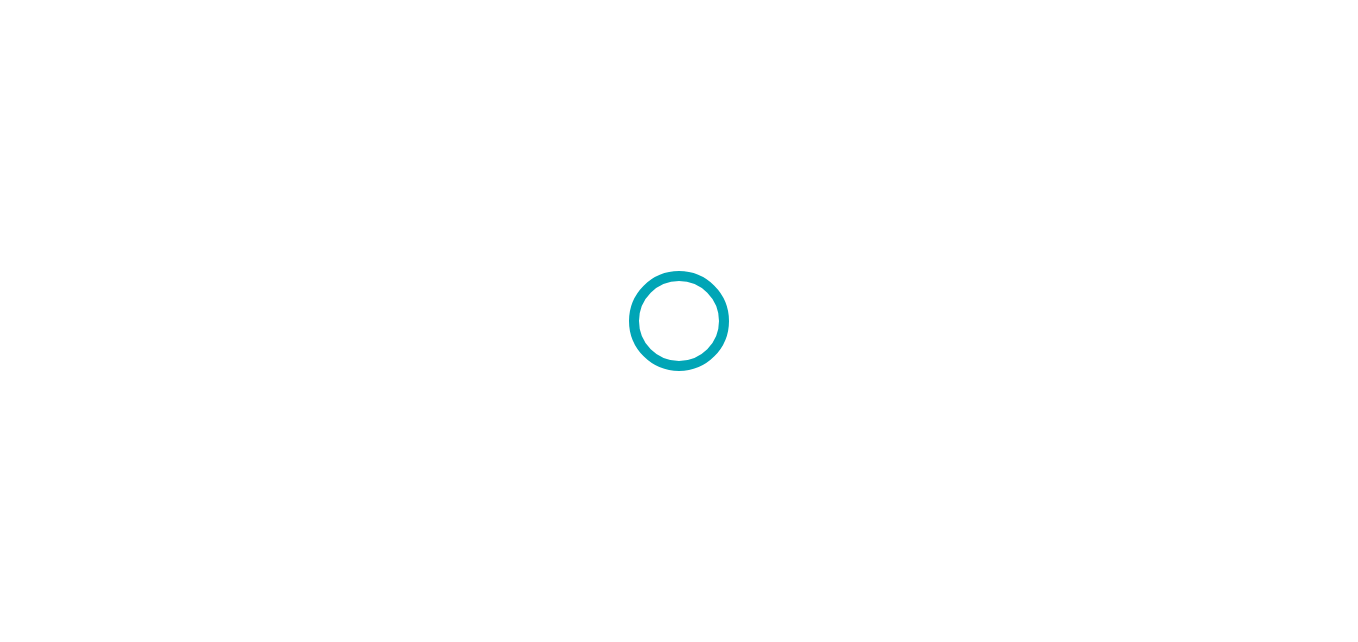 scroll, scrollTop: 0, scrollLeft: 0, axis: both 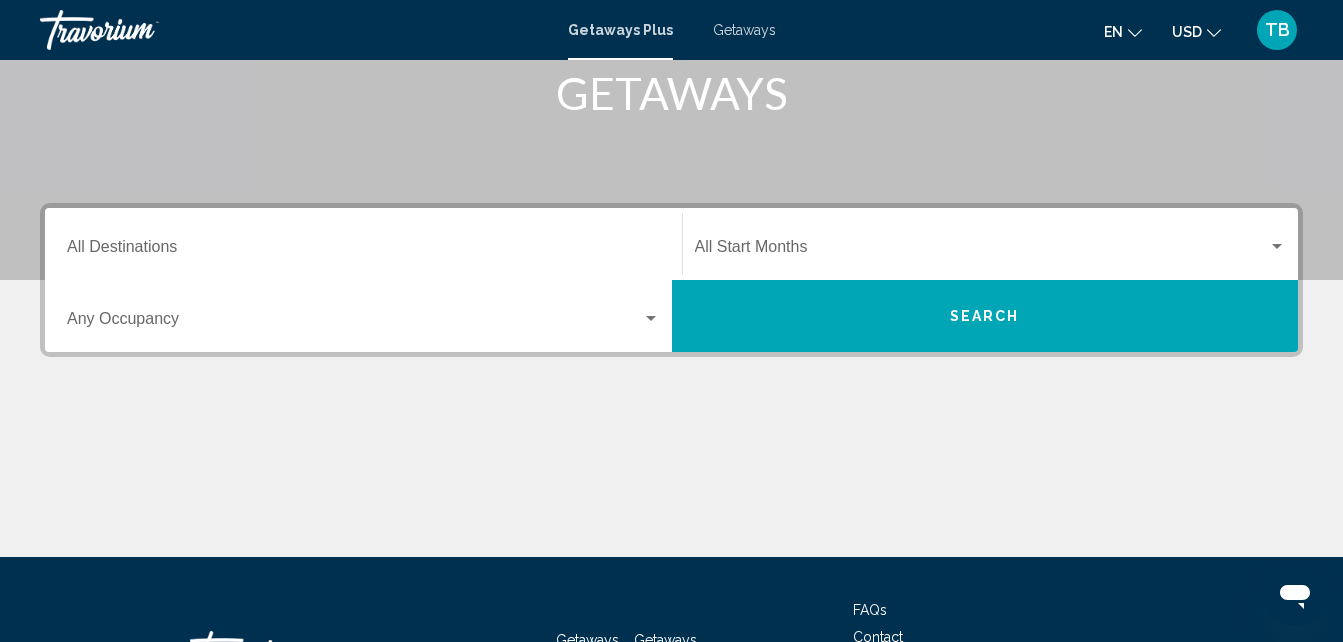 click on "Destination All Destinations" at bounding box center (363, 244) 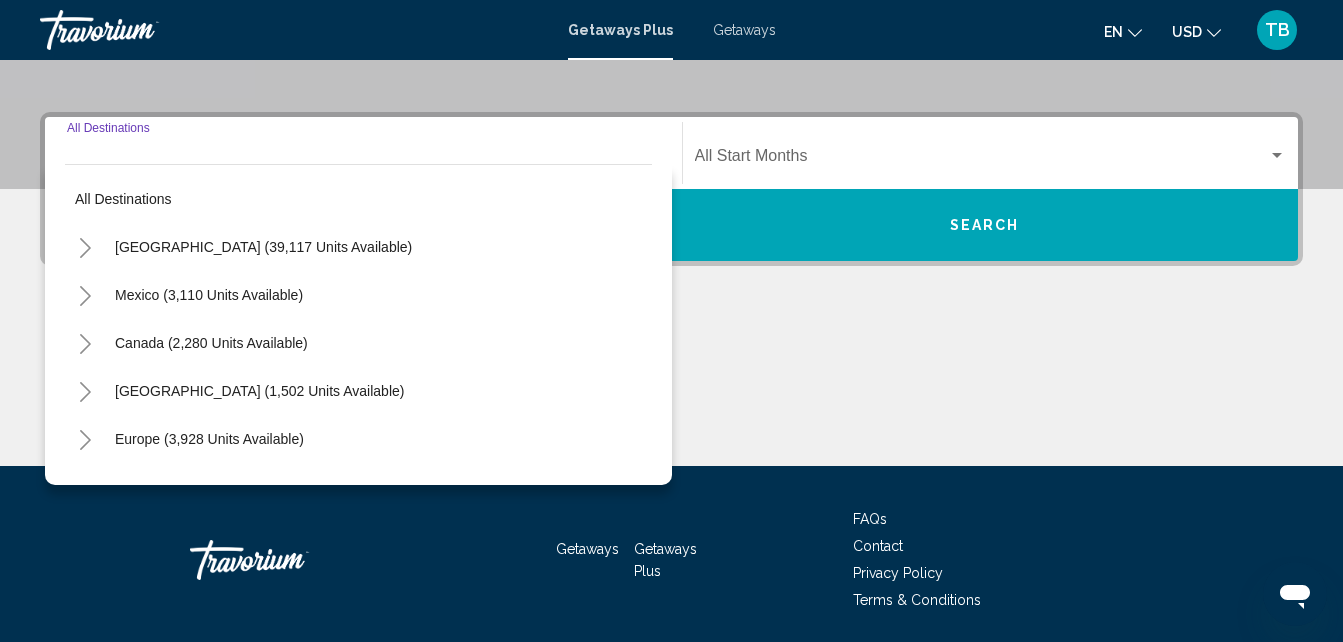 scroll, scrollTop: 458, scrollLeft: 0, axis: vertical 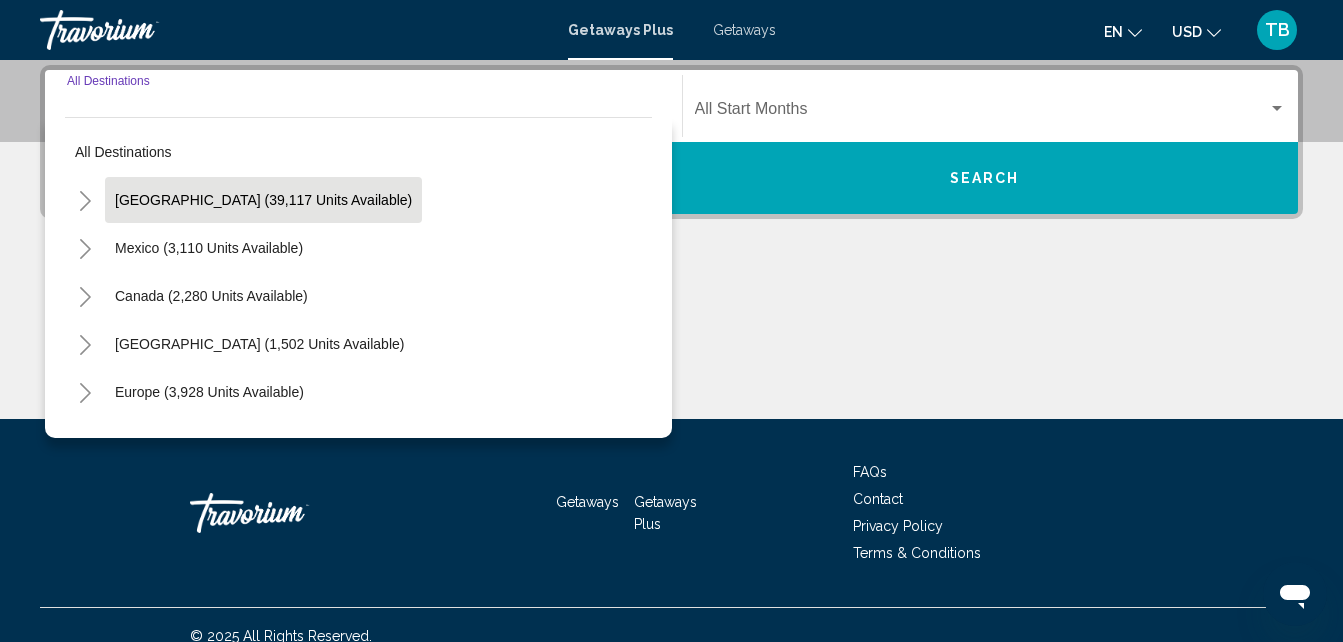 click on "[GEOGRAPHIC_DATA] (39,117 units available)" at bounding box center [209, 248] 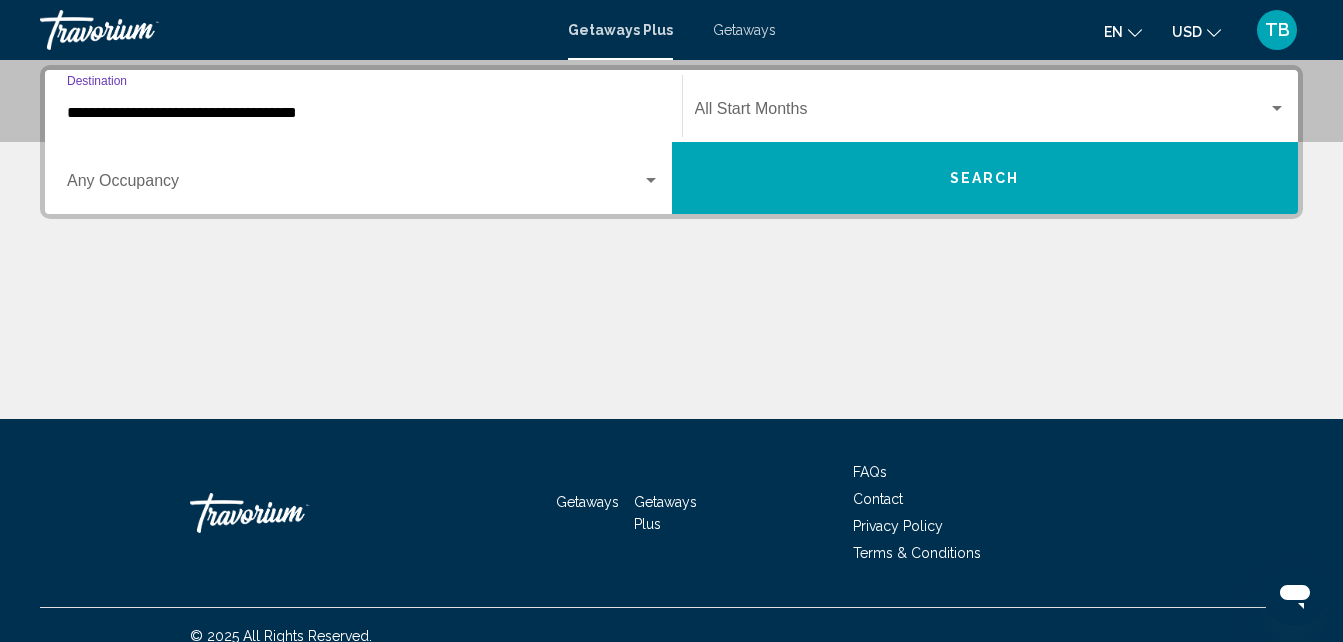 click on "**********" at bounding box center (363, 113) 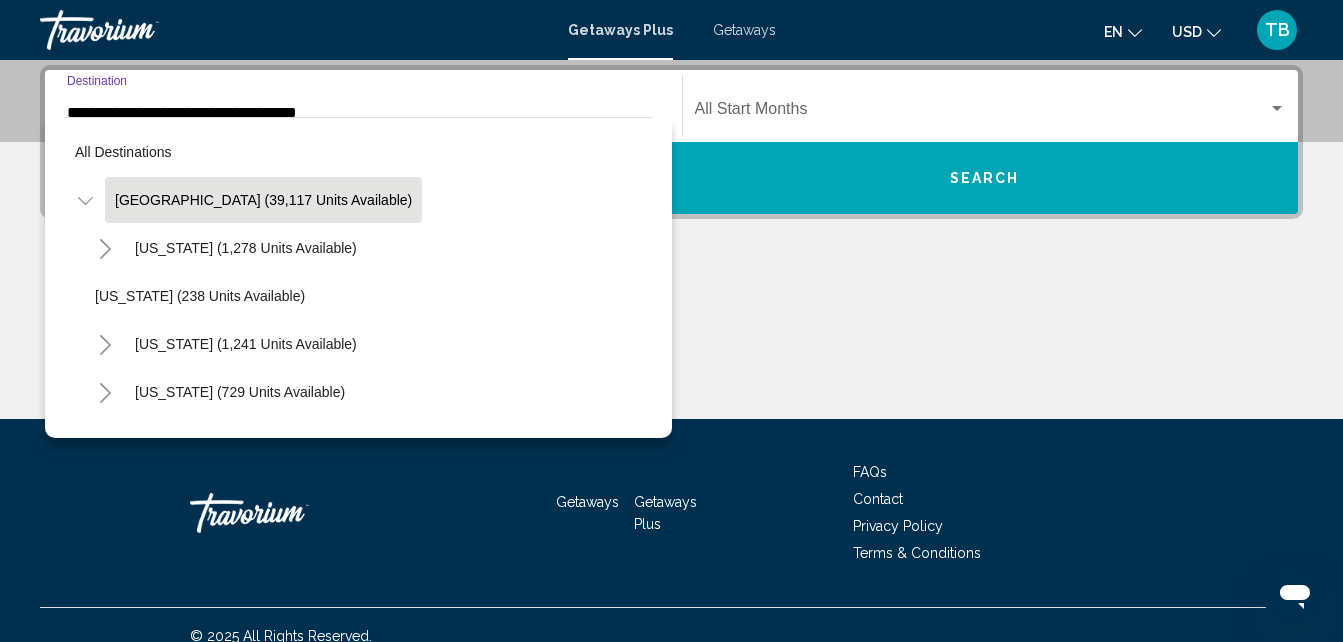 scroll, scrollTop: 337, scrollLeft: 0, axis: vertical 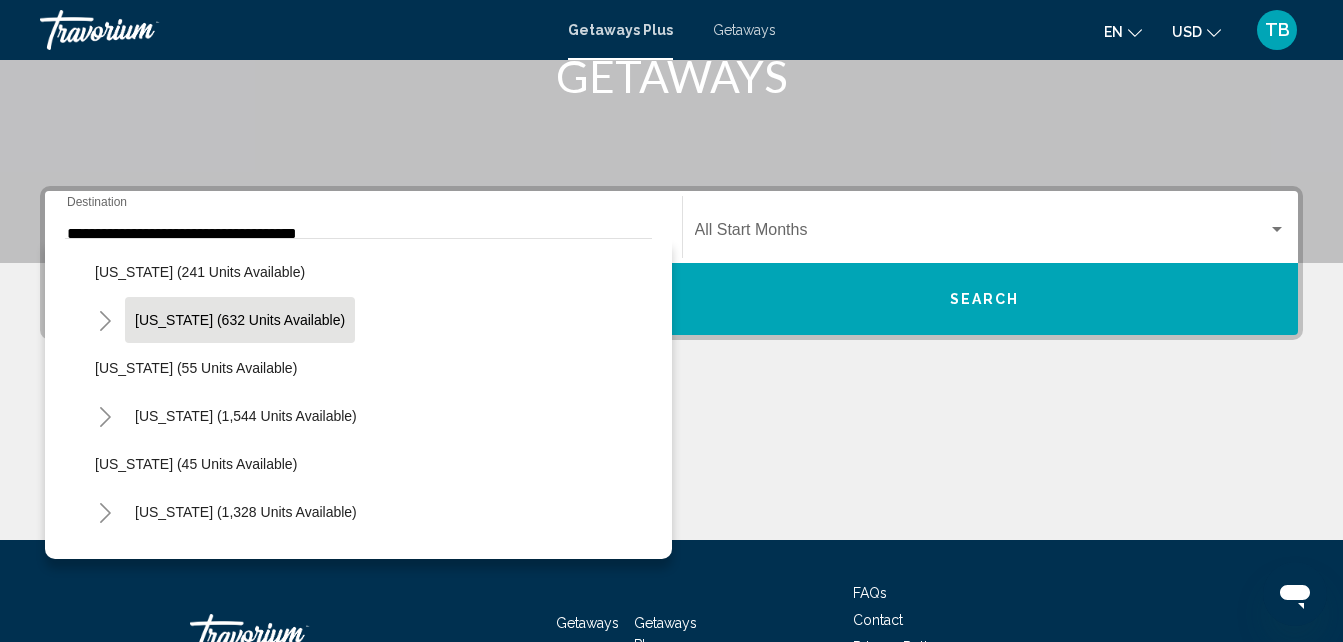 click on "[US_STATE] (632 units available)" 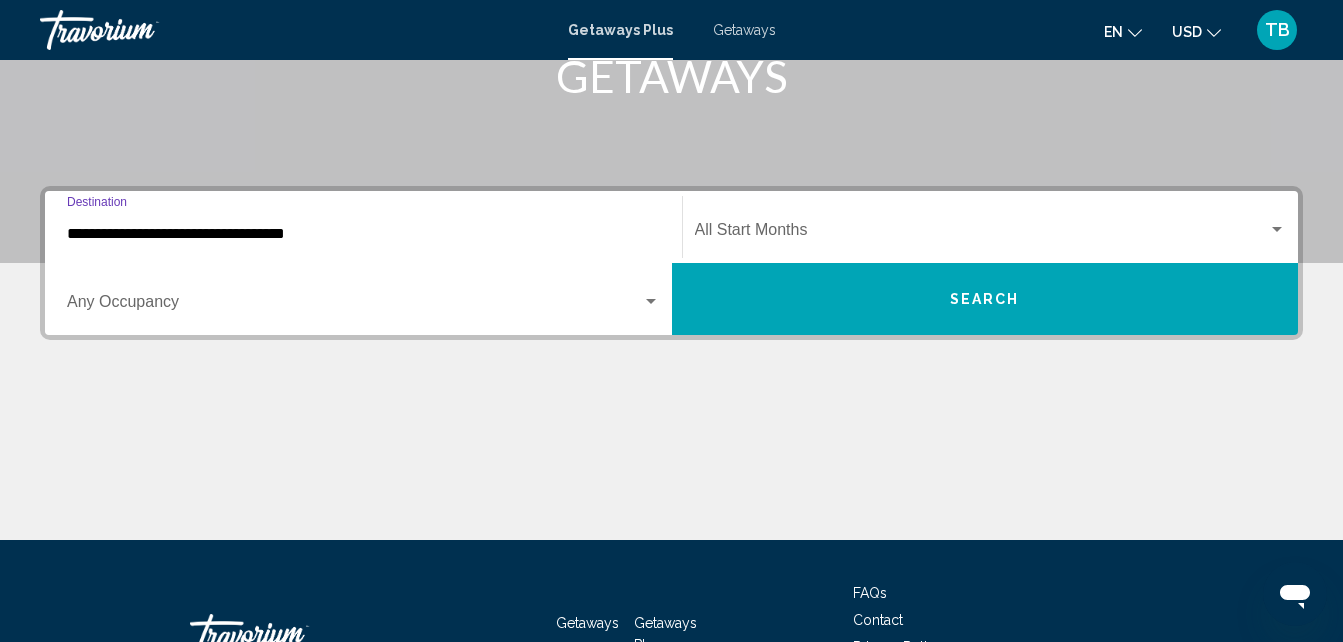scroll, scrollTop: 458, scrollLeft: 0, axis: vertical 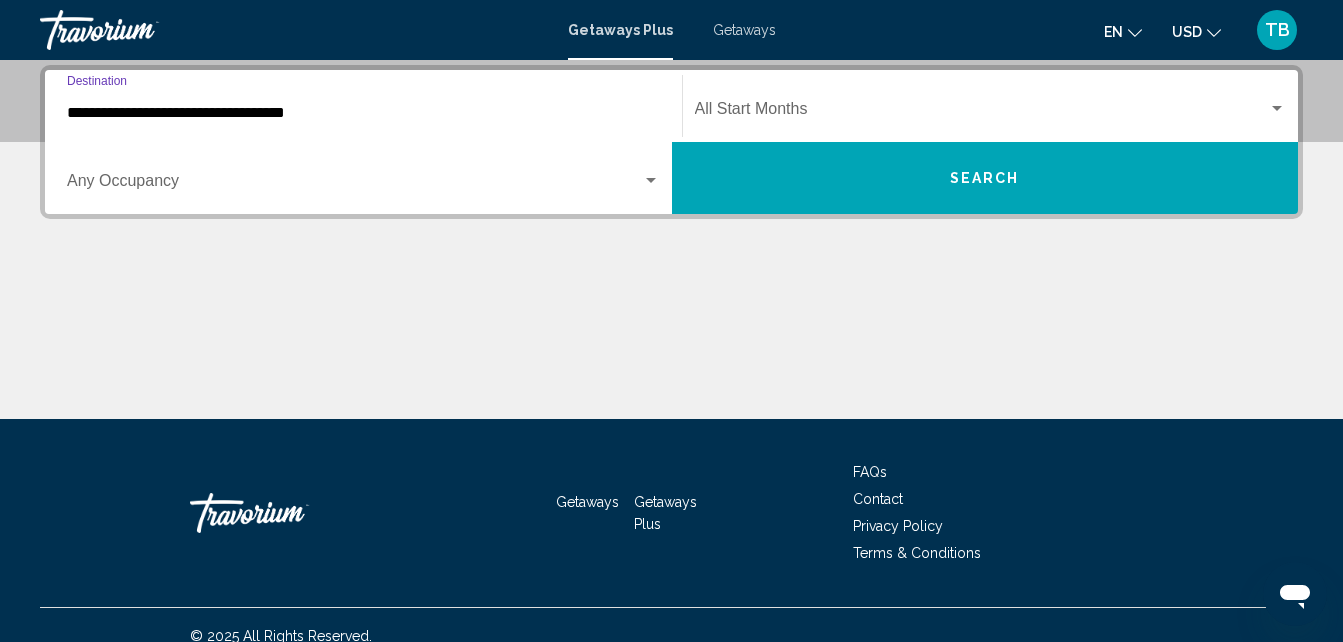 click at bounding box center [651, 180] 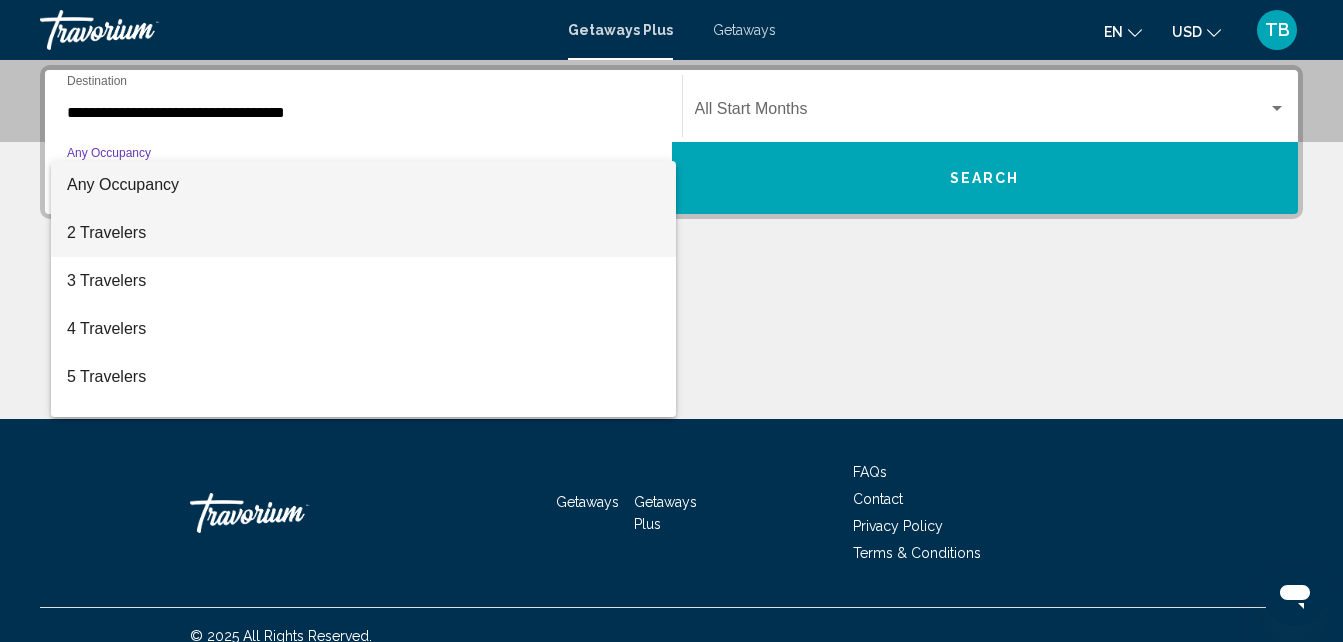 click on "2 Travelers" at bounding box center [363, 233] 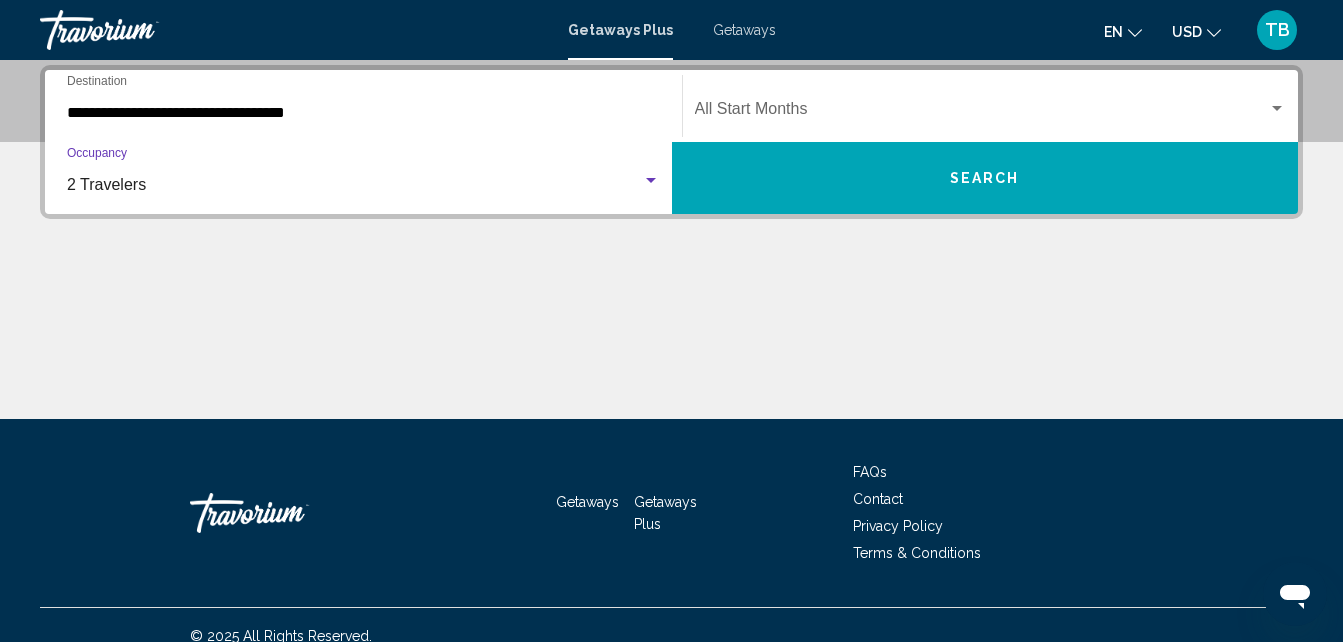 click at bounding box center (1277, 108) 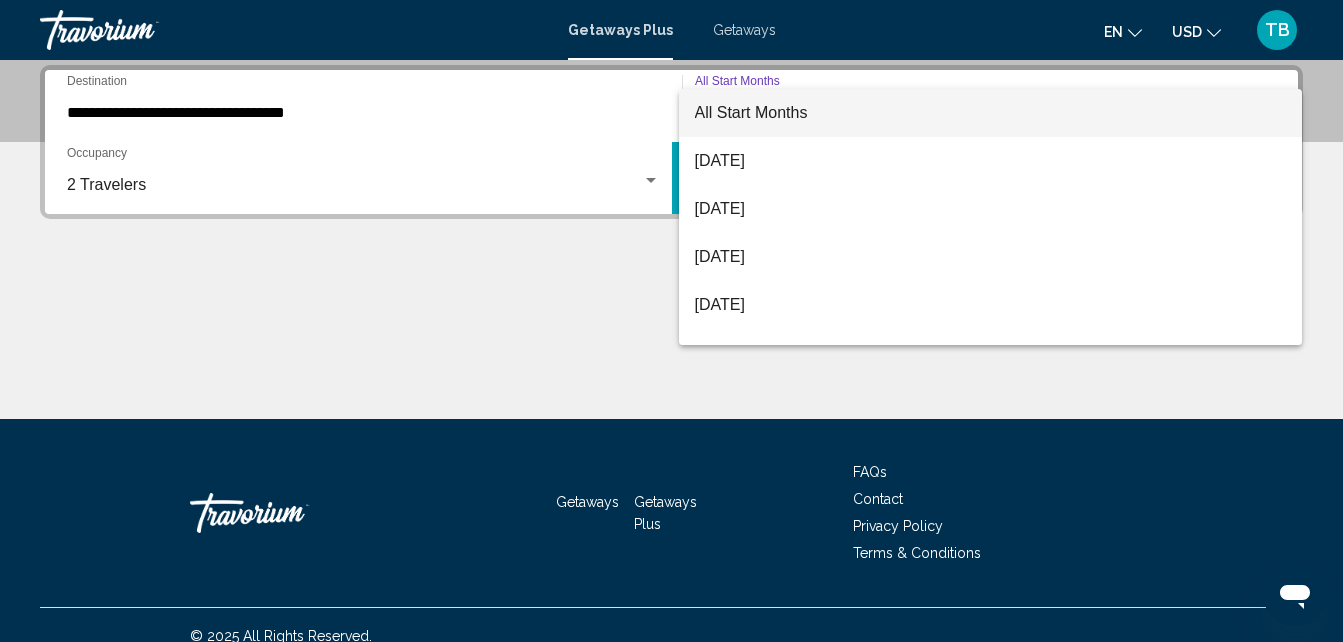 click at bounding box center (671, 321) 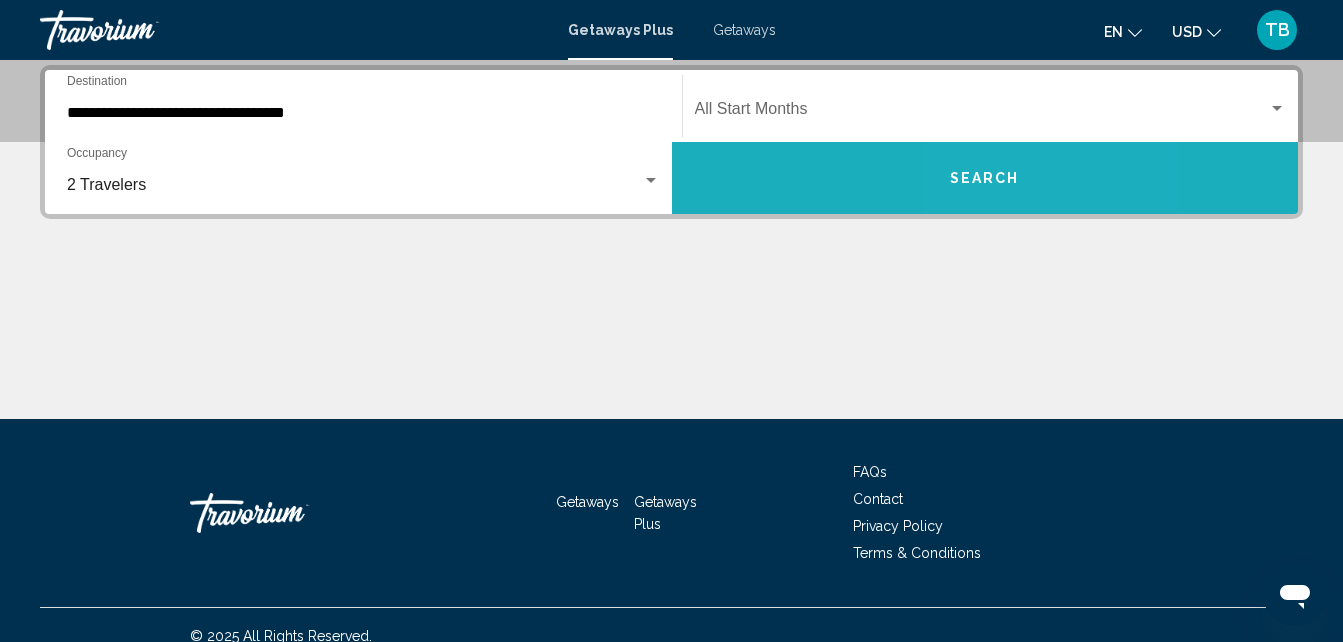 click on "Search" at bounding box center (985, 179) 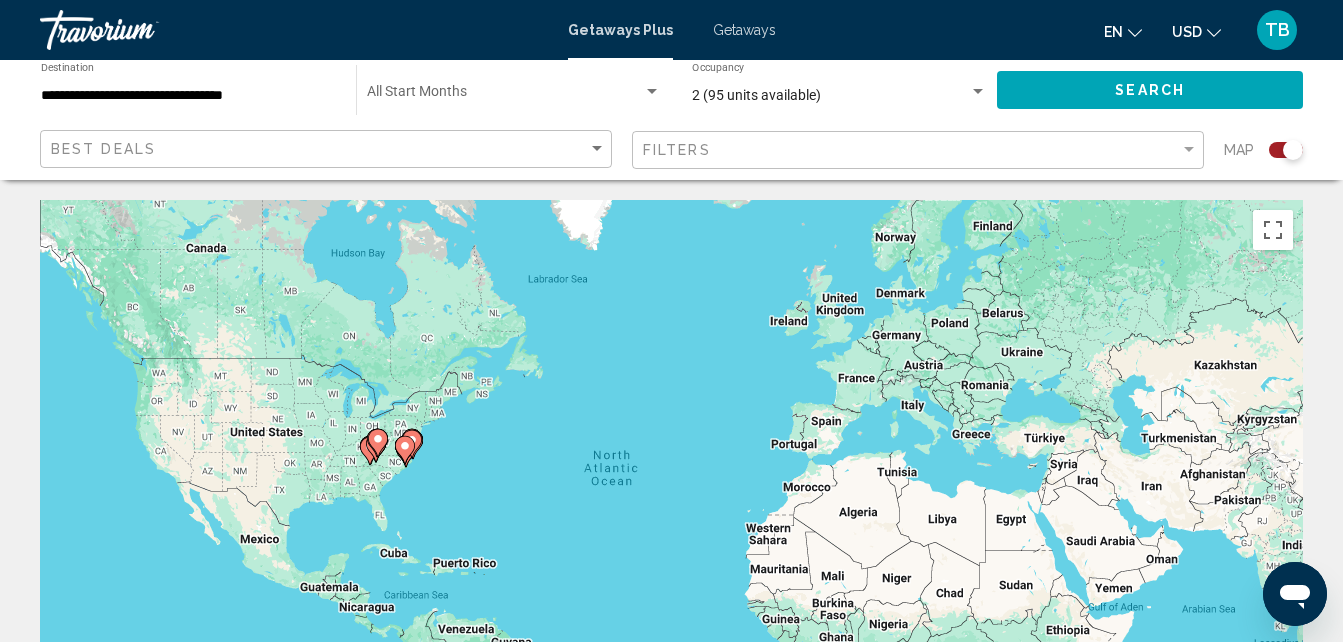 click 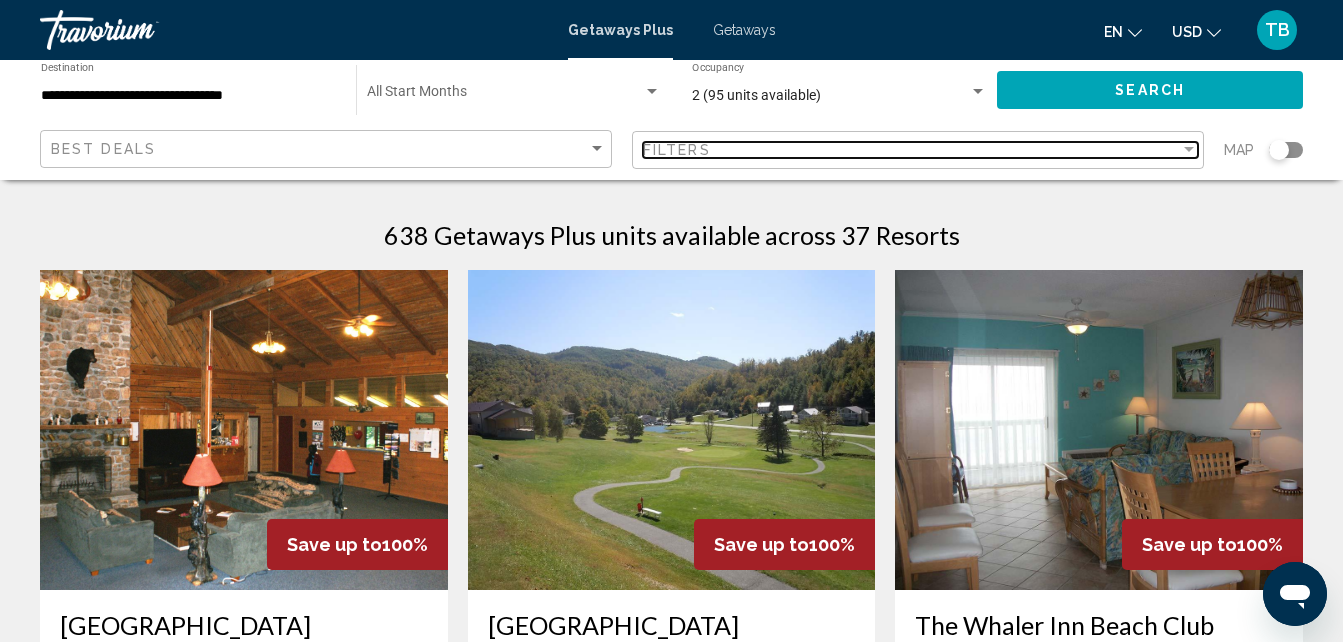 click at bounding box center [1189, 149] 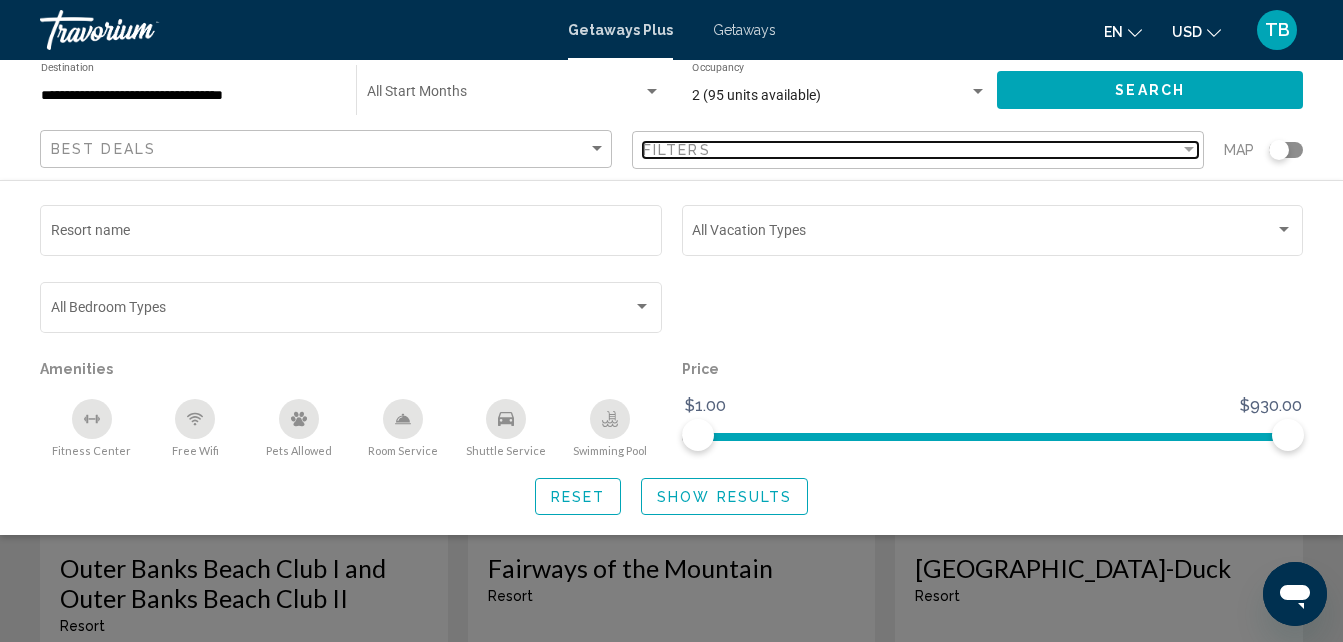 scroll, scrollTop: 881, scrollLeft: 0, axis: vertical 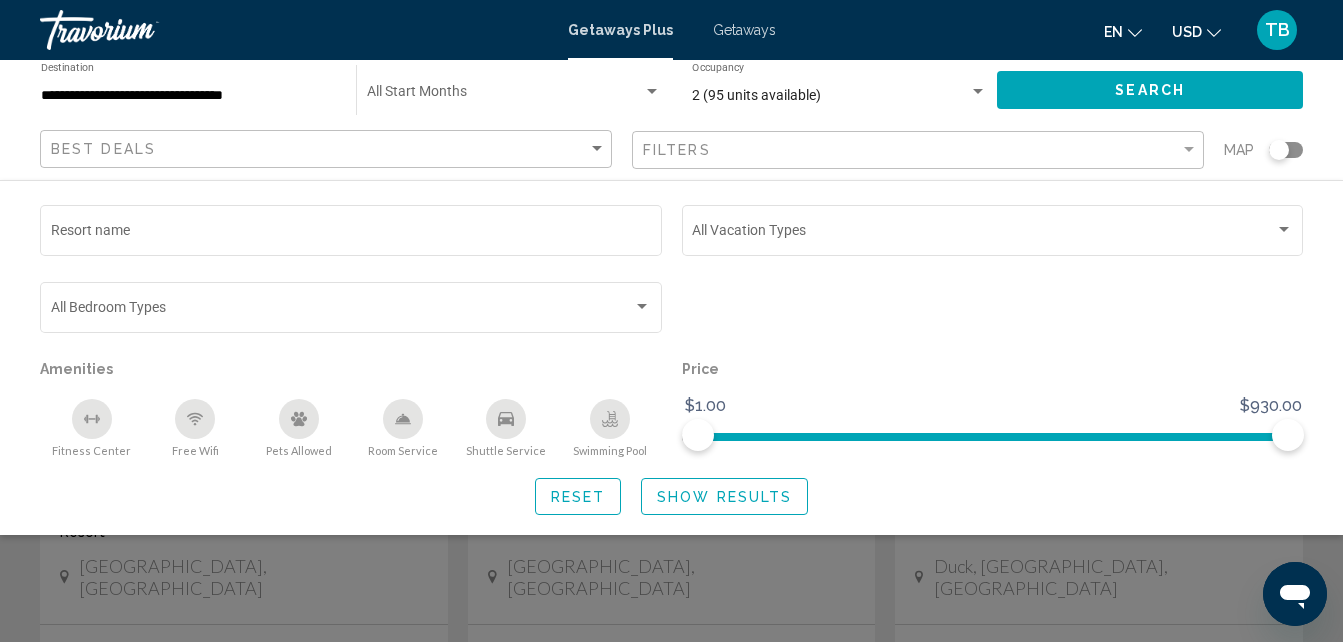 click on "Show Results" 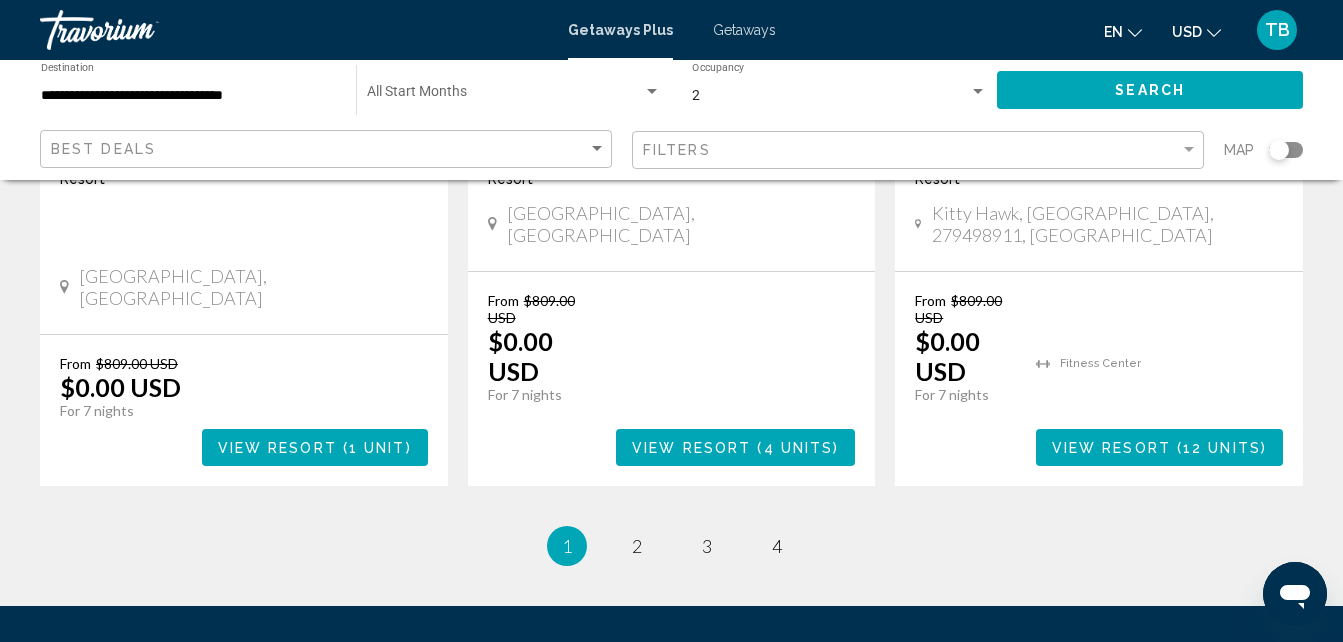 scroll, scrollTop: 2781, scrollLeft: 0, axis: vertical 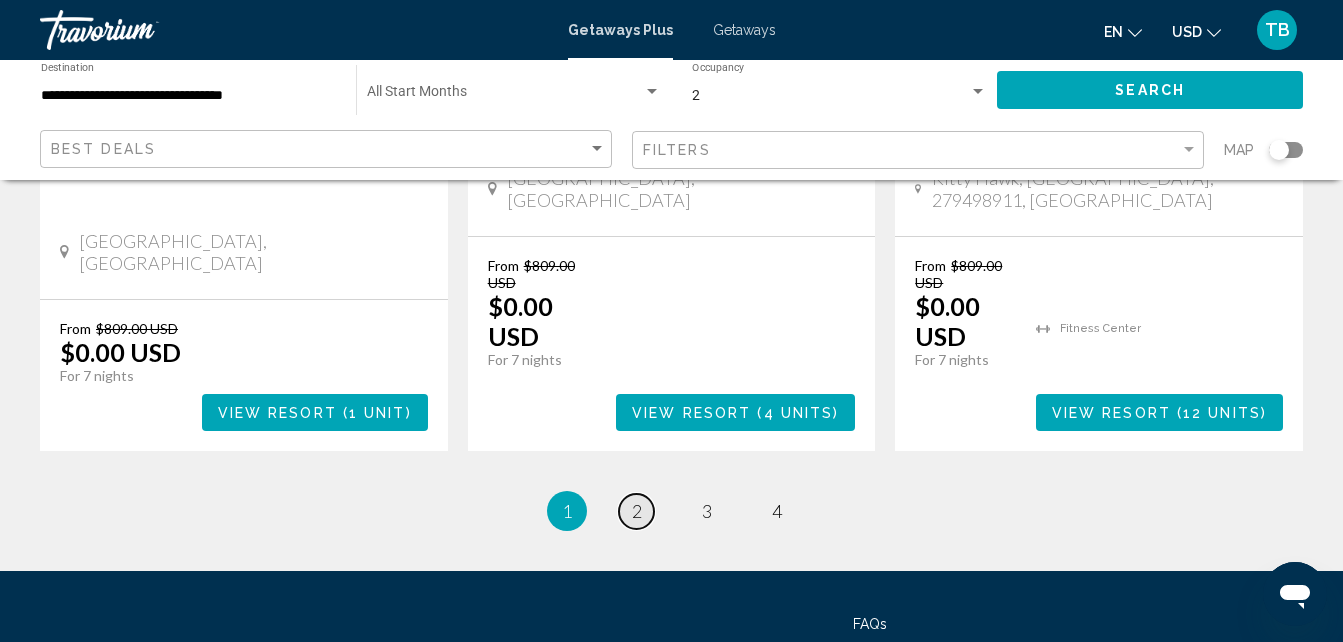 click on "page  2" at bounding box center (636, 511) 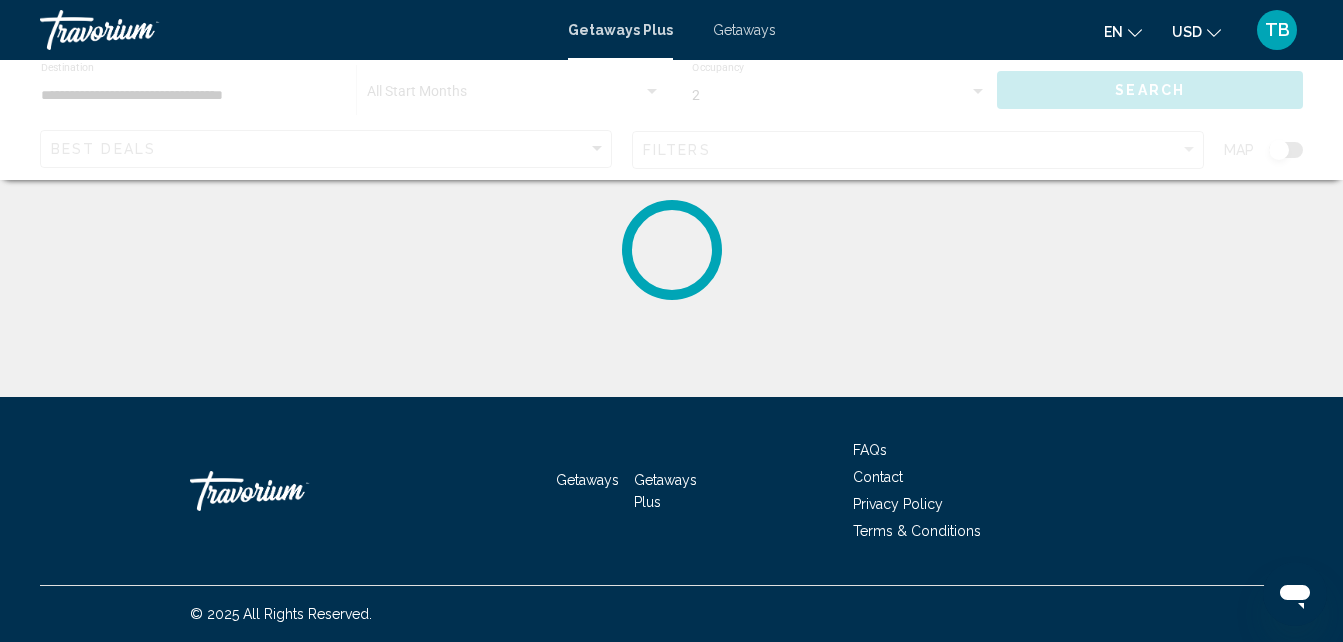 scroll, scrollTop: 0, scrollLeft: 0, axis: both 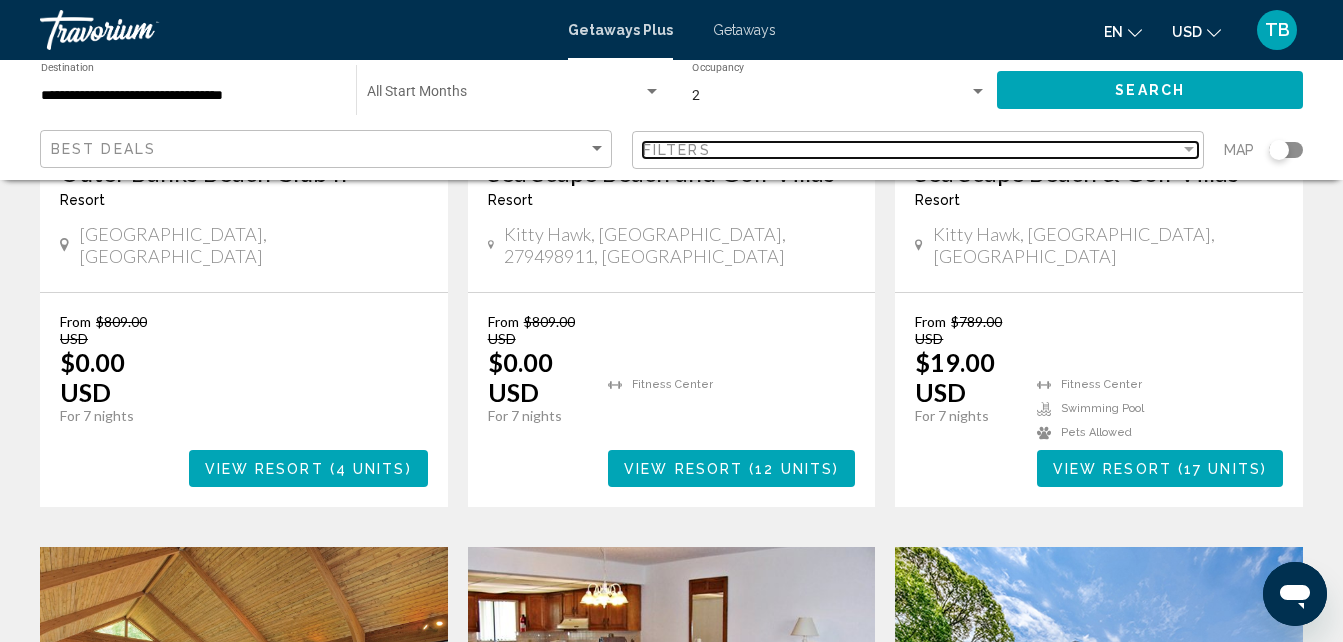 click at bounding box center [1189, 150] 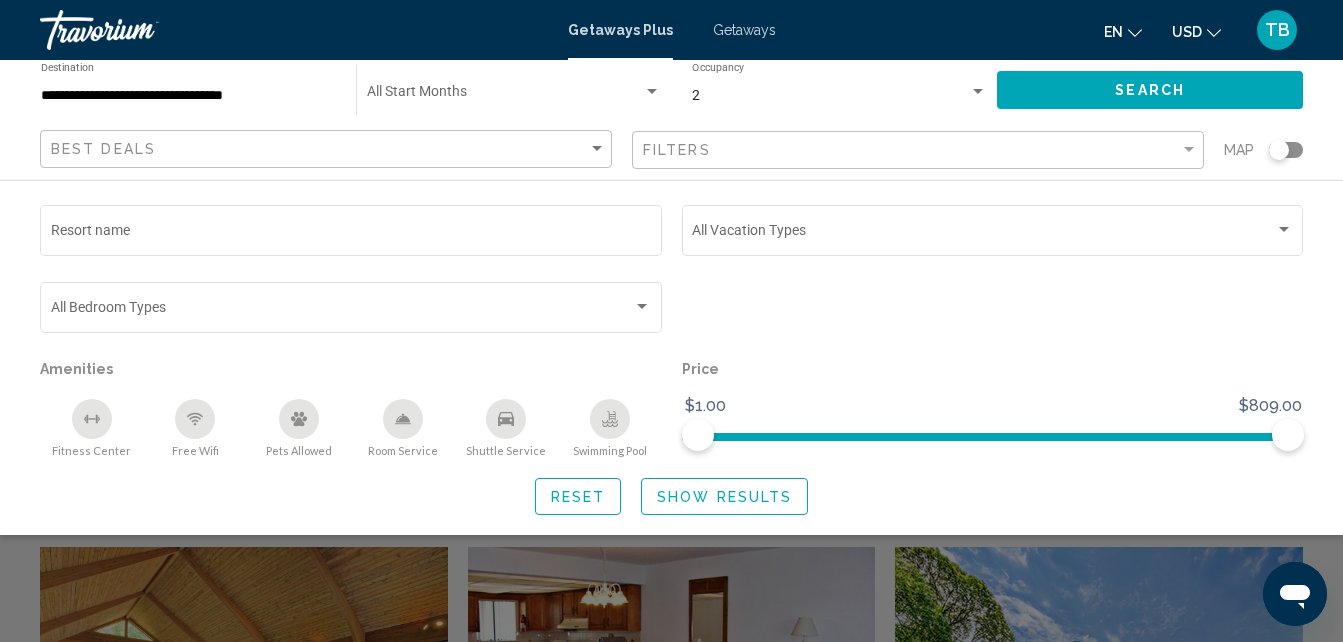 drag, startPoint x: 1284, startPoint y: 229, endPoint x: 1324, endPoint y: 272, distance: 58.728188 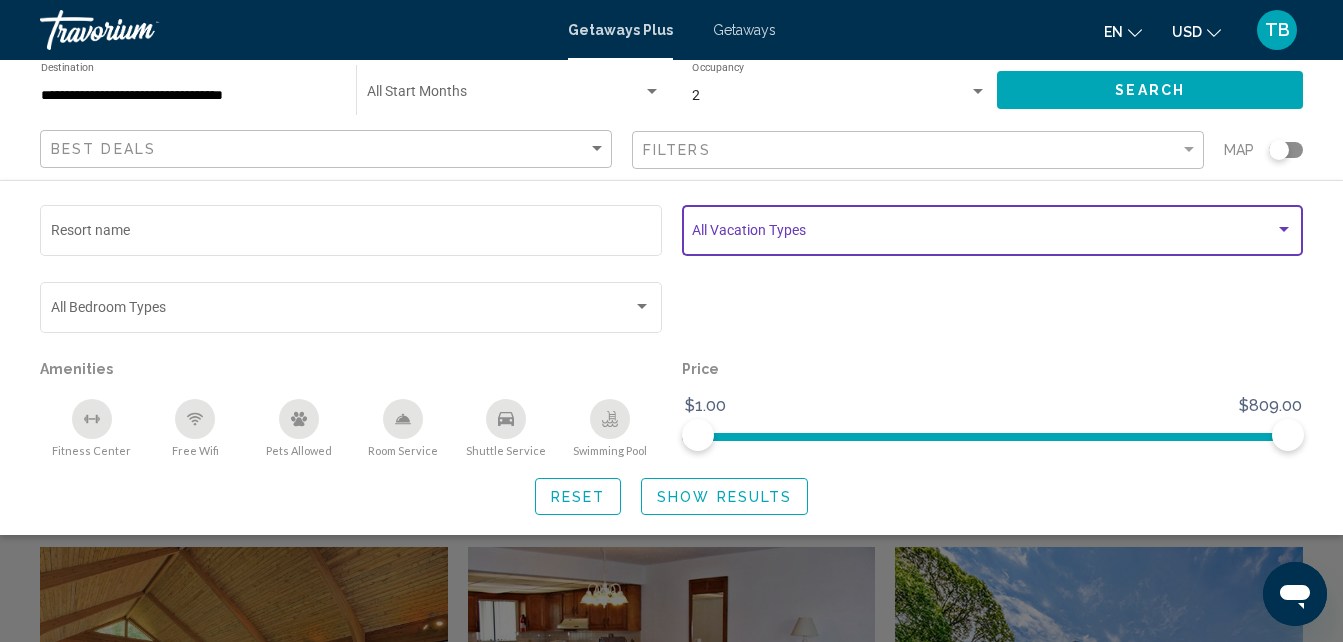click at bounding box center [1284, 229] 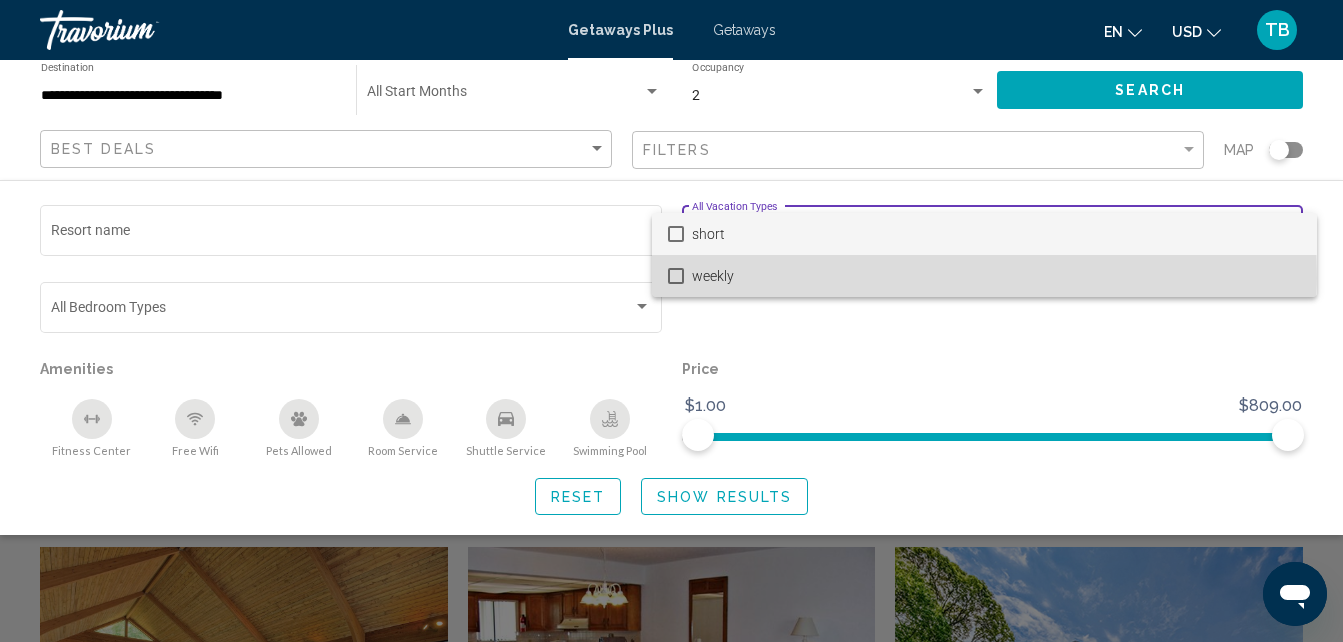 click on "weekly" at bounding box center [996, 276] 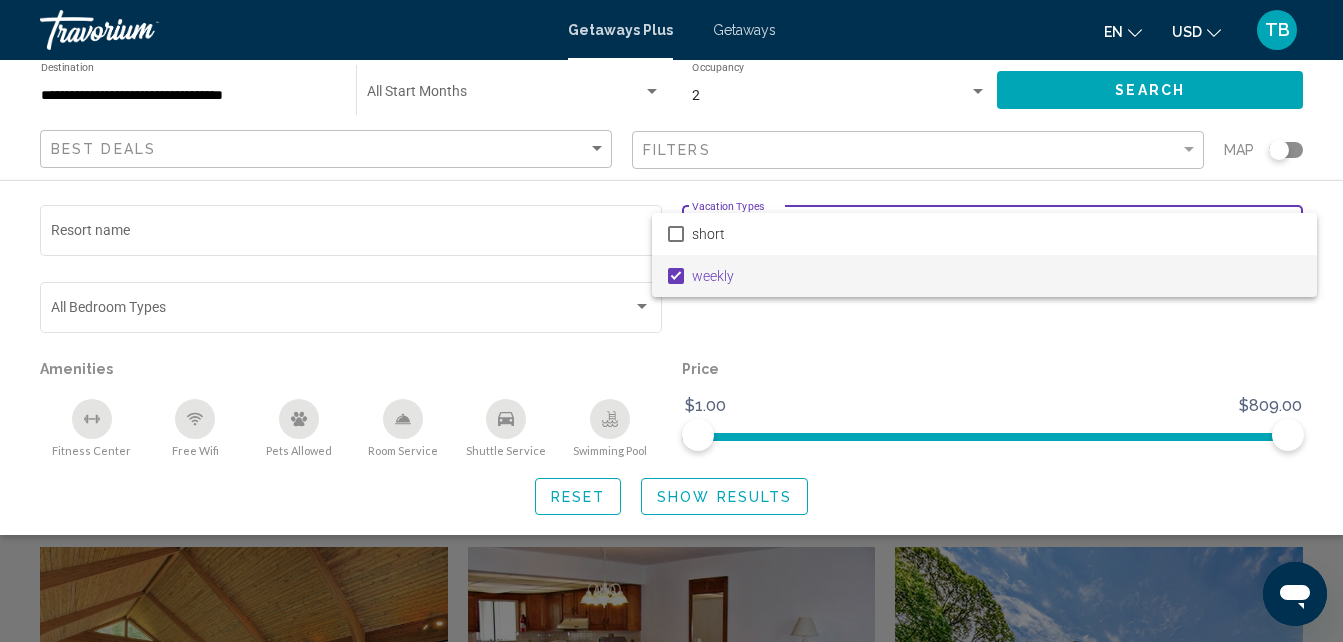 click at bounding box center (671, 321) 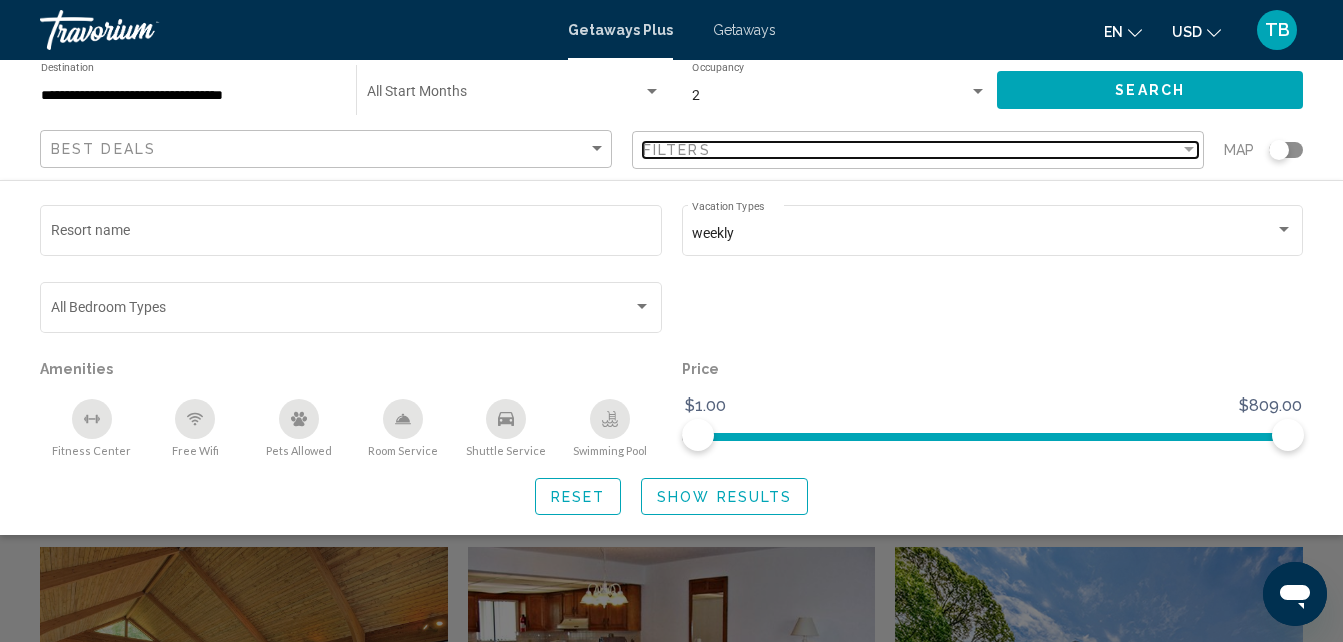 click at bounding box center (1189, 150) 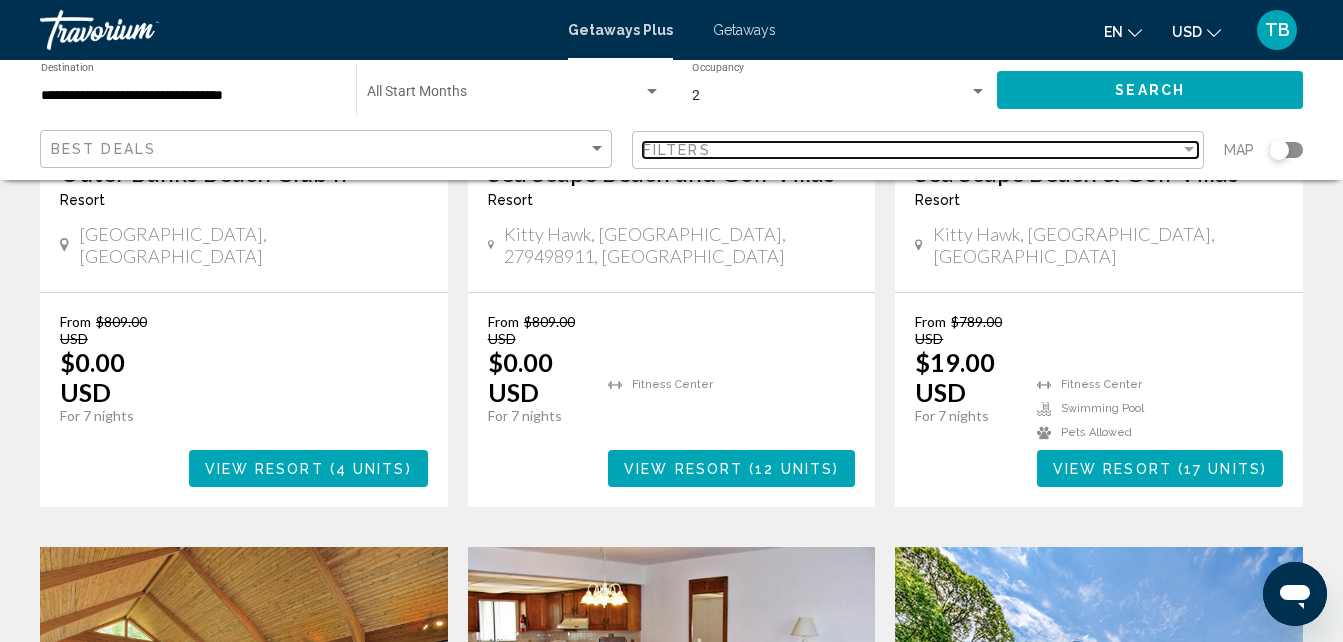 click at bounding box center (1189, 149) 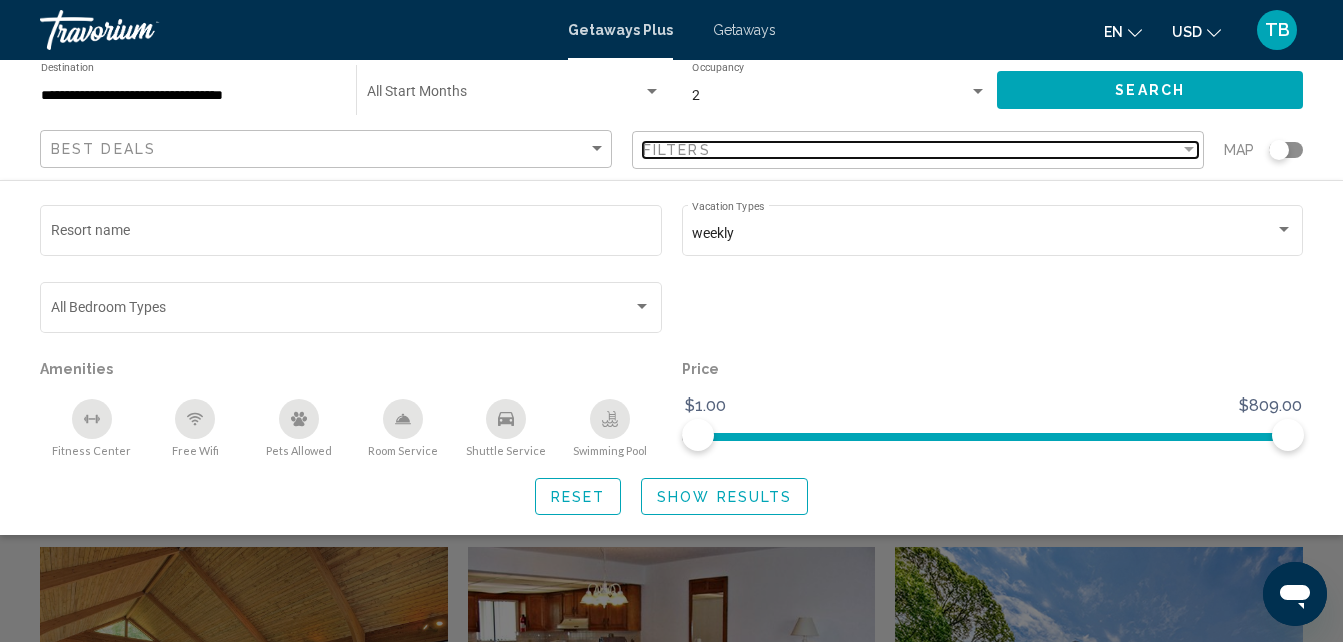 click at bounding box center (1189, 149) 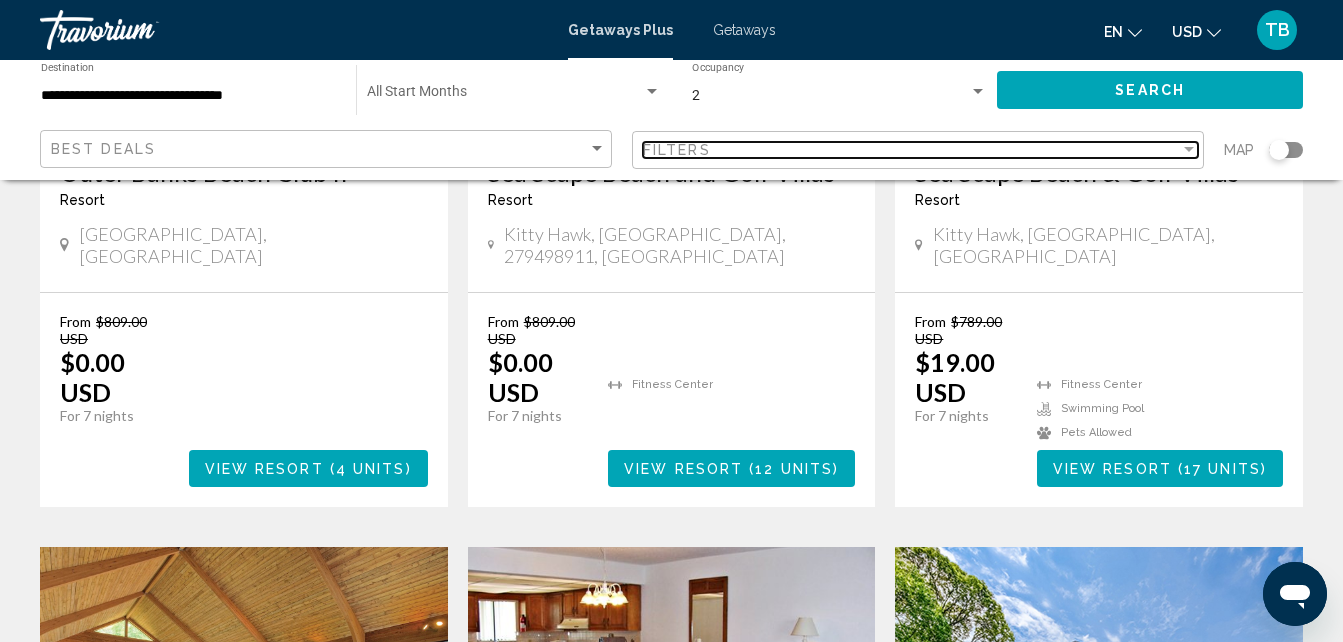 click on "Filters" at bounding box center (911, 150) 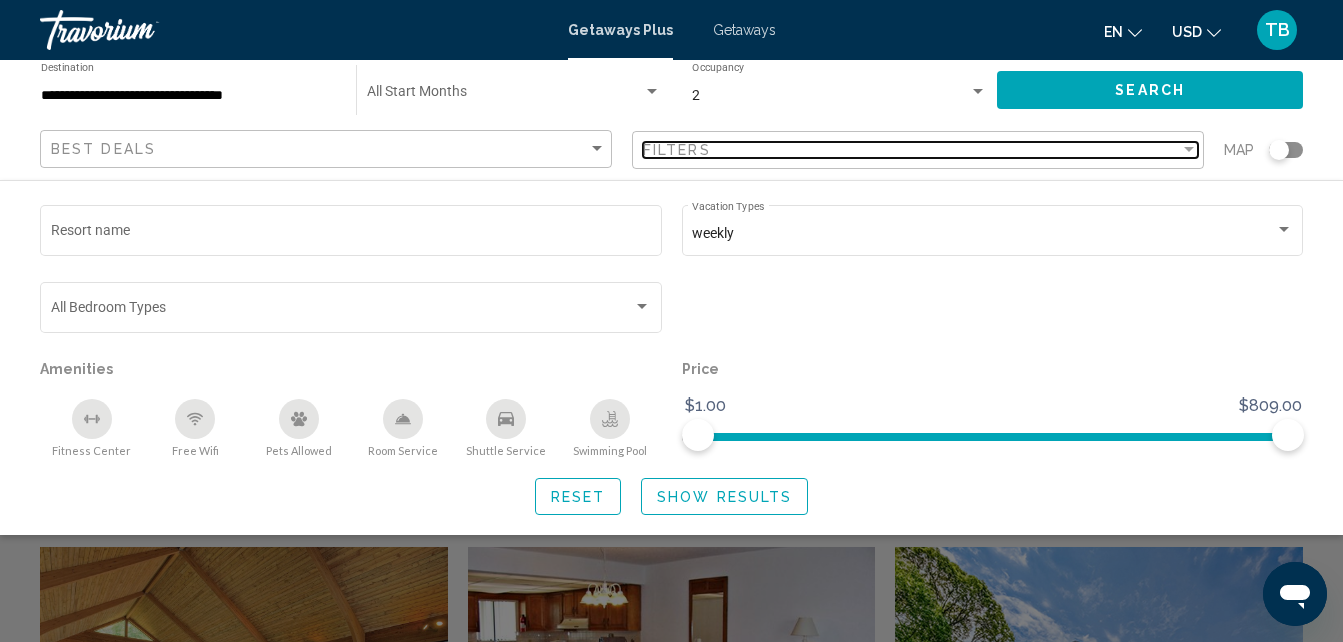 click on "Filters" at bounding box center (911, 150) 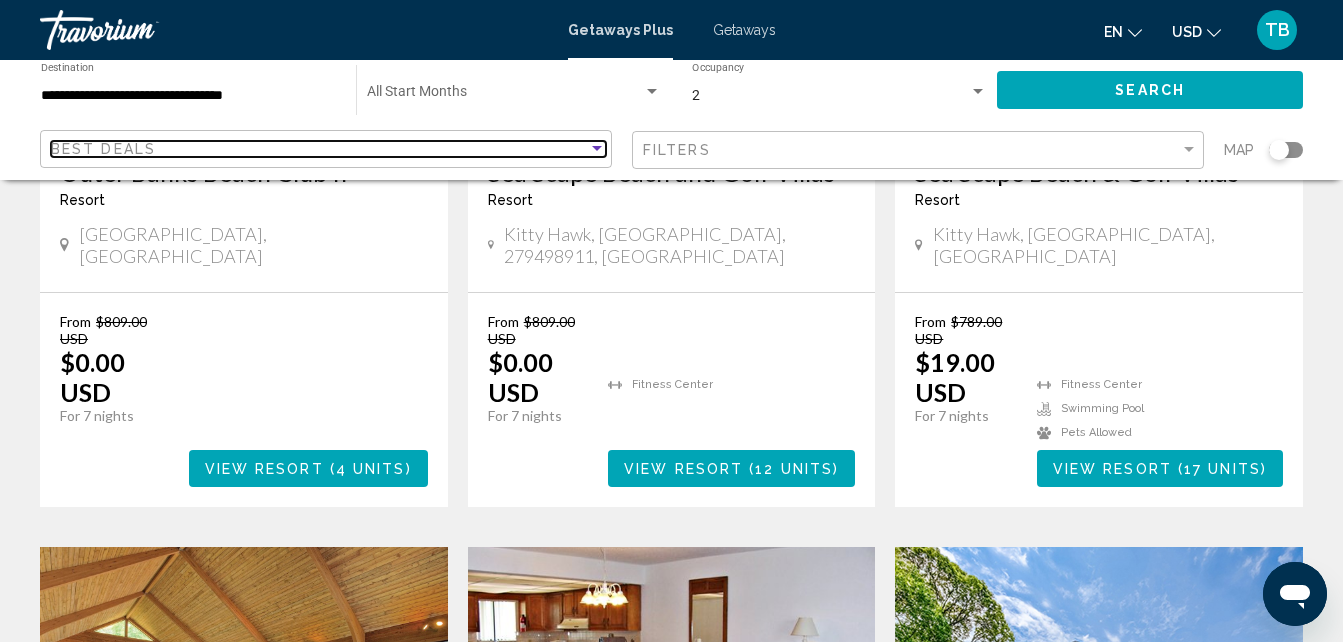 click at bounding box center (597, 148) 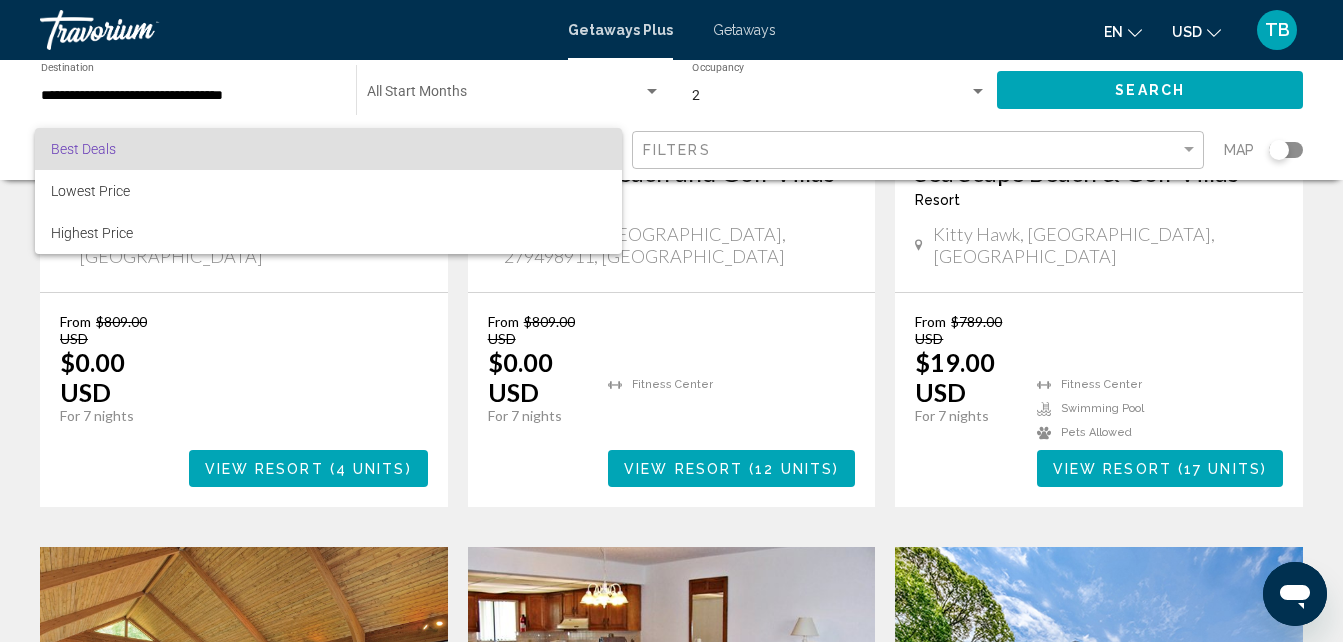 click at bounding box center (671, 321) 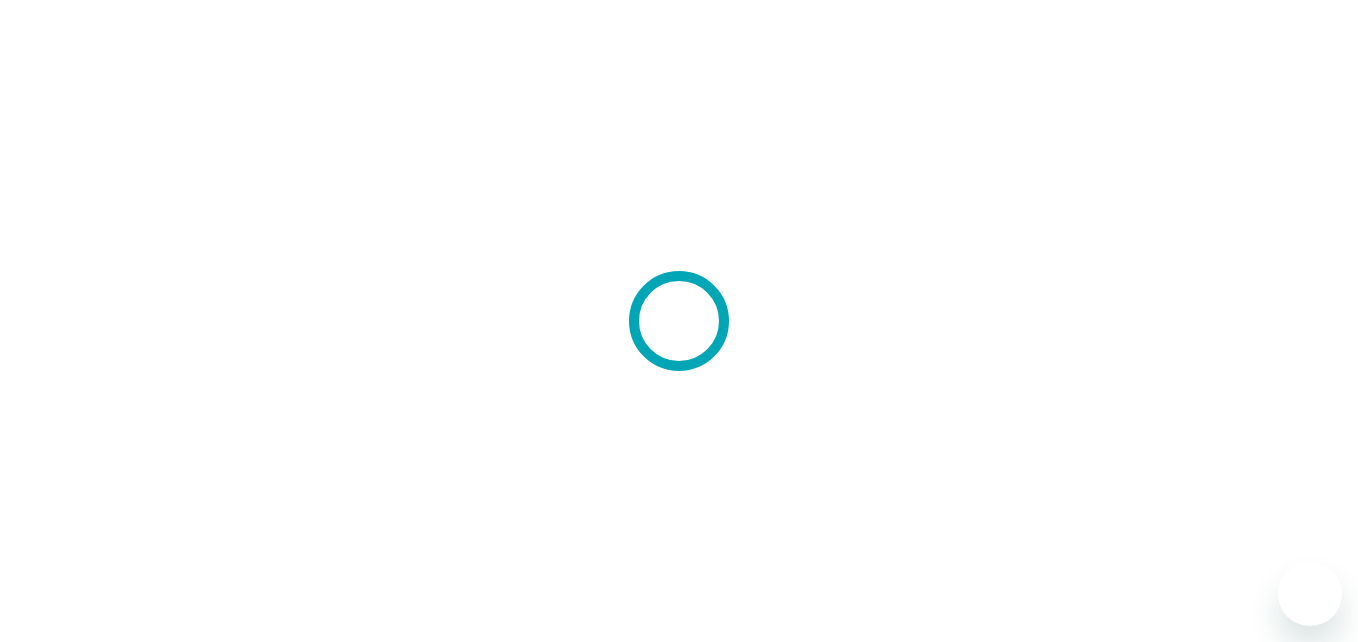 scroll, scrollTop: 0, scrollLeft: 0, axis: both 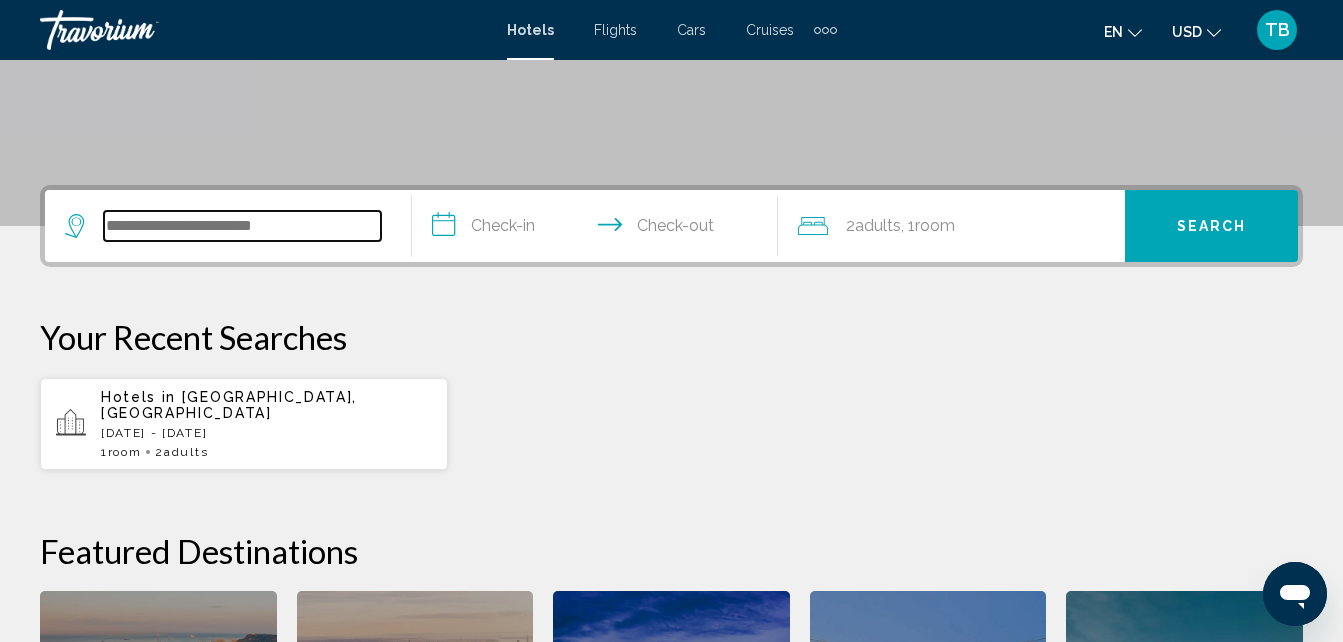 click at bounding box center (242, 226) 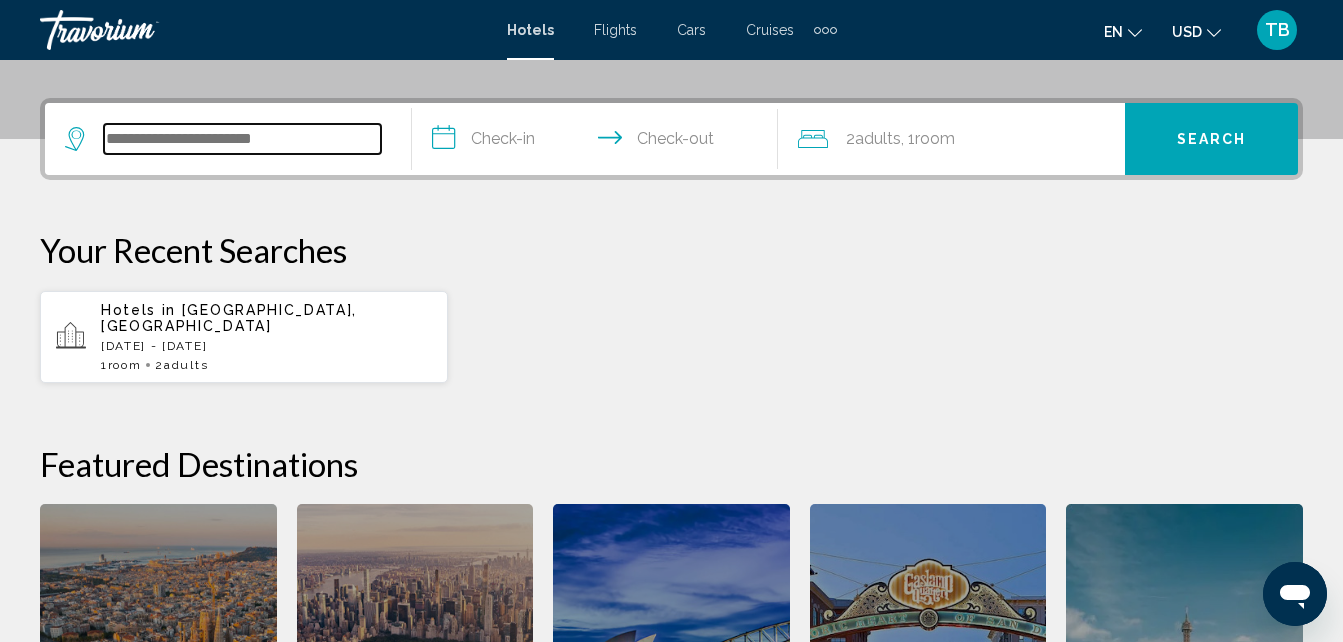 scroll, scrollTop: 494, scrollLeft: 0, axis: vertical 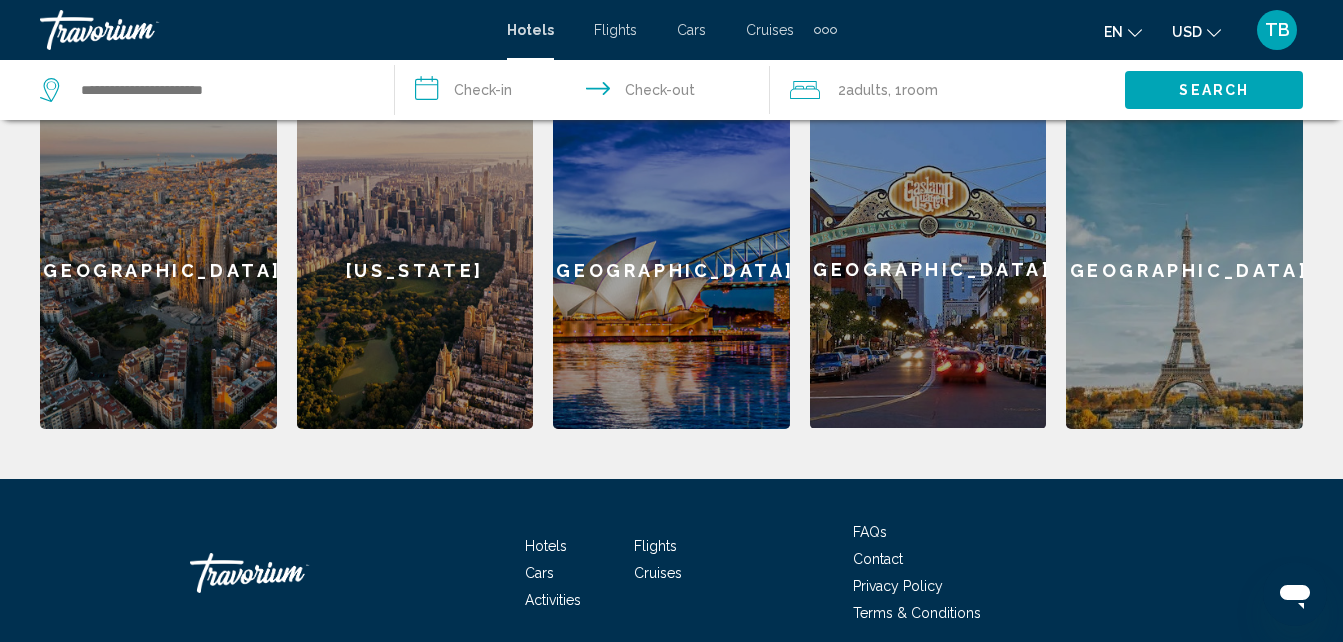 click on "San Diego" 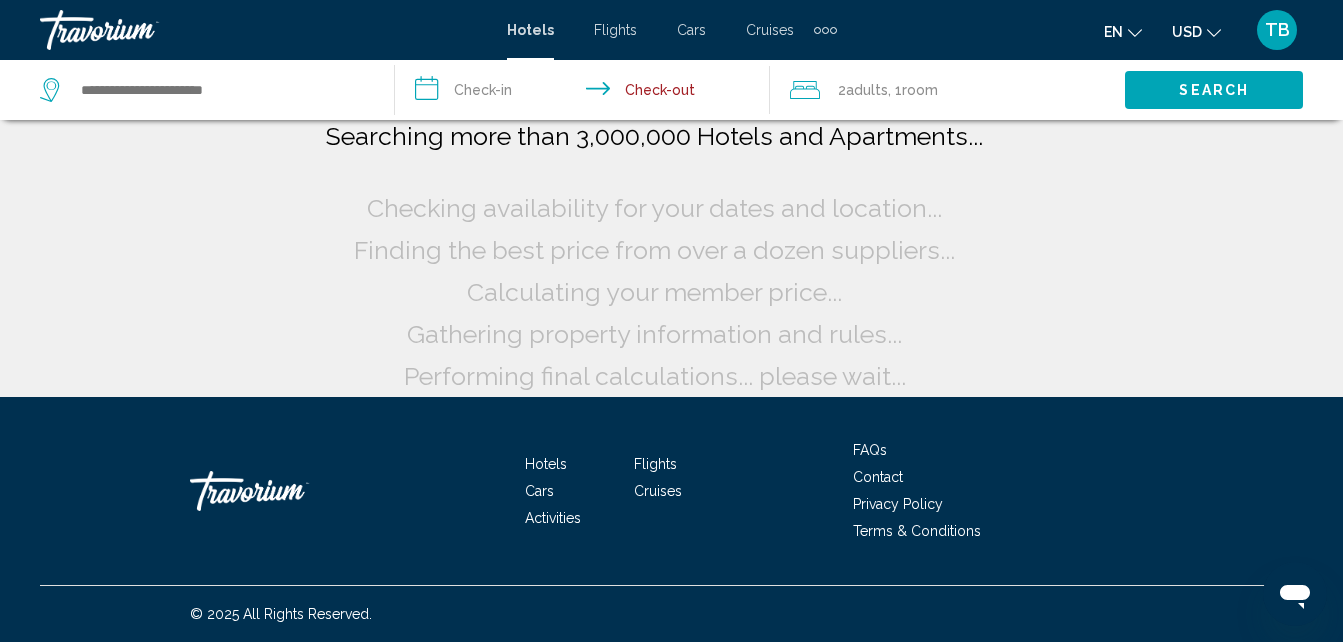 scroll, scrollTop: 0, scrollLeft: 0, axis: both 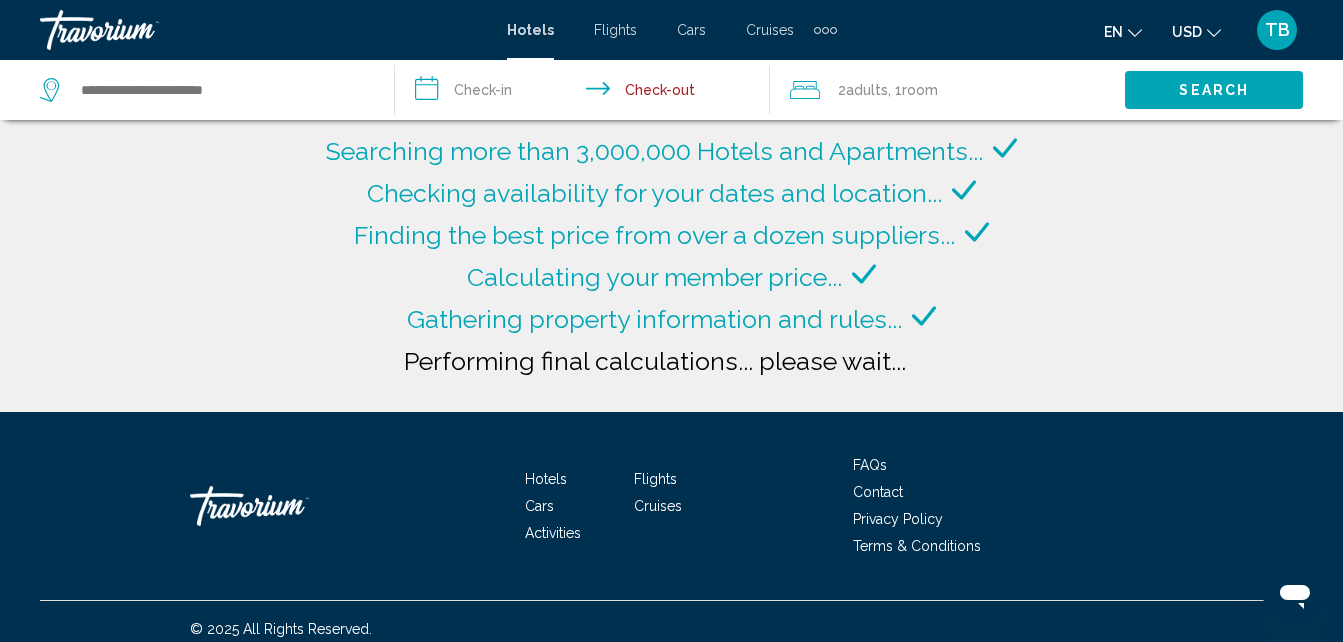 type on "**********" 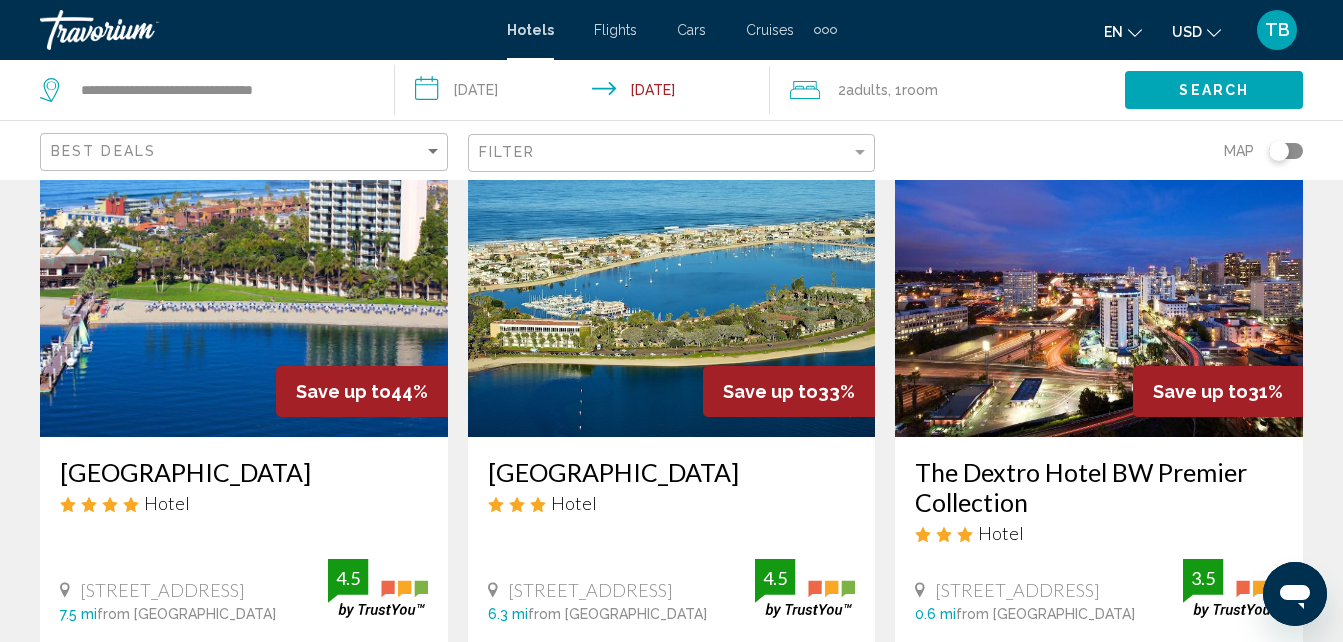 scroll, scrollTop: 227, scrollLeft: 0, axis: vertical 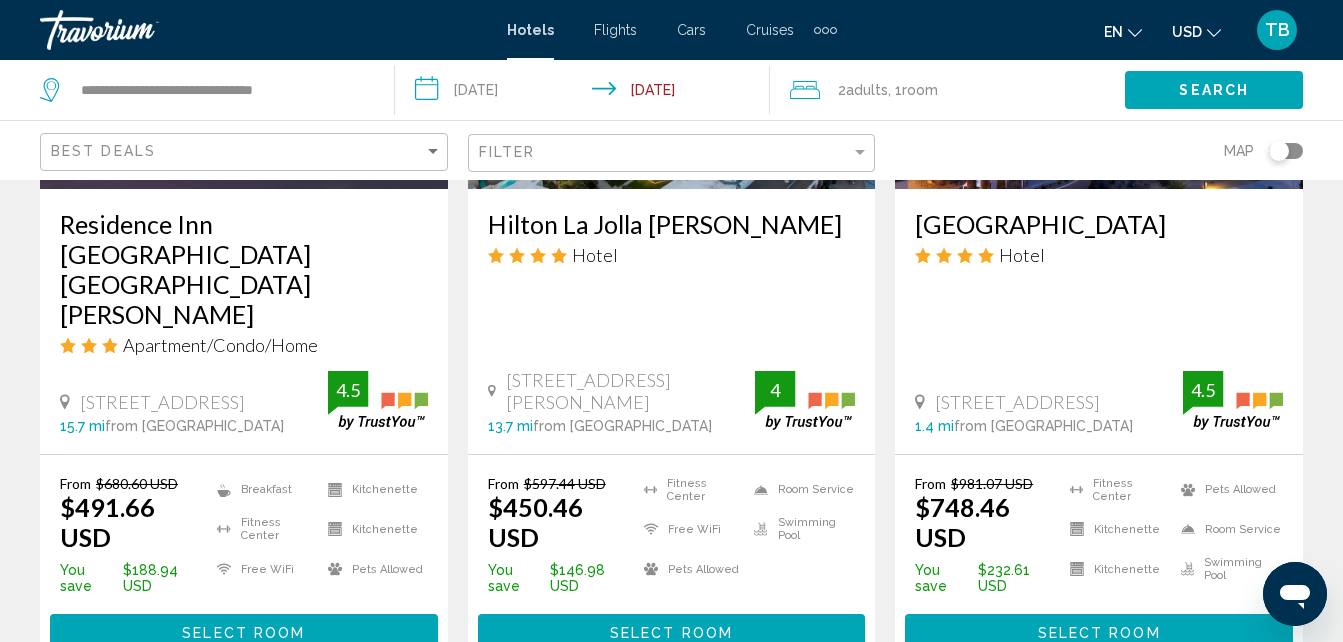 click on "Cars" at bounding box center (691, 30) 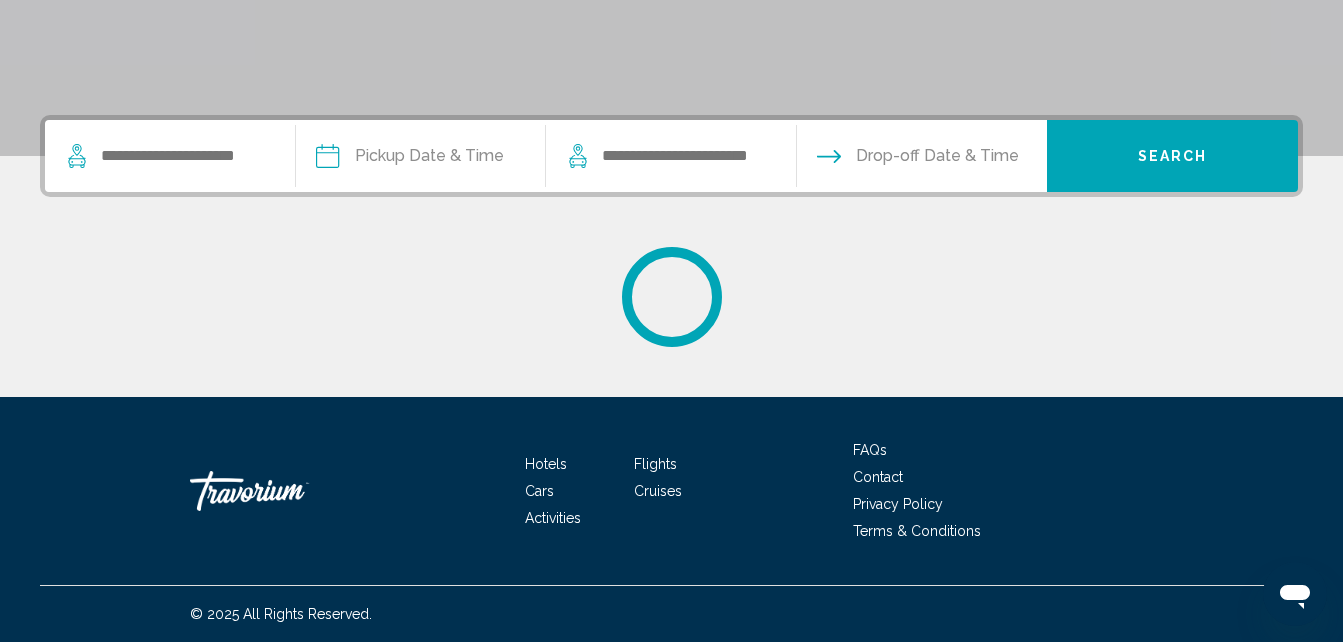 scroll, scrollTop: 0, scrollLeft: 0, axis: both 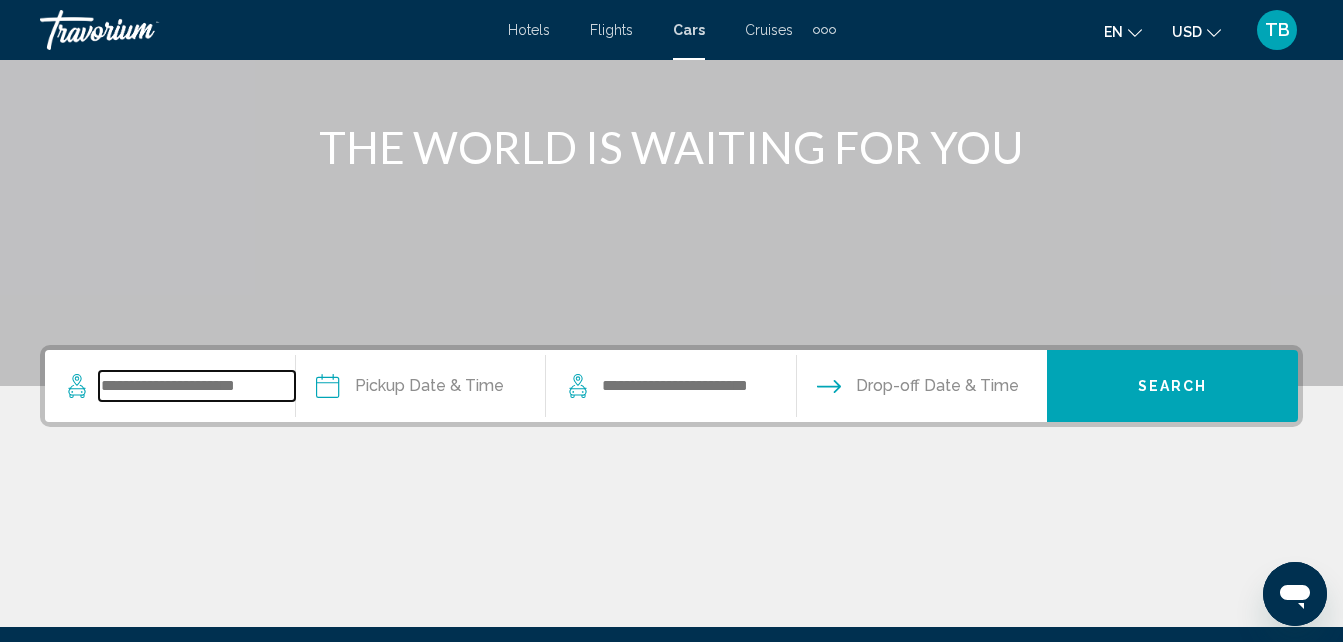 click at bounding box center (197, 386) 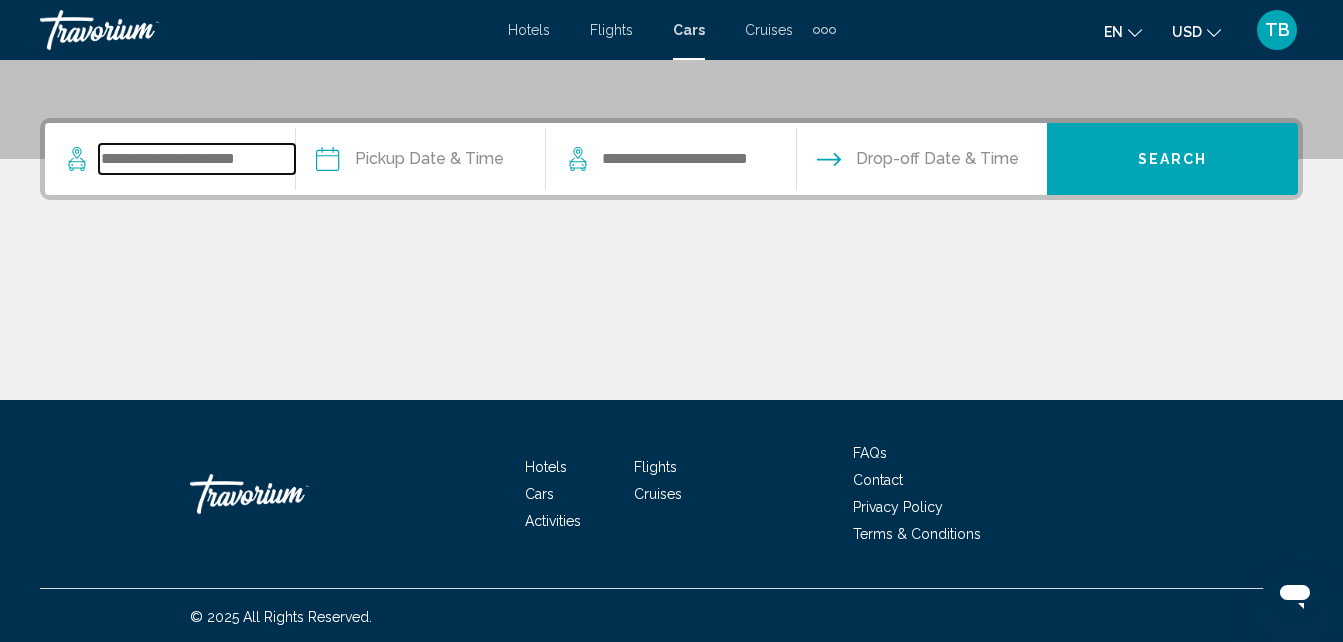 scroll, scrollTop: 444, scrollLeft: 0, axis: vertical 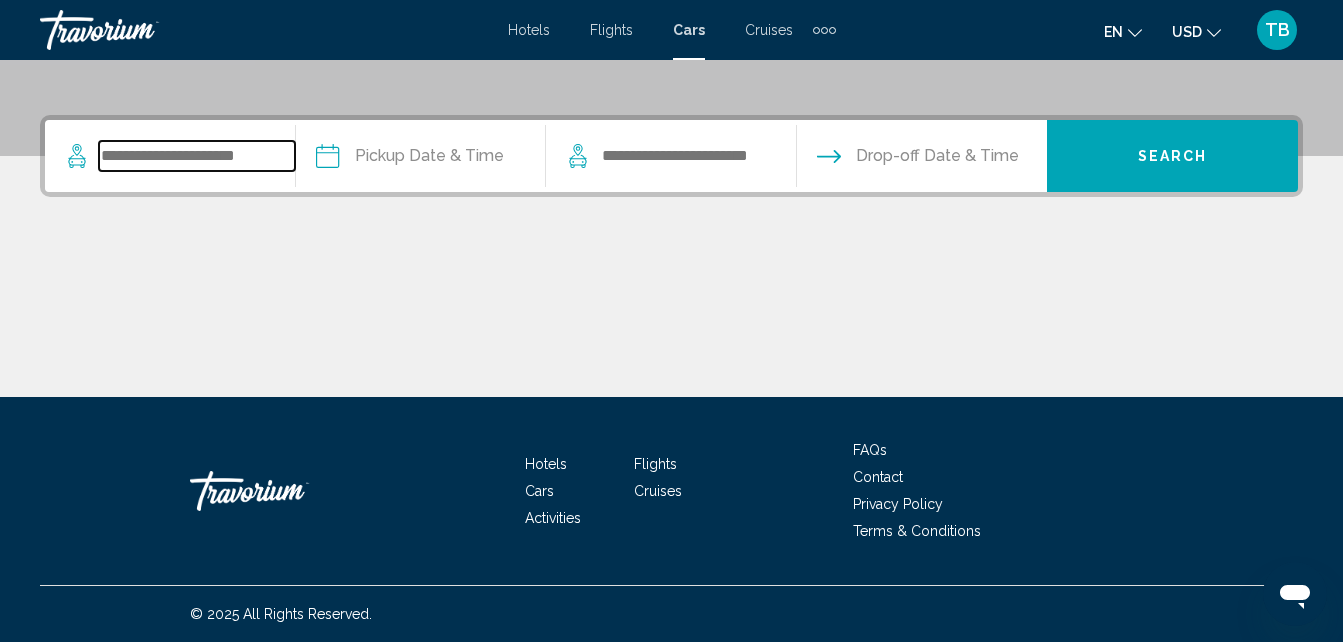 click at bounding box center [197, 156] 